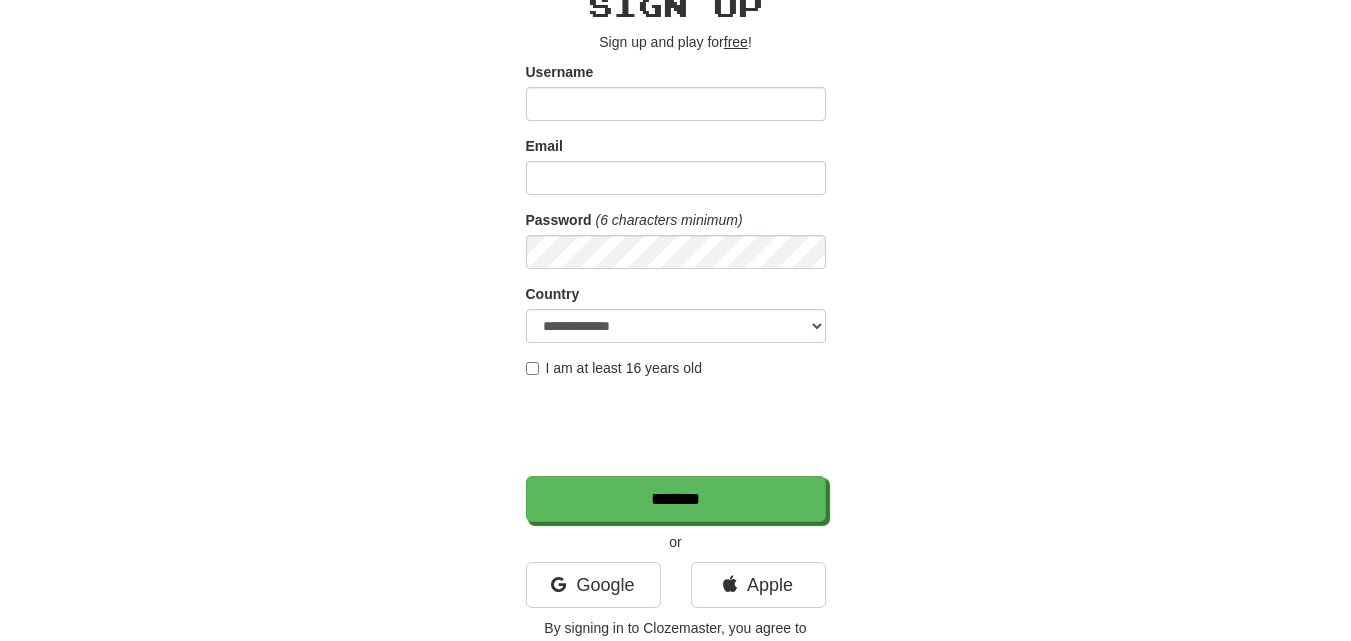 scroll, scrollTop: 100, scrollLeft: 0, axis: vertical 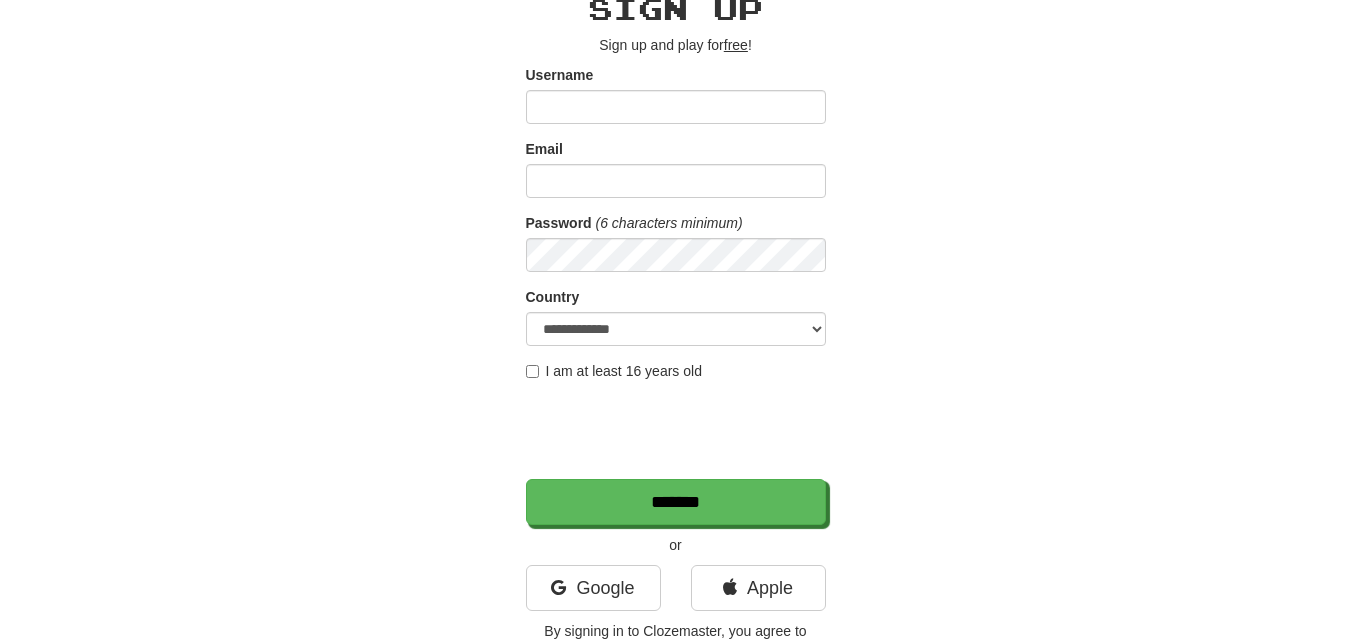click on "Username" at bounding box center (676, 107) 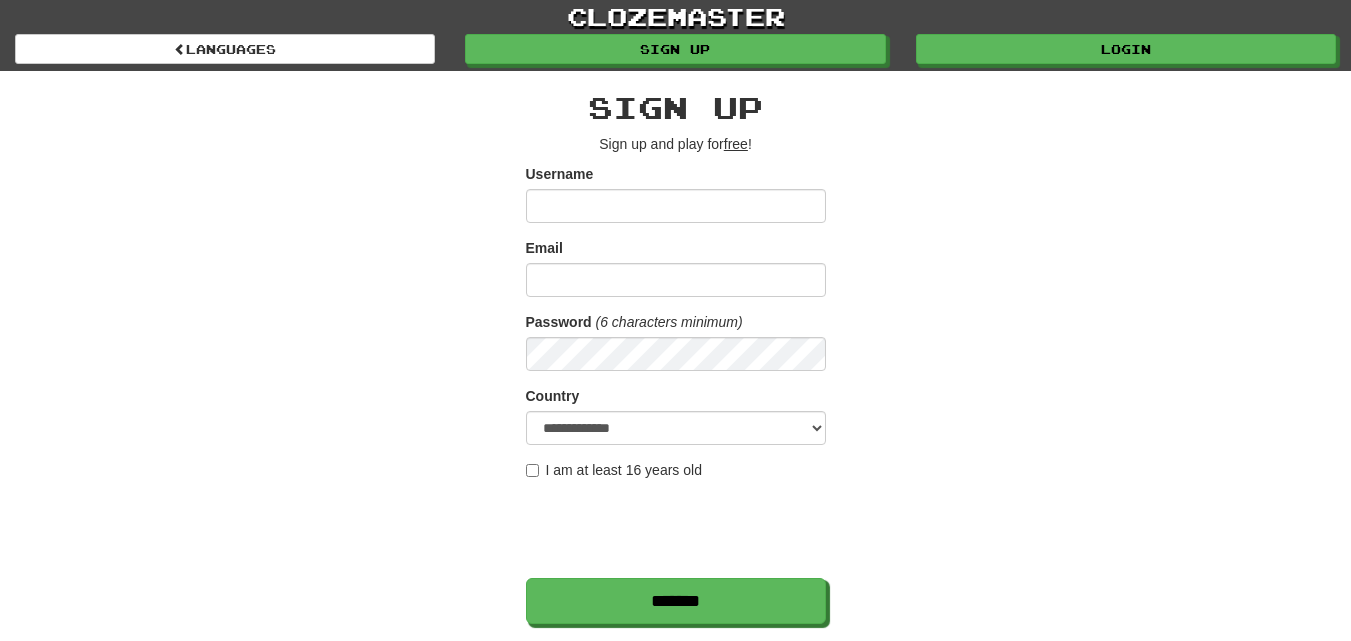 scroll, scrollTop: 0, scrollLeft: 0, axis: both 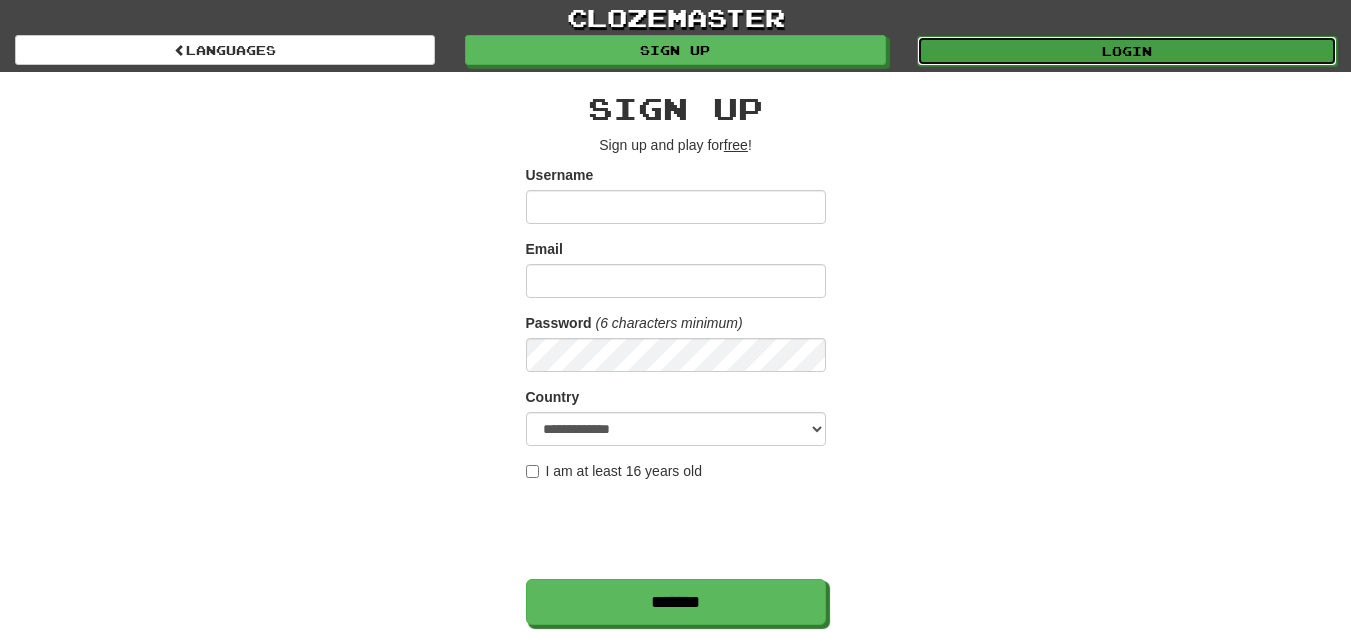 click on "Login" at bounding box center (1127, 51) 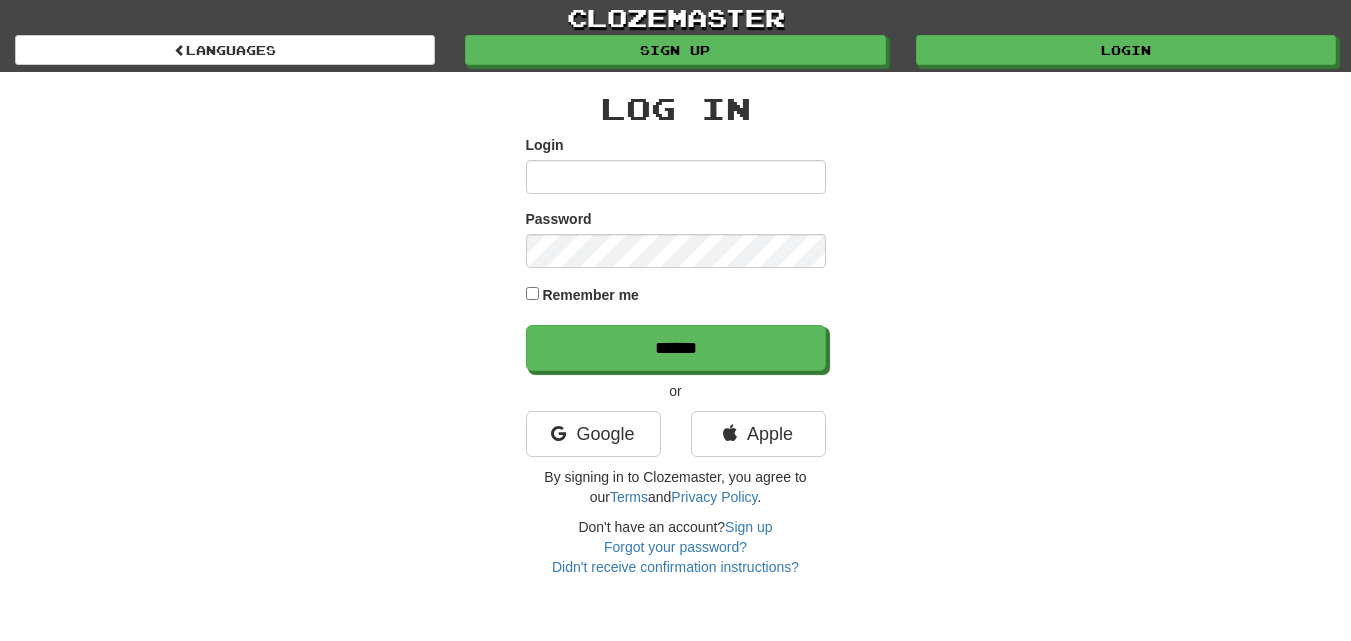 scroll, scrollTop: 0, scrollLeft: 0, axis: both 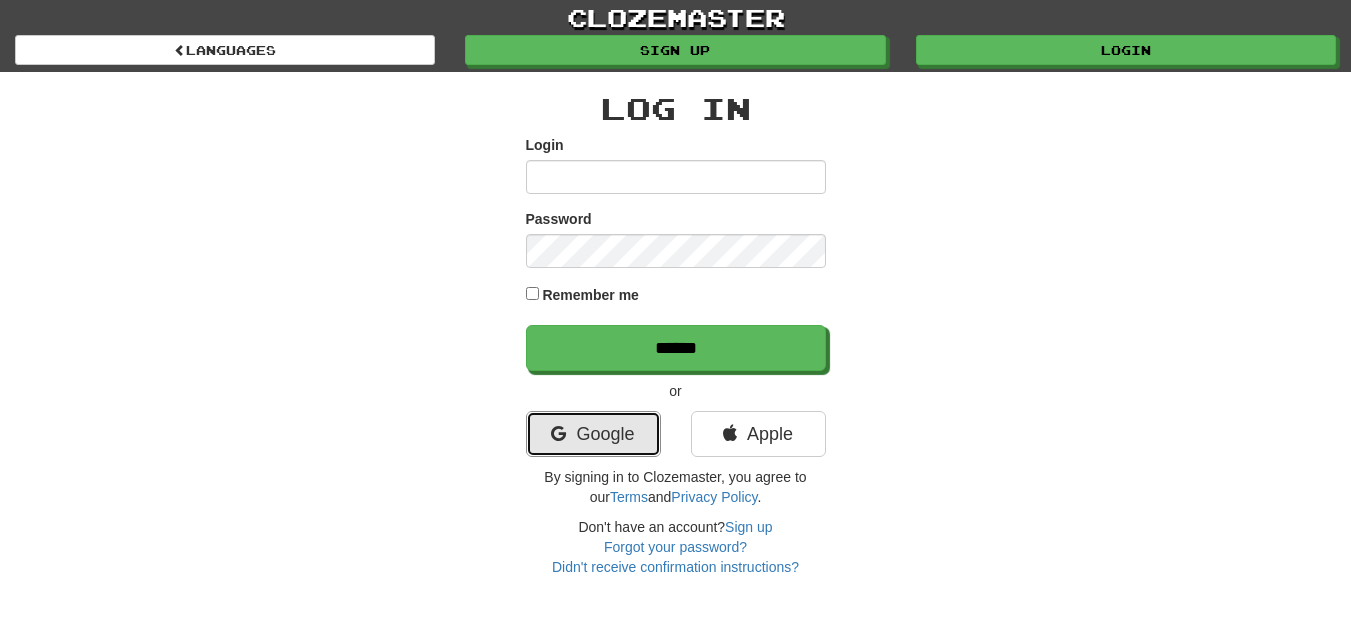 click on "Google" at bounding box center (593, 434) 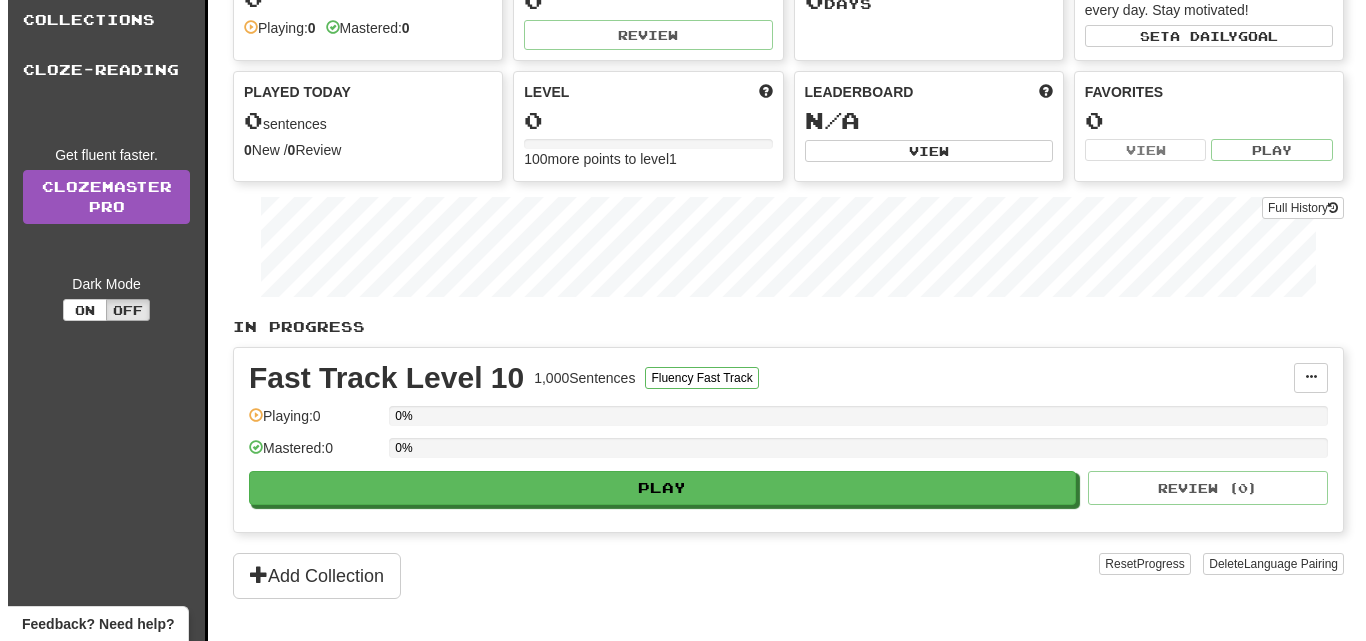scroll, scrollTop: 100, scrollLeft: 0, axis: vertical 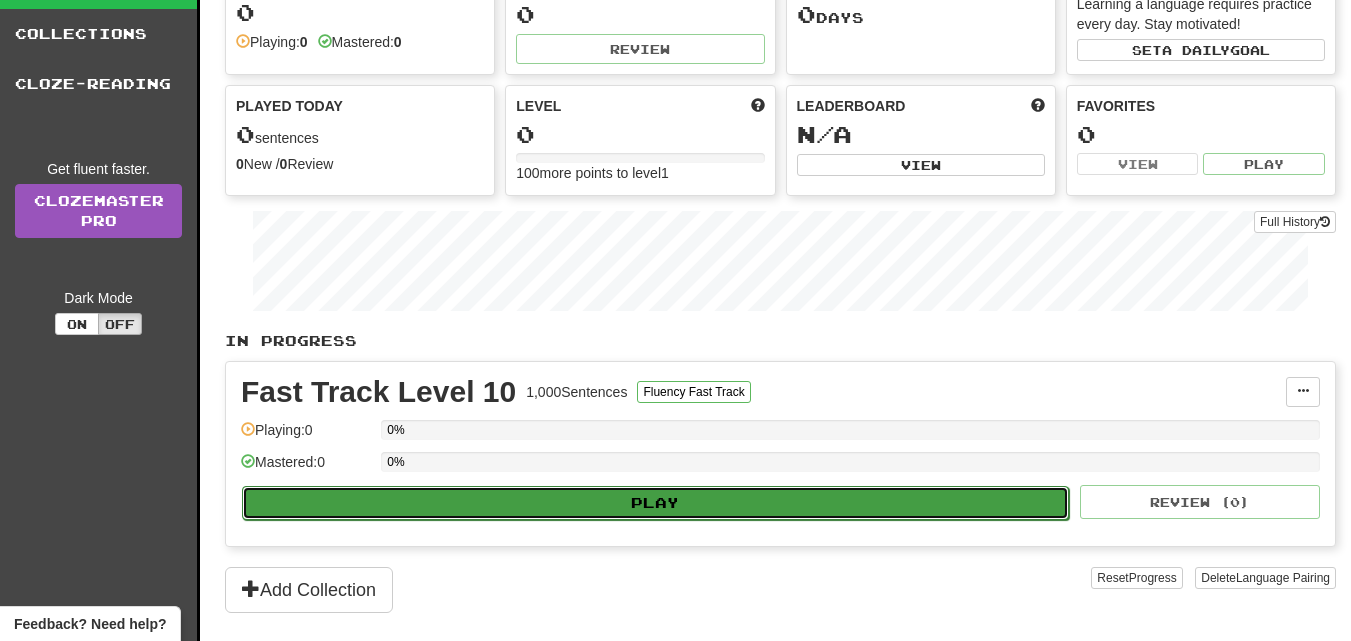 click on "Play" at bounding box center [655, 503] 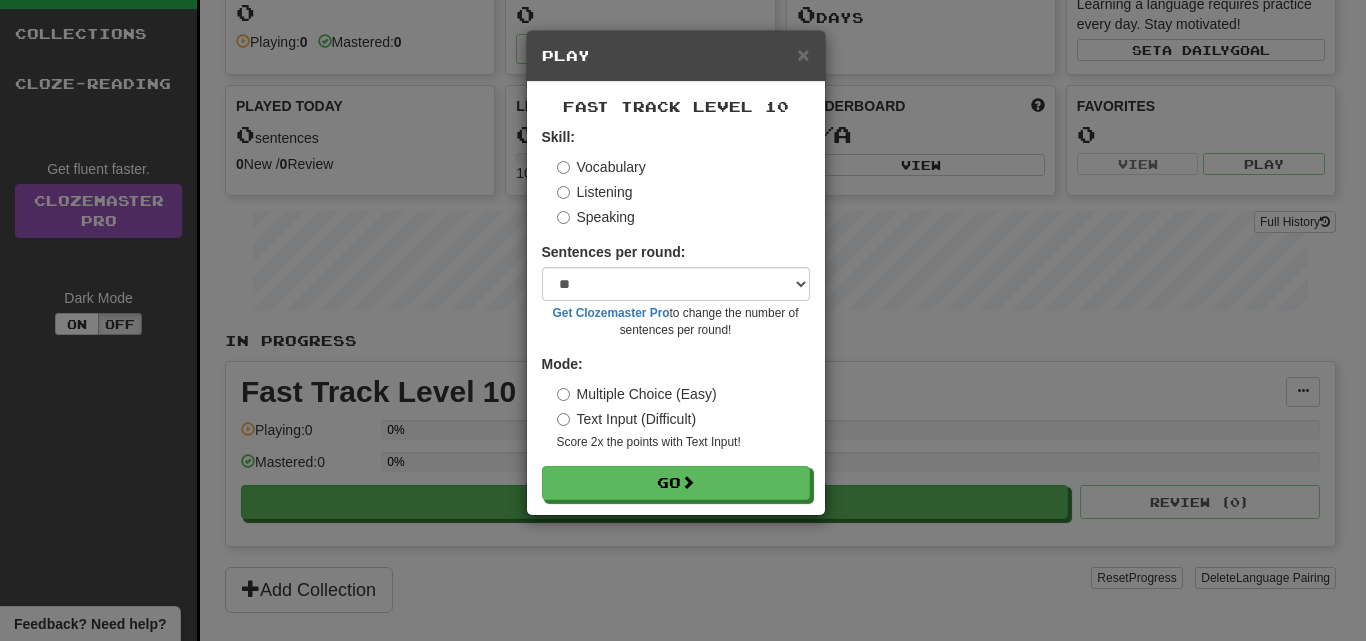 click on "Speaking" at bounding box center [596, 217] 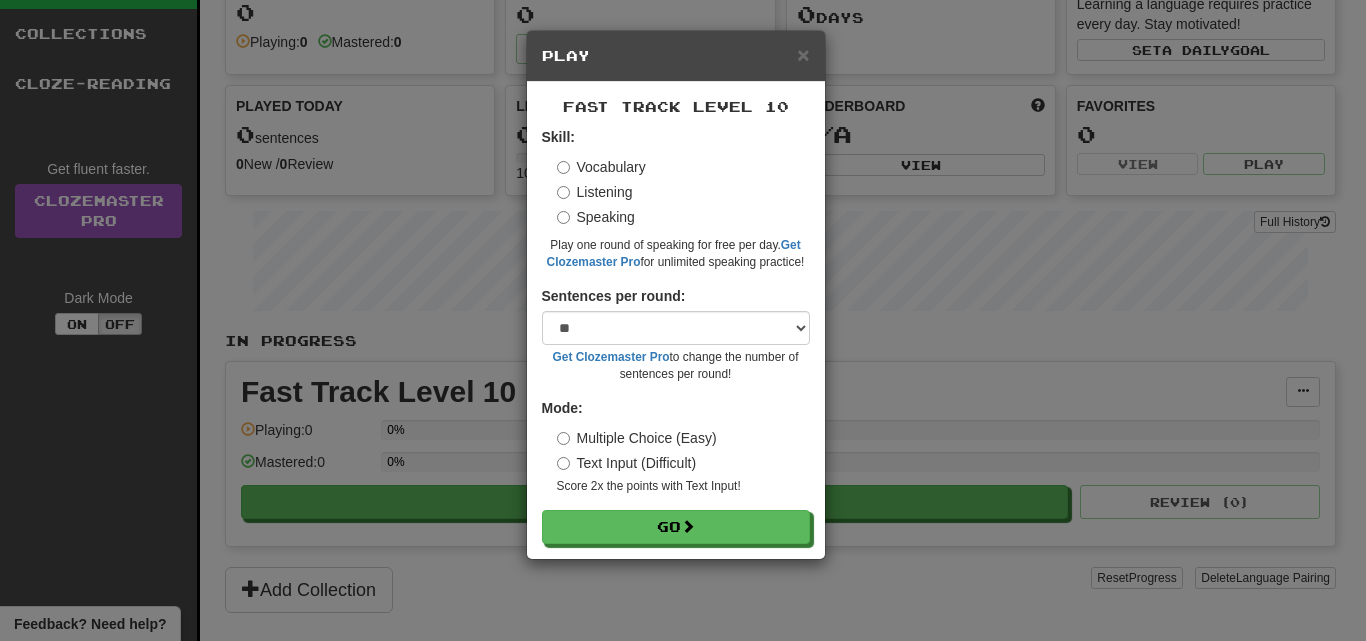 click on "Vocabulary" at bounding box center (601, 167) 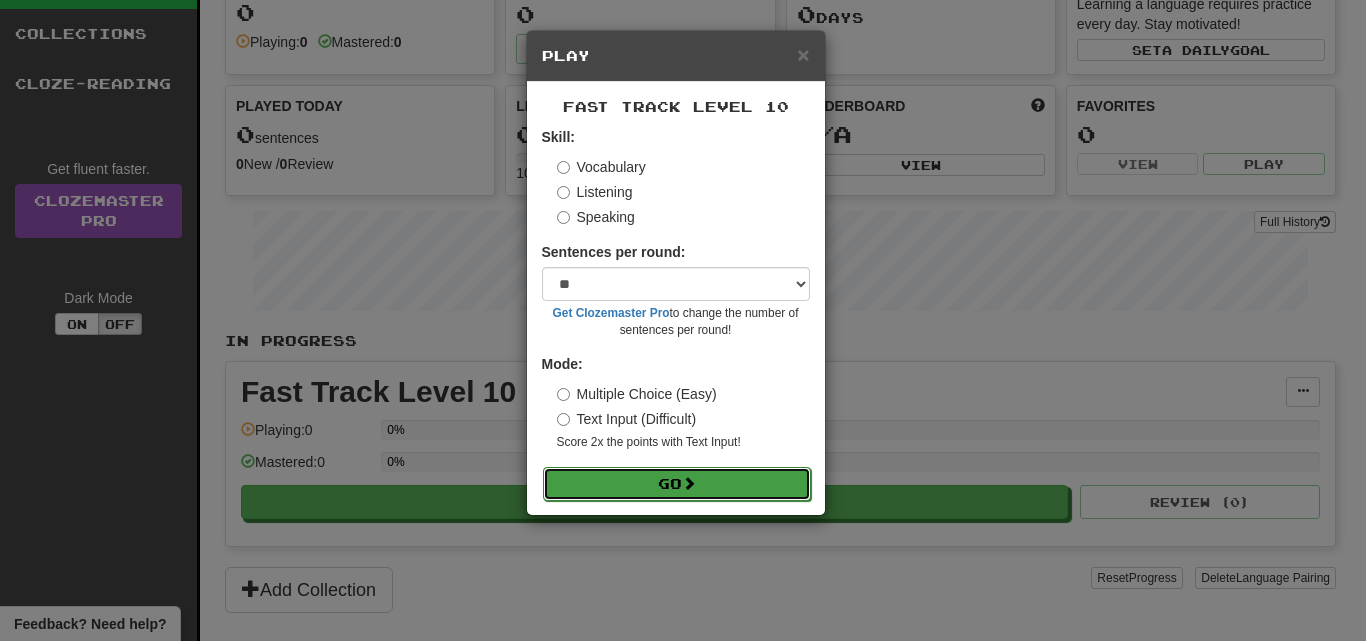 click on "Go" at bounding box center (677, 484) 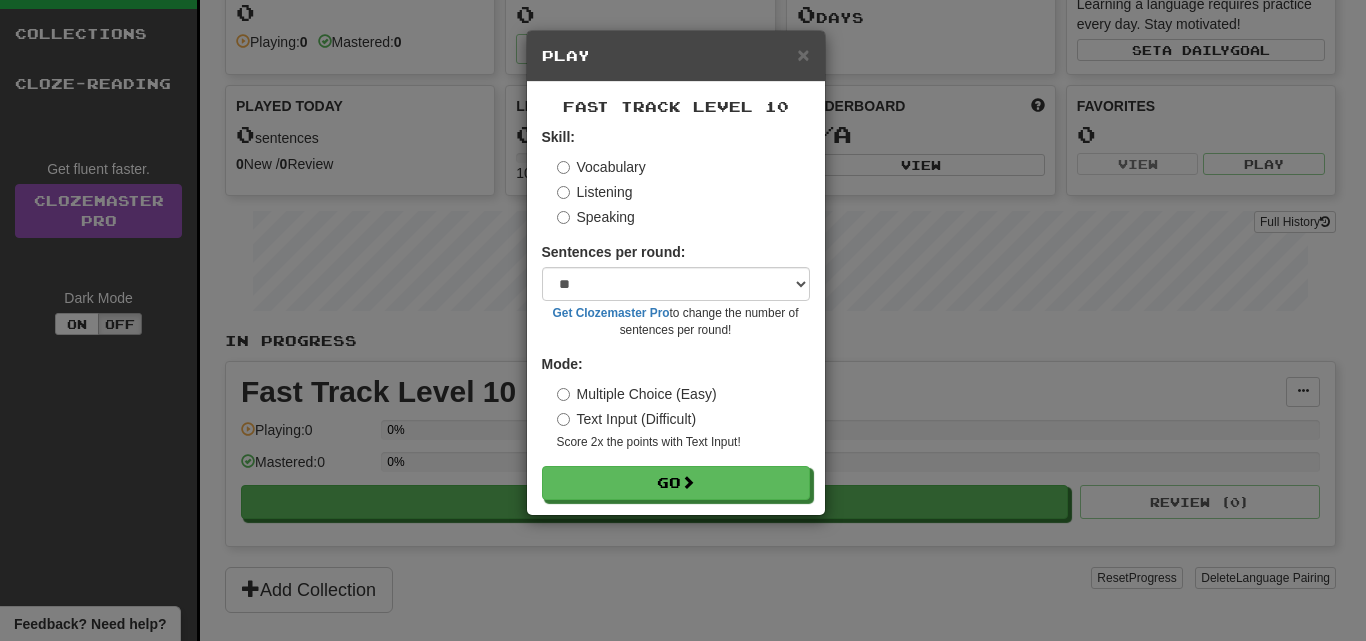 click on "Speaking" at bounding box center [596, 217] 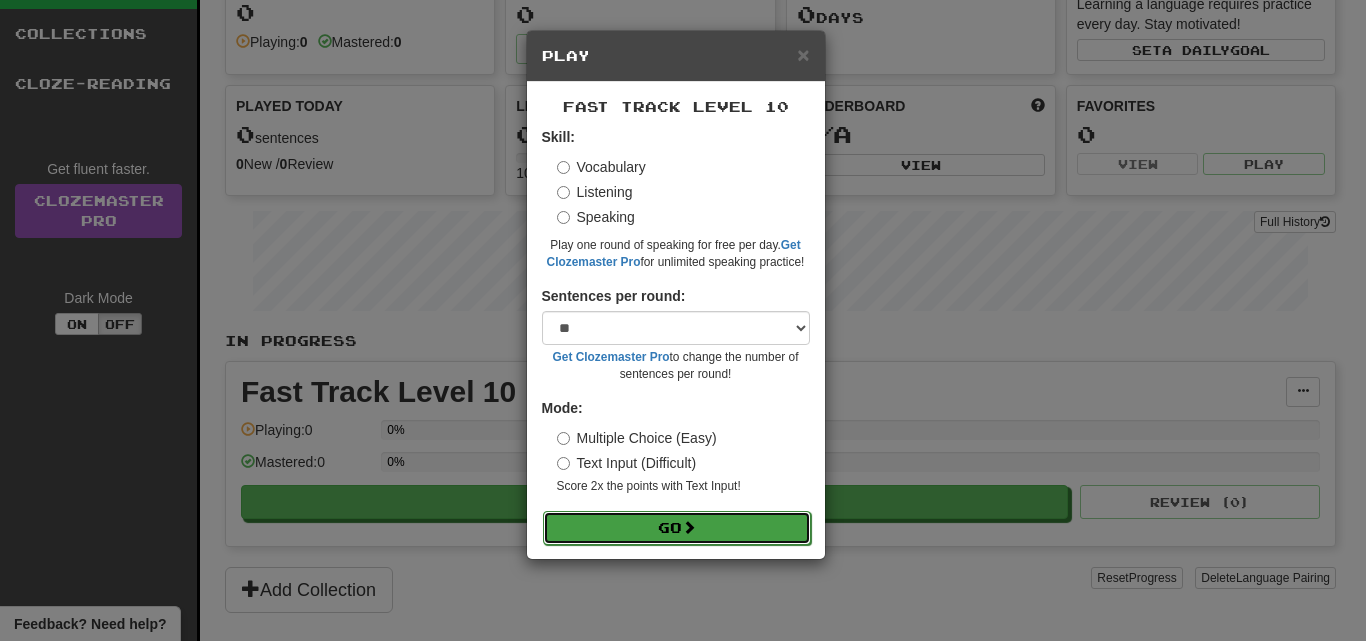 click on "Go" at bounding box center [677, 528] 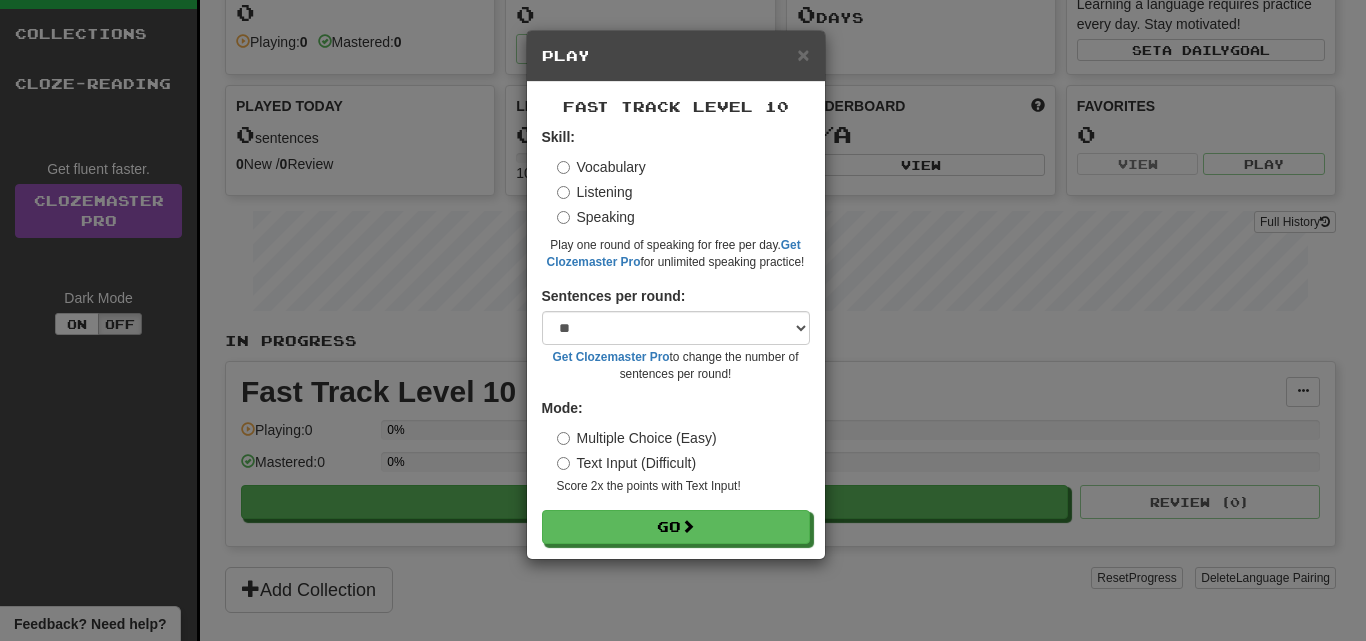 click on "Listening" at bounding box center (595, 192) 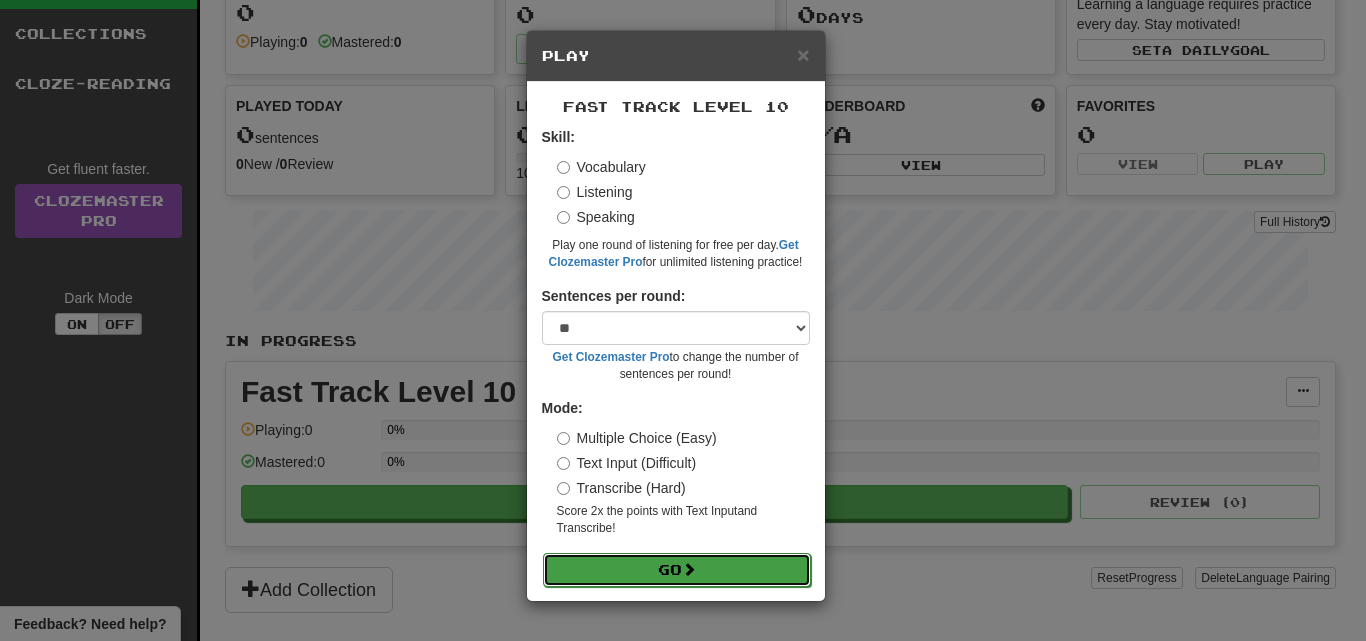 click on "Go" at bounding box center [677, 570] 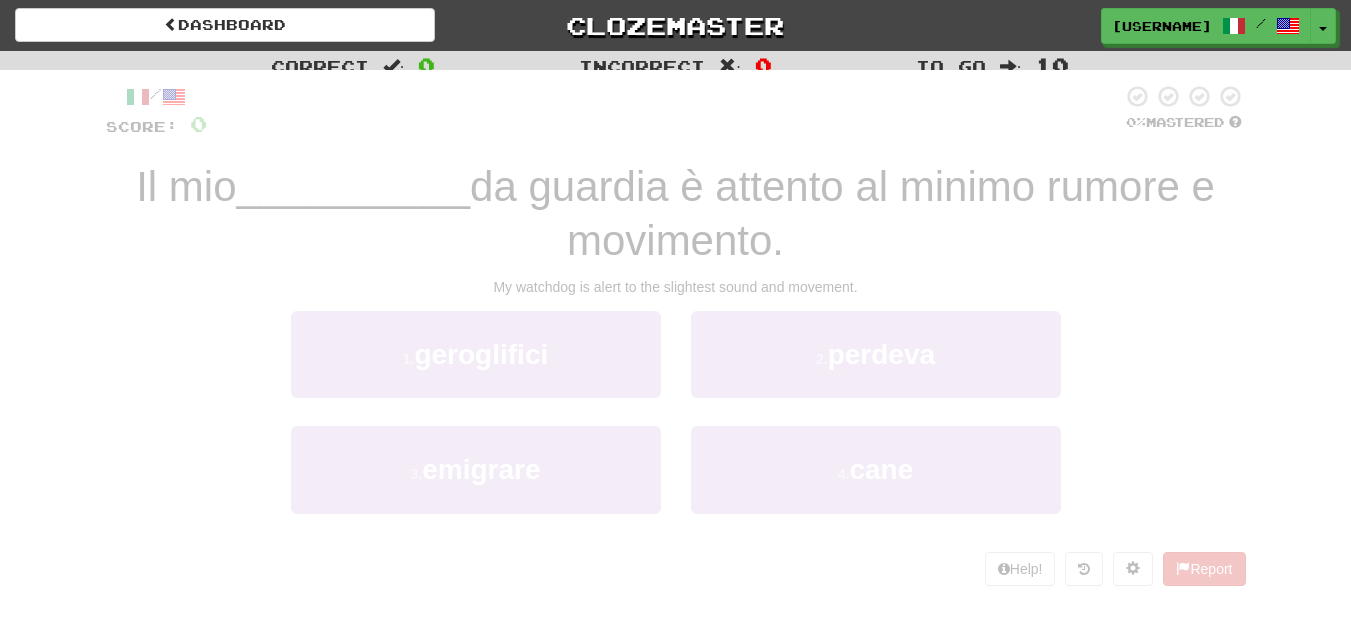 scroll, scrollTop: 0, scrollLeft: 0, axis: both 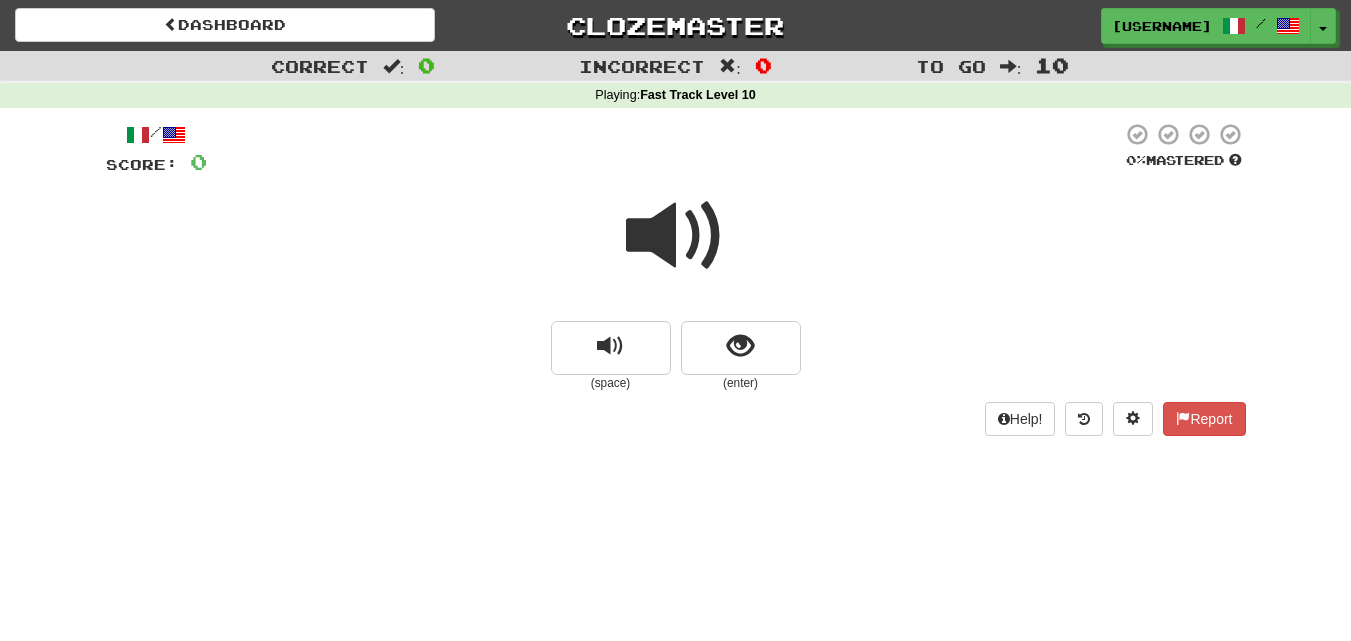 drag, startPoint x: 1353, startPoint y: 0, endPoint x: 836, endPoint y: 177, distance: 546.45953 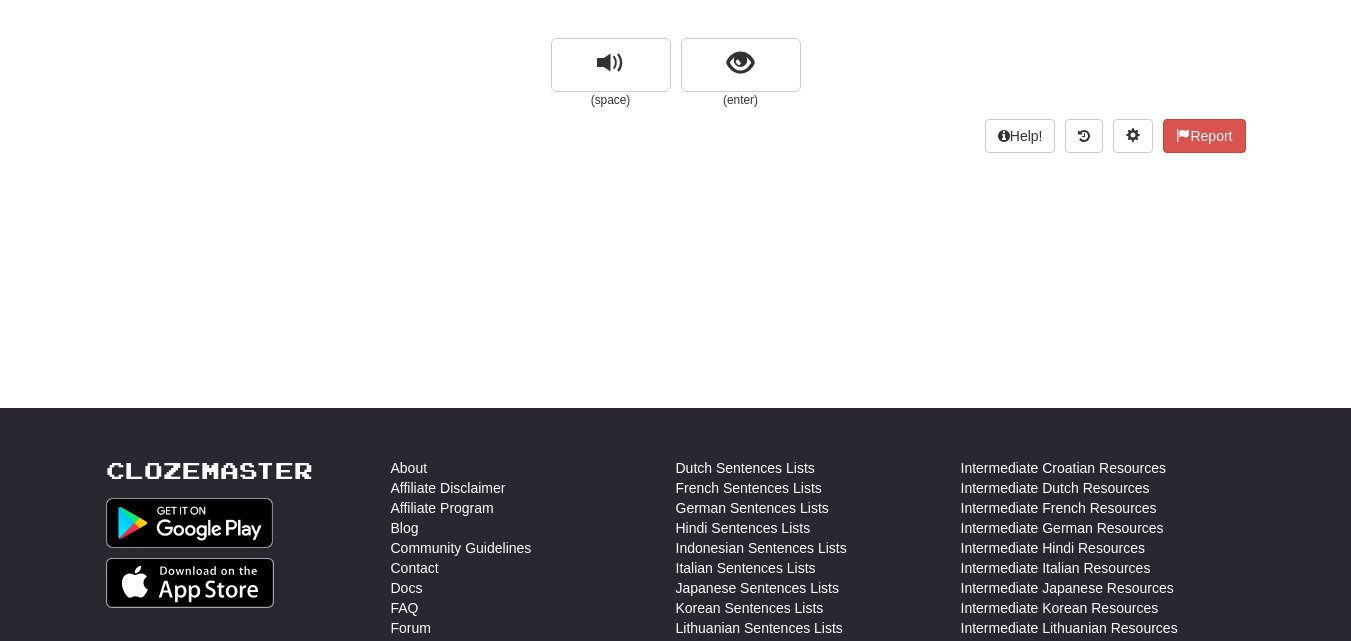 scroll, scrollTop: 0, scrollLeft: 0, axis: both 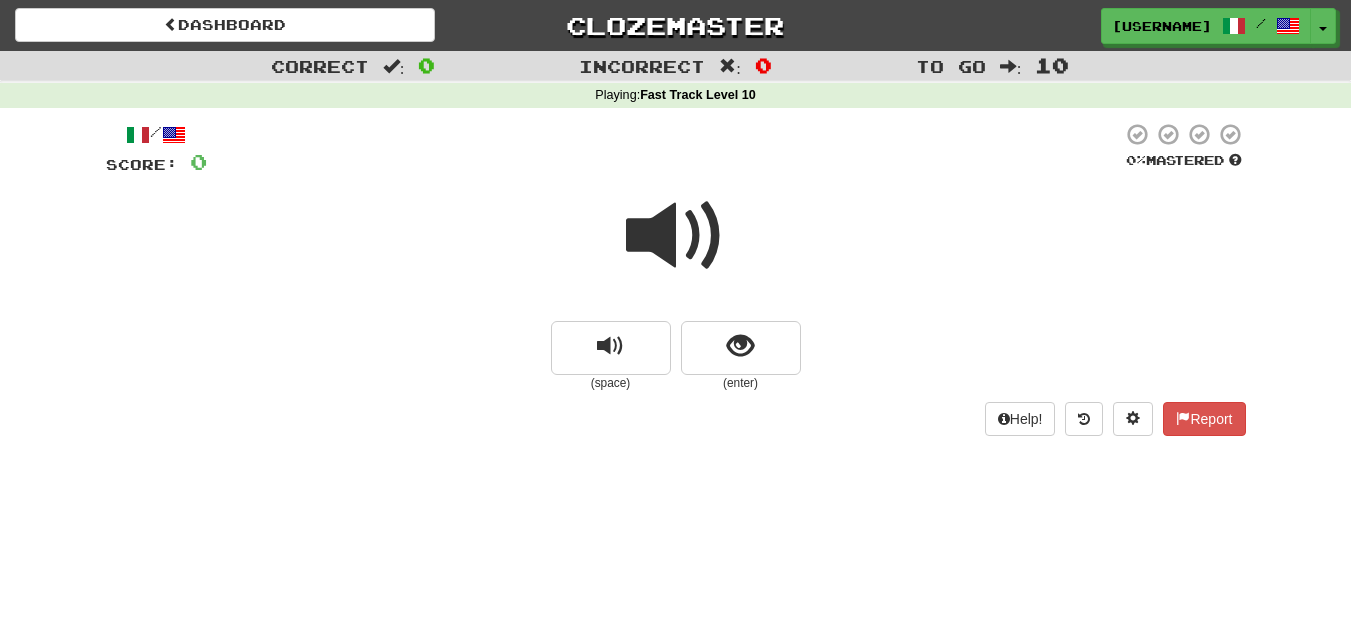 click at bounding box center [676, 236] 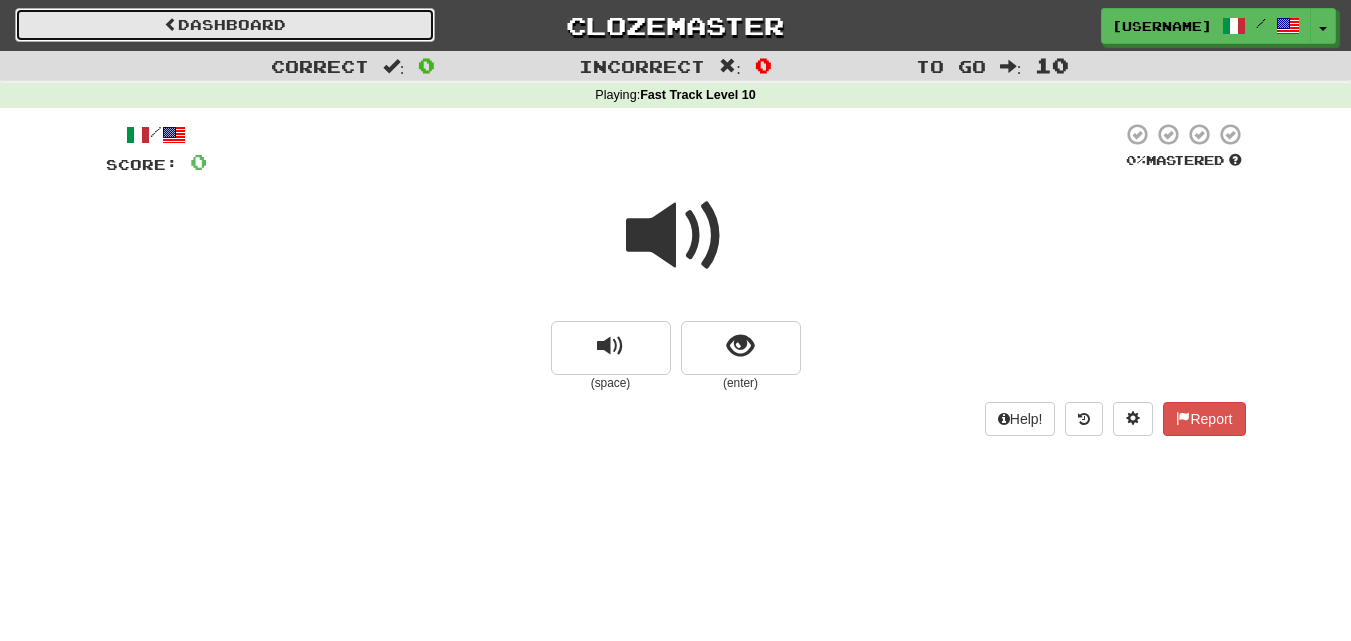click on "Dashboard" at bounding box center [225, 25] 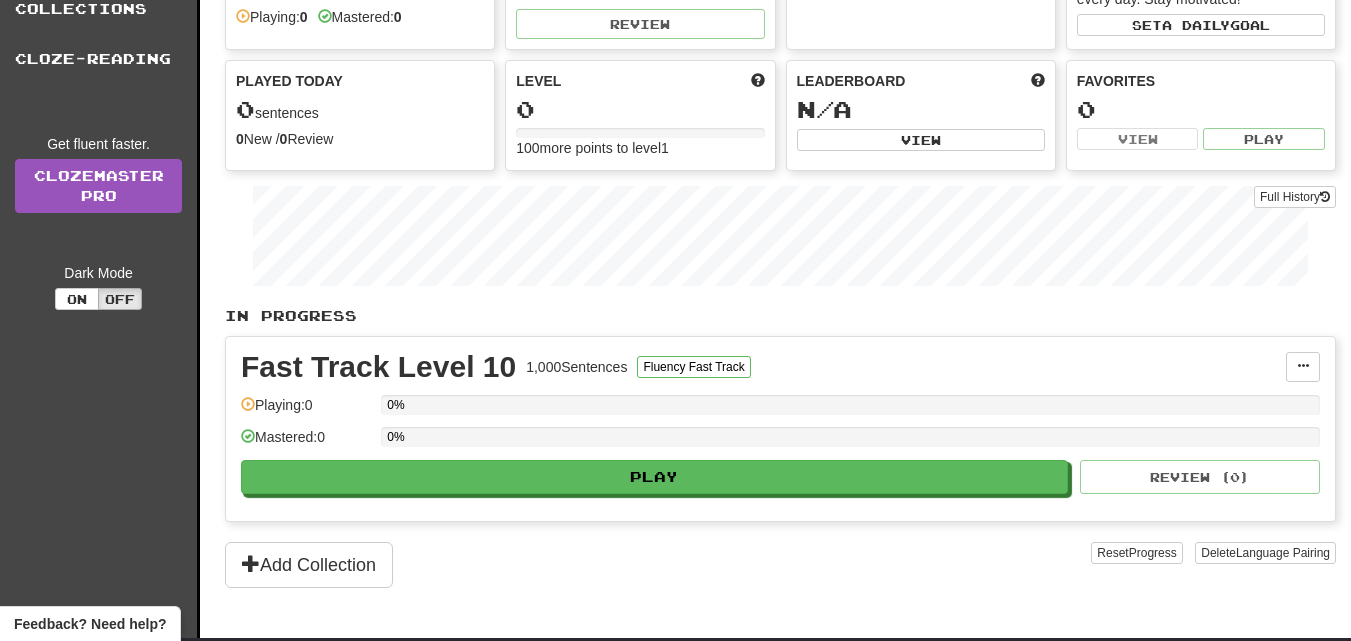 scroll, scrollTop: 0, scrollLeft: 0, axis: both 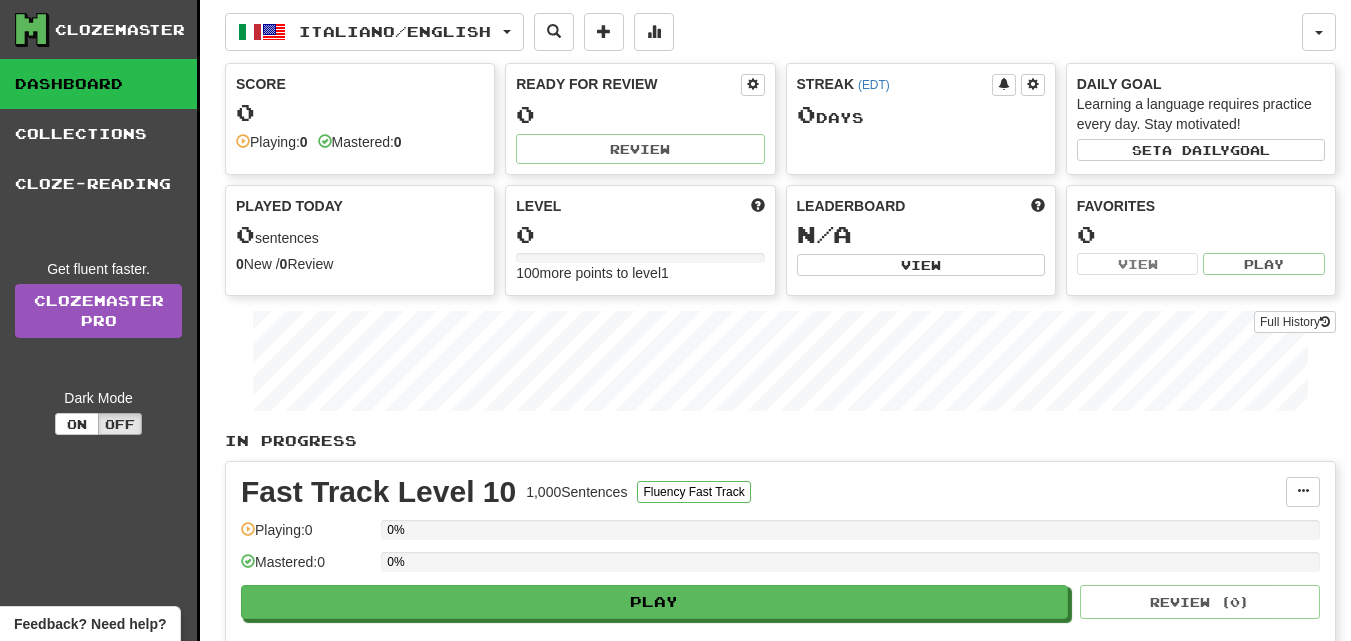 click on "Dashboard" at bounding box center [98, 84] 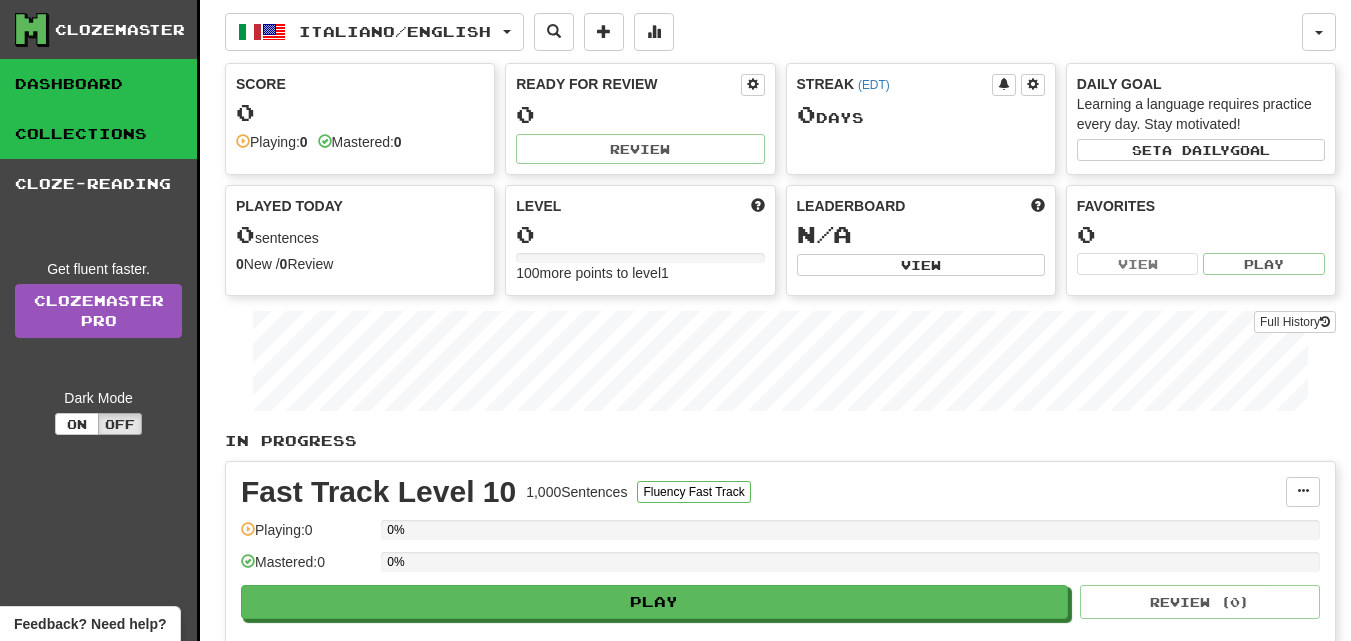 click on "Collections" at bounding box center (98, 134) 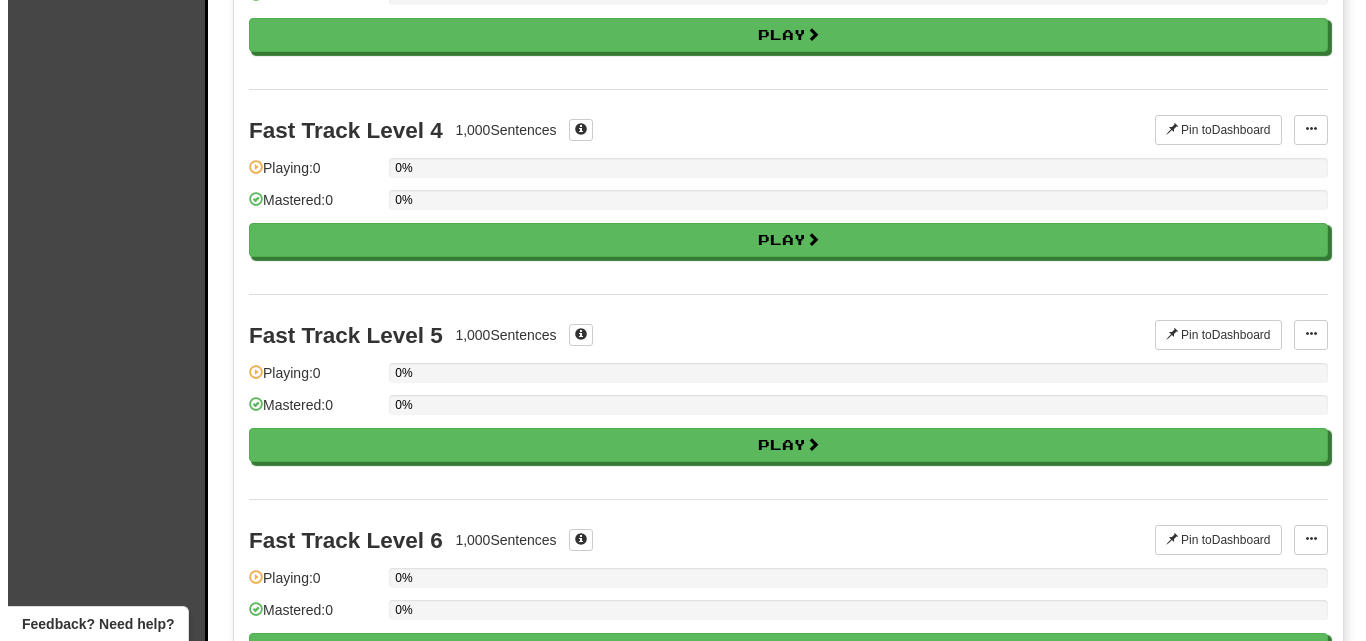 scroll, scrollTop: 1000, scrollLeft: 0, axis: vertical 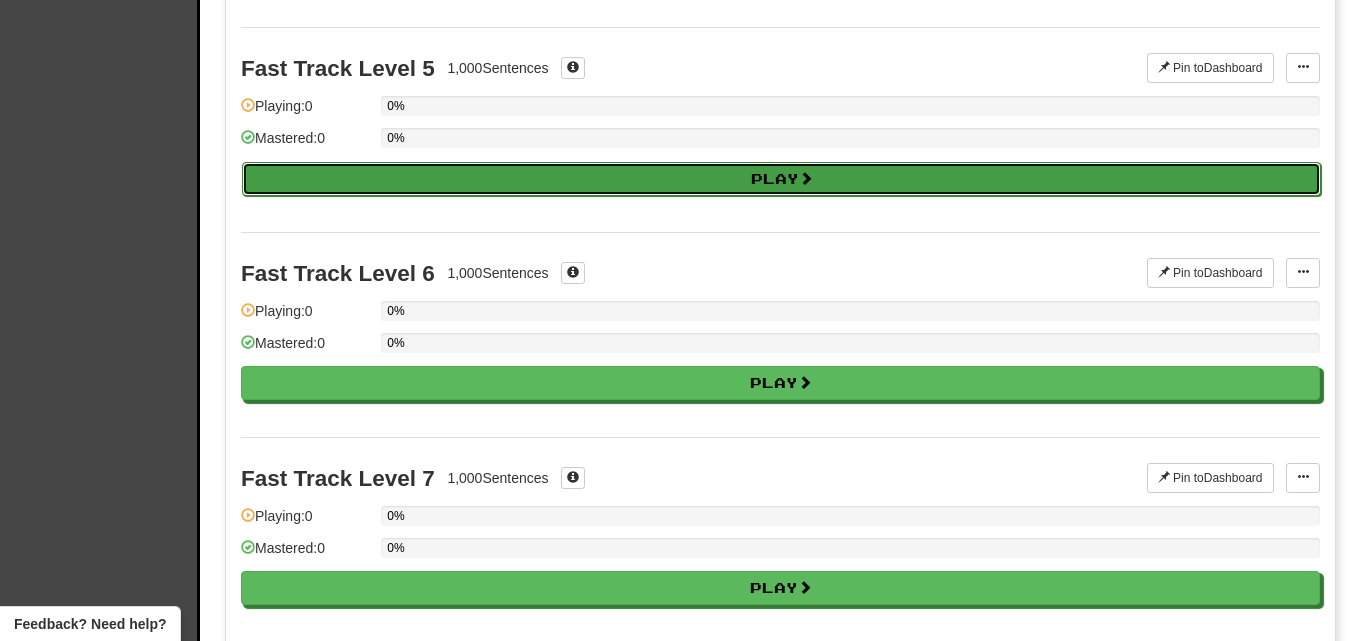 click on "Play" at bounding box center (781, 179) 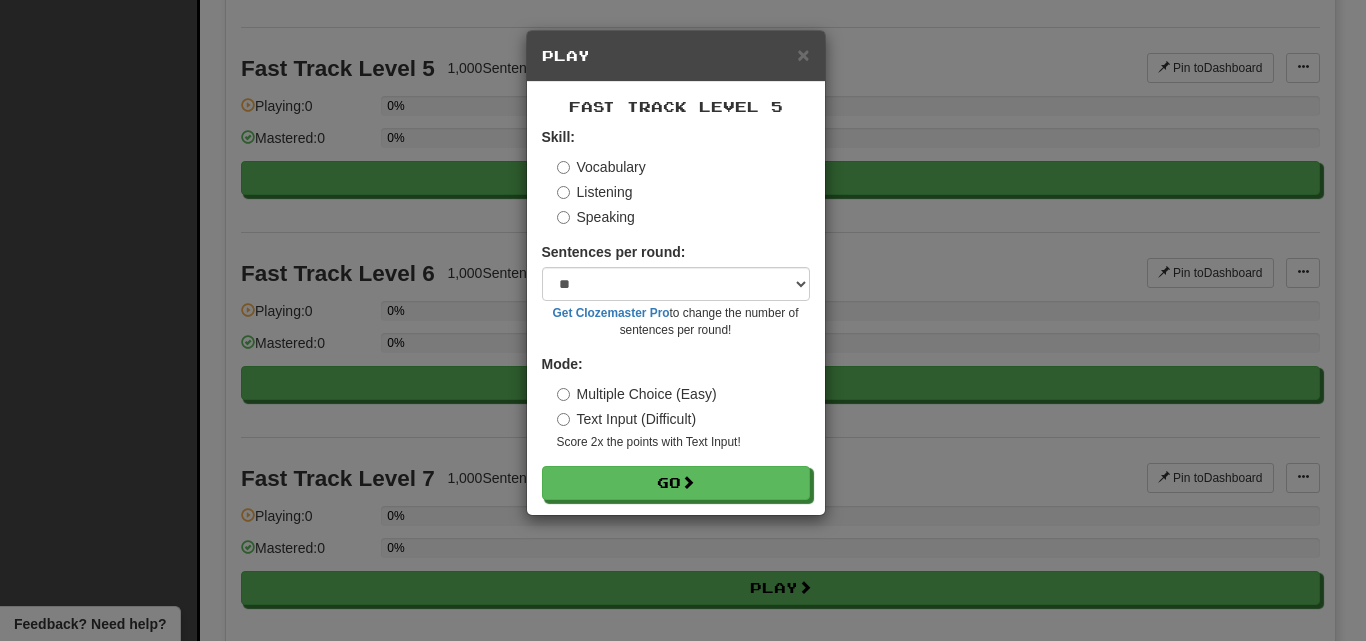 click on "Listening" at bounding box center [595, 192] 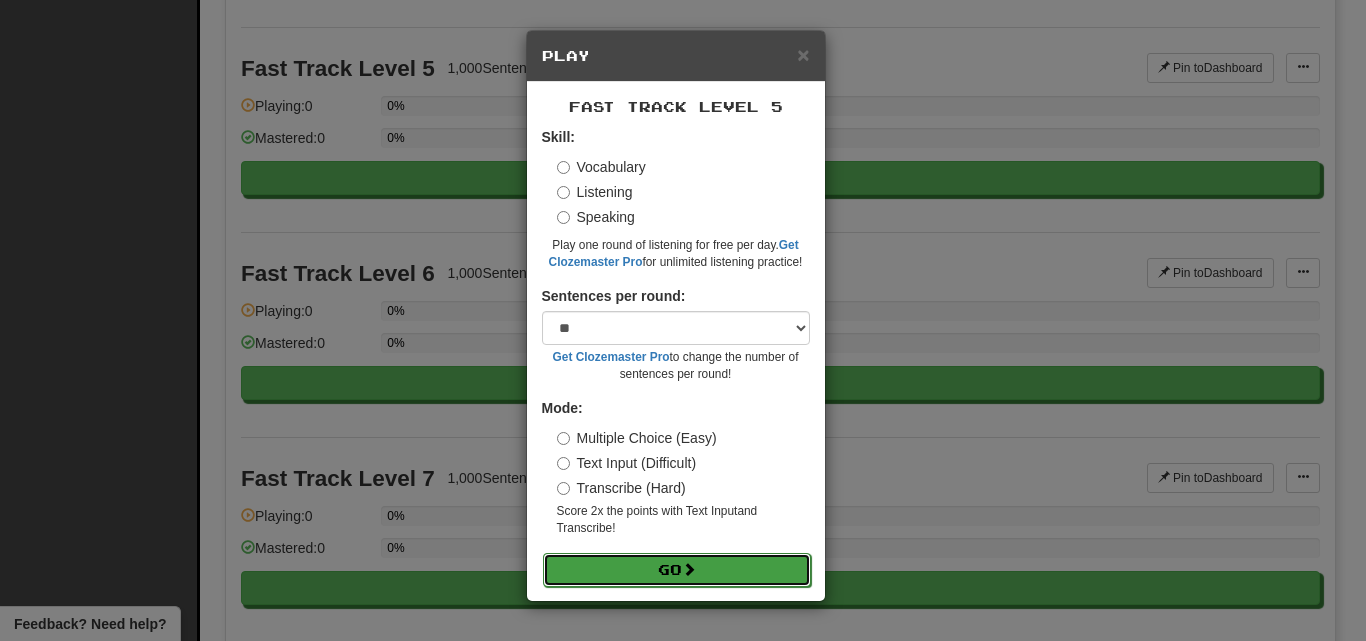 click on "Go" at bounding box center [677, 570] 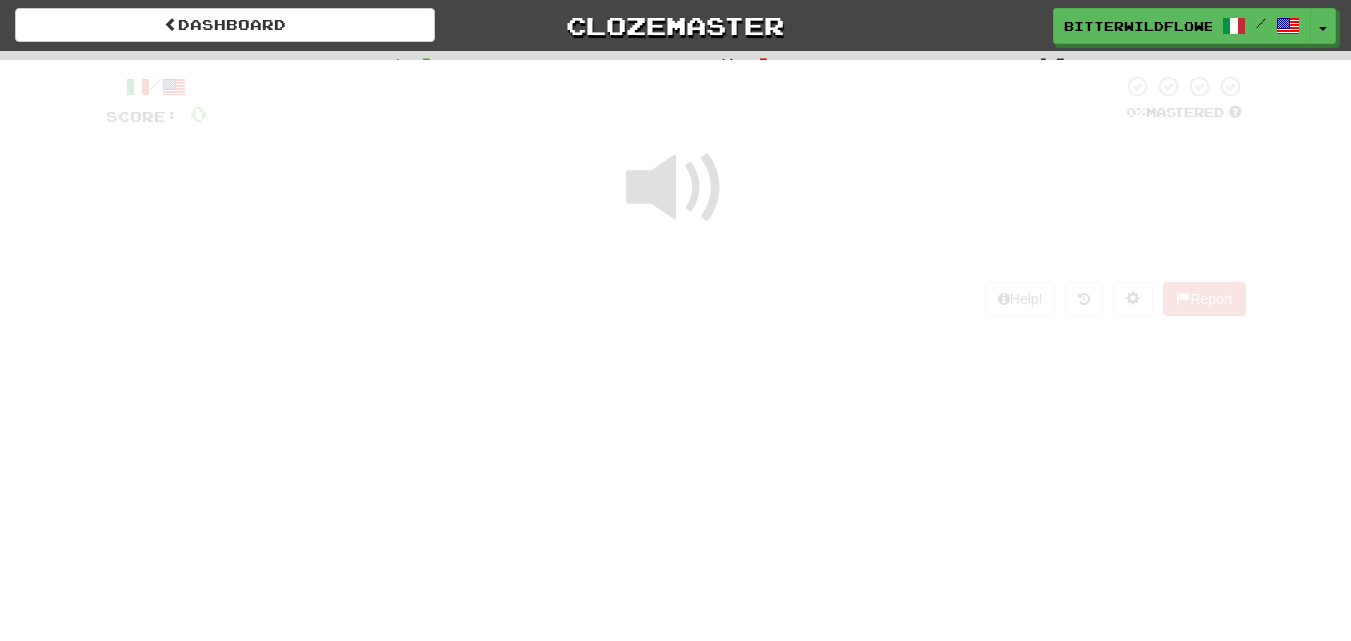 scroll, scrollTop: 0, scrollLeft: 0, axis: both 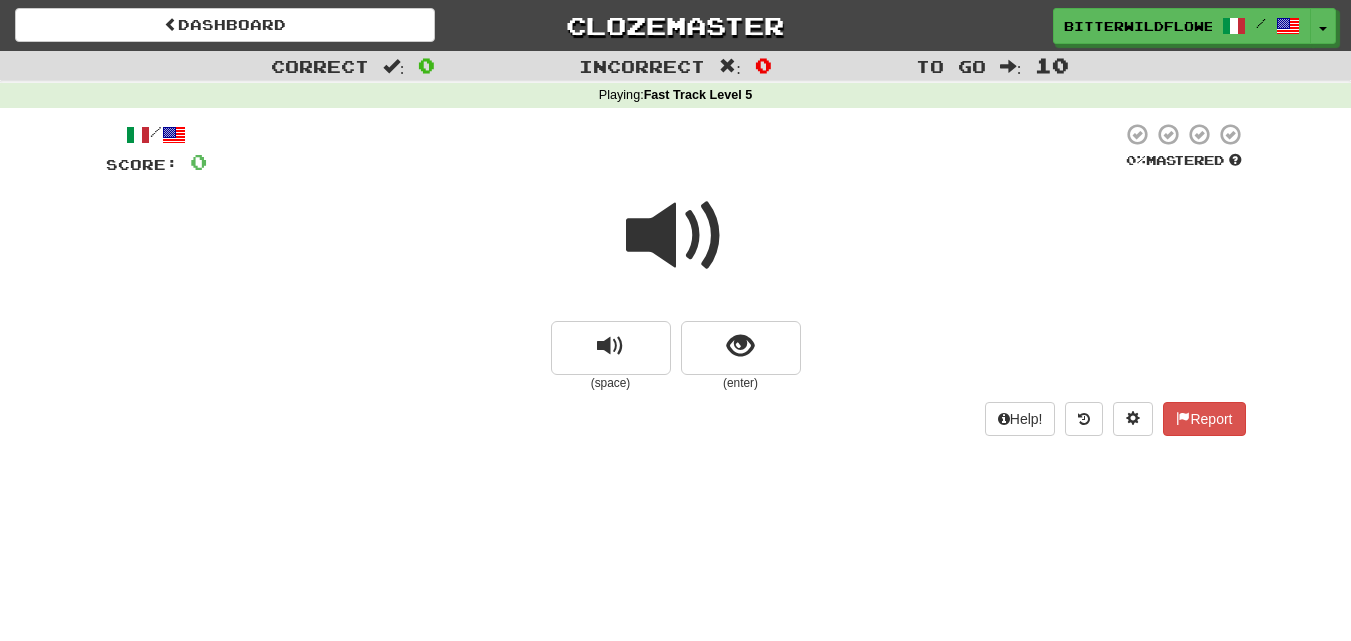click at bounding box center (676, 236) 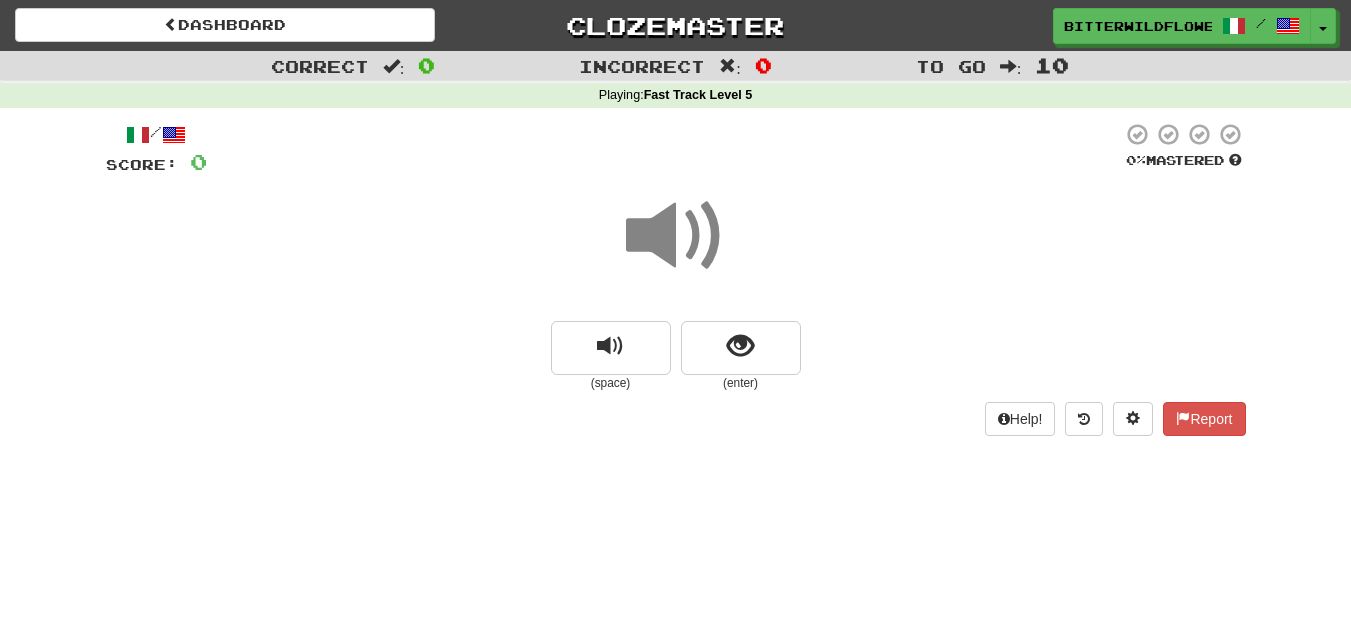 click at bounding box center [676, 236] 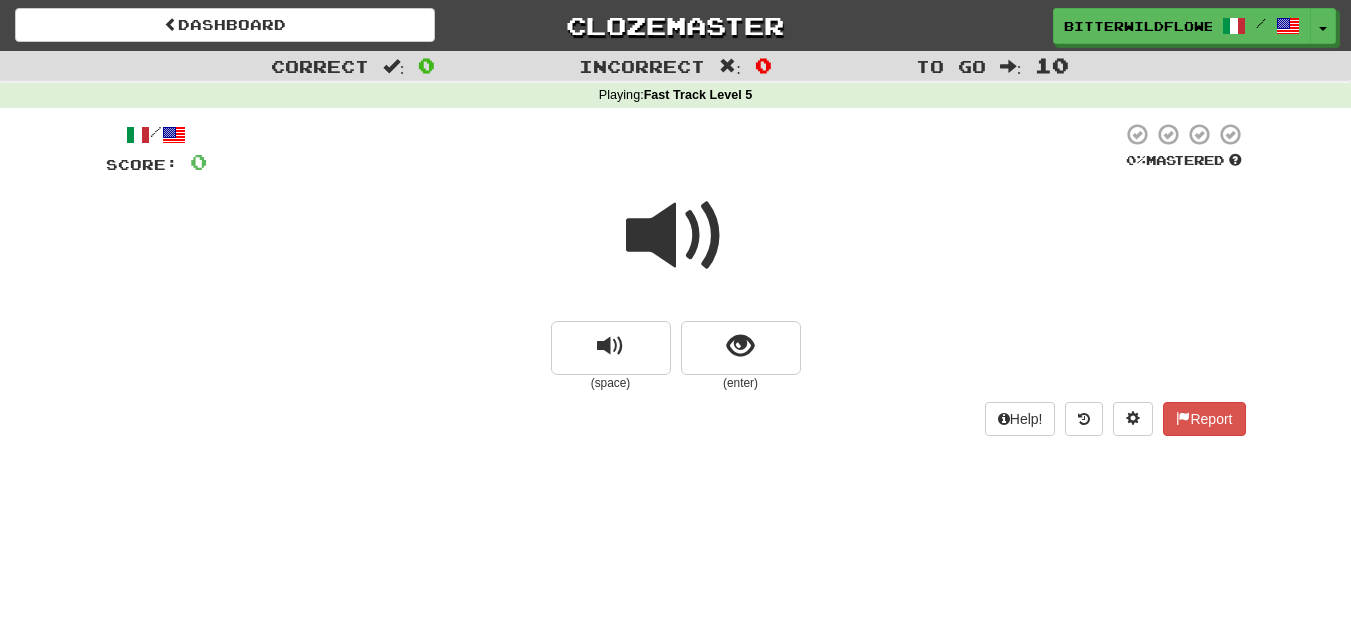 click at bounding box center (676, 236) 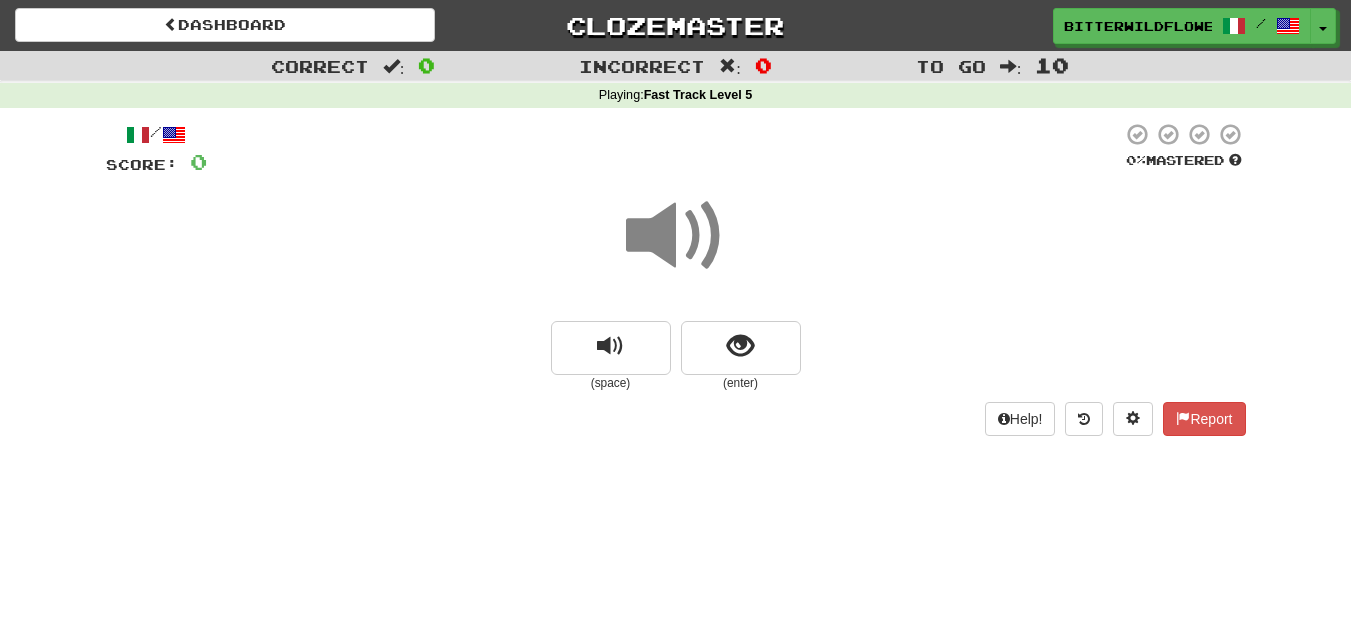click at bounding box center [676, 236] 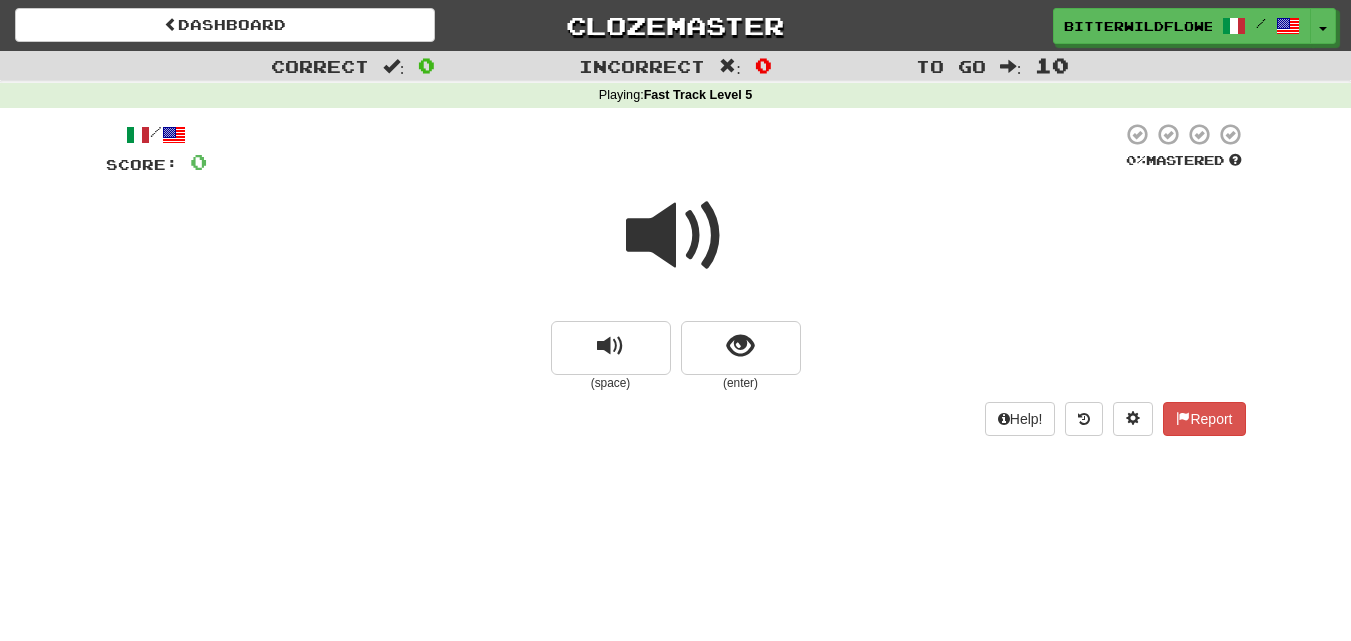 click on ":" at bounding box center [394, 66] 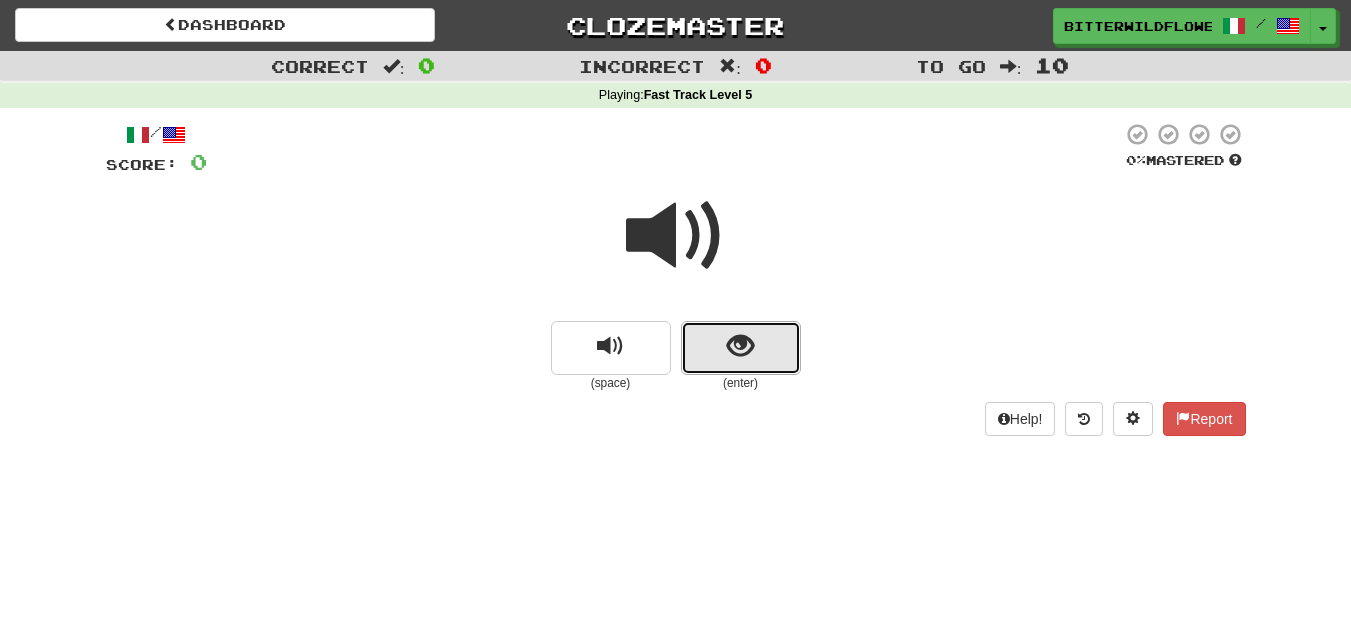click at bounding box center [741, 348] 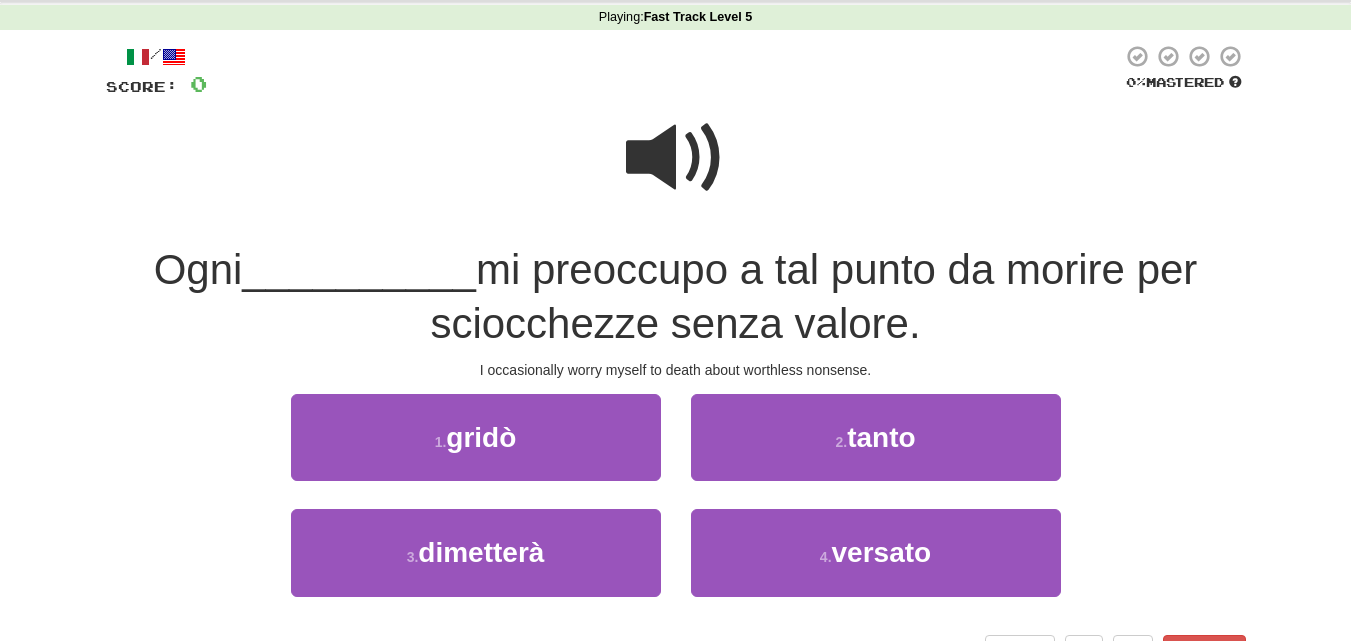 scroll, scrollTop: 200, scrollLeft: 0, axis: vertical 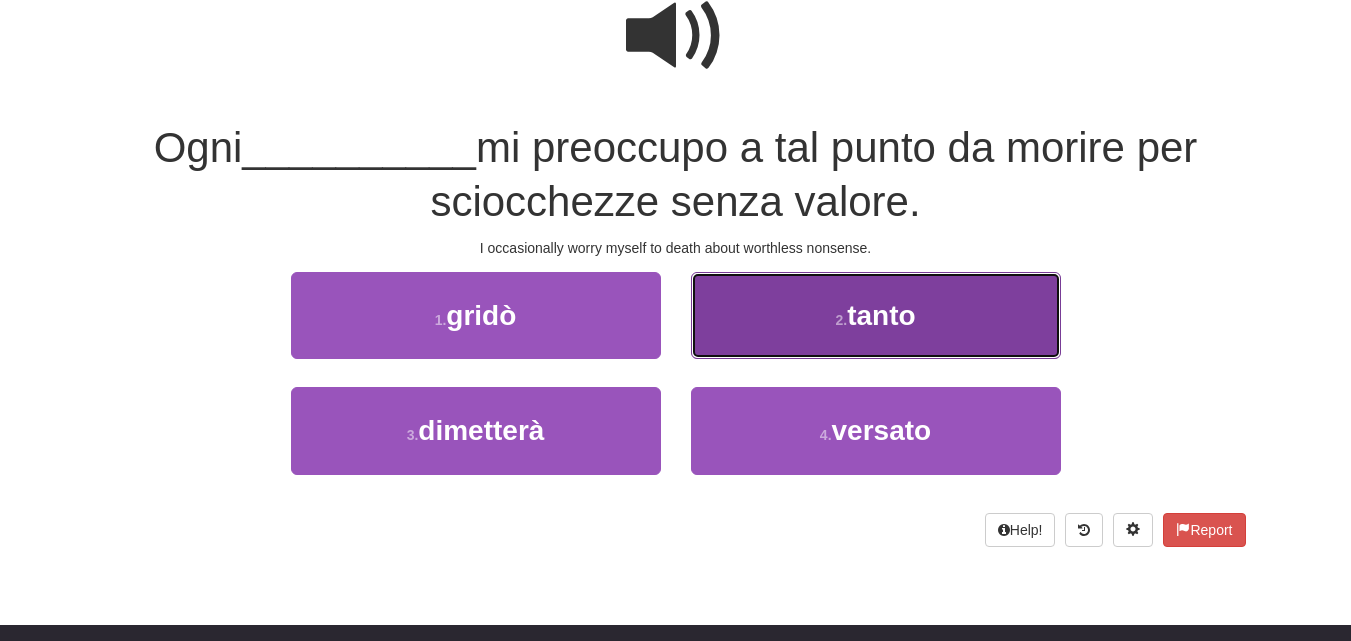 click on "tanto" at bounding box center (881, 315) 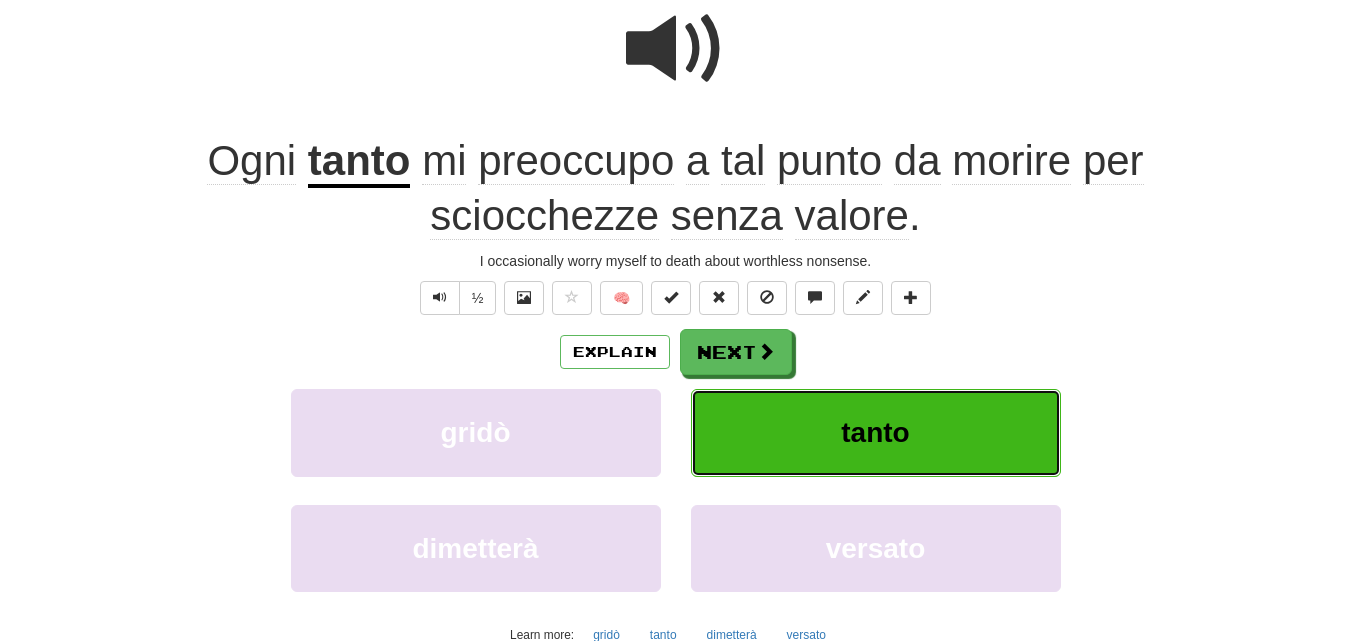 scroll, scrollTop: 213, scrollLeft: 0, axis: vertical 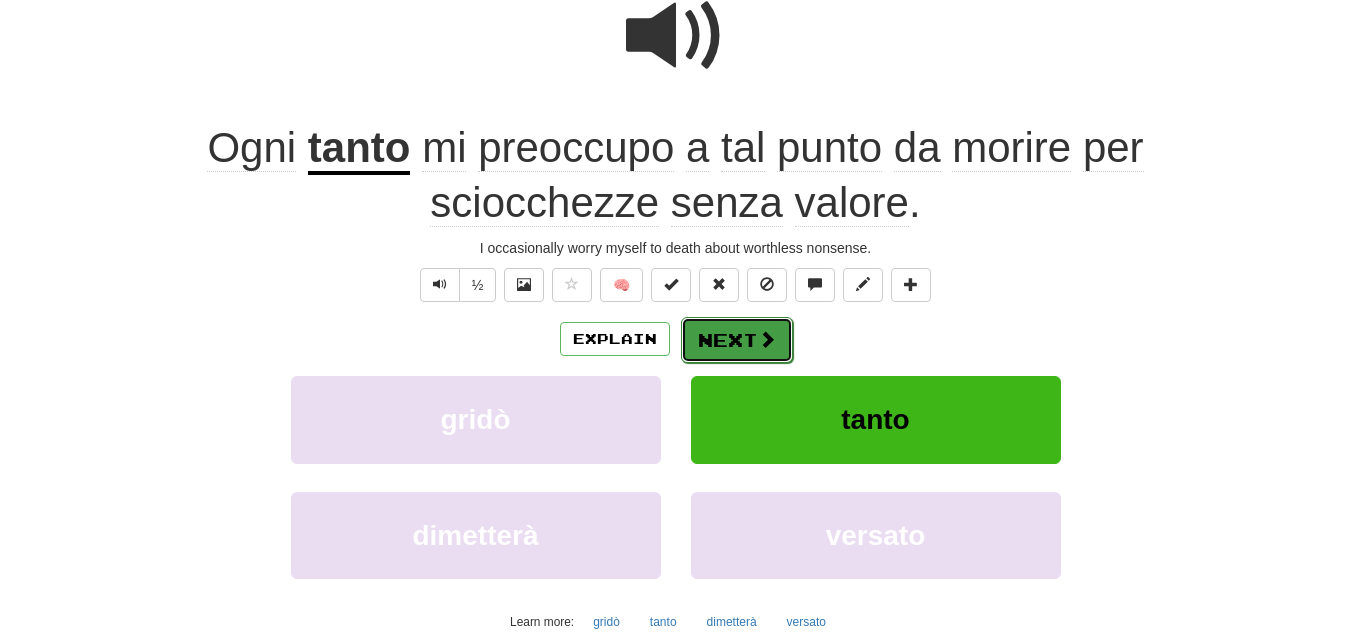 click on "Next" at bounding box center (737, 340) 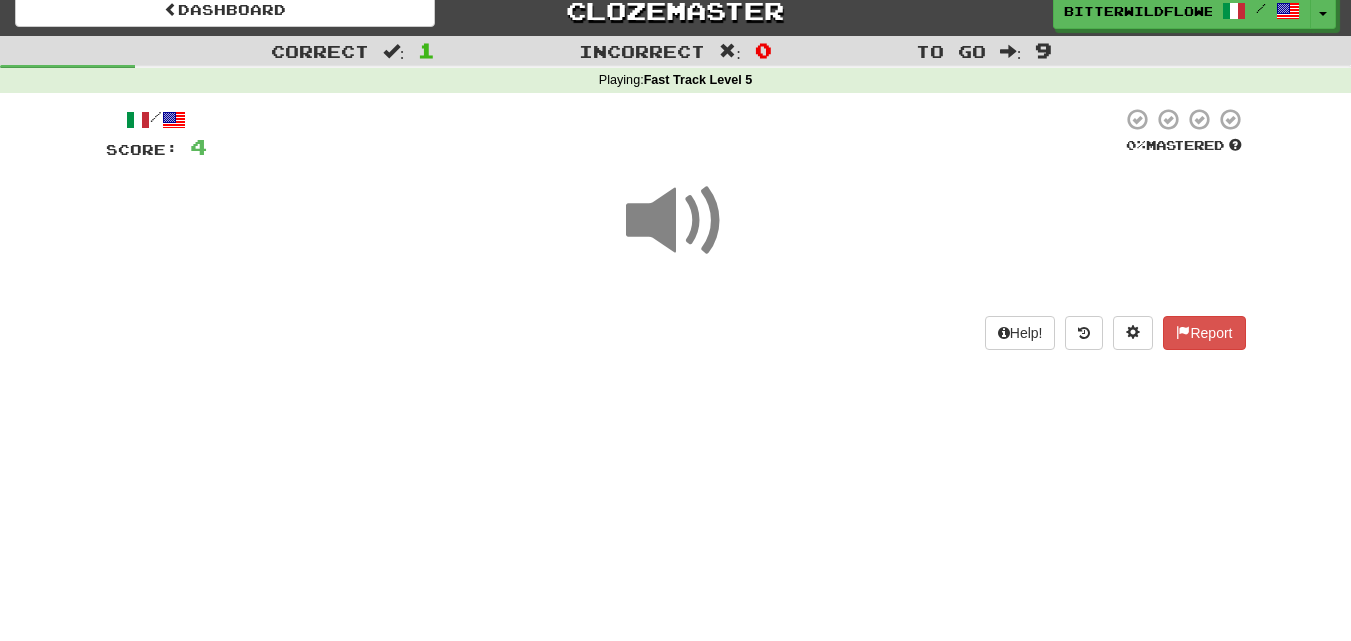 scroll, scrollTop: 13, scrollLeft: 0, axis: vertical 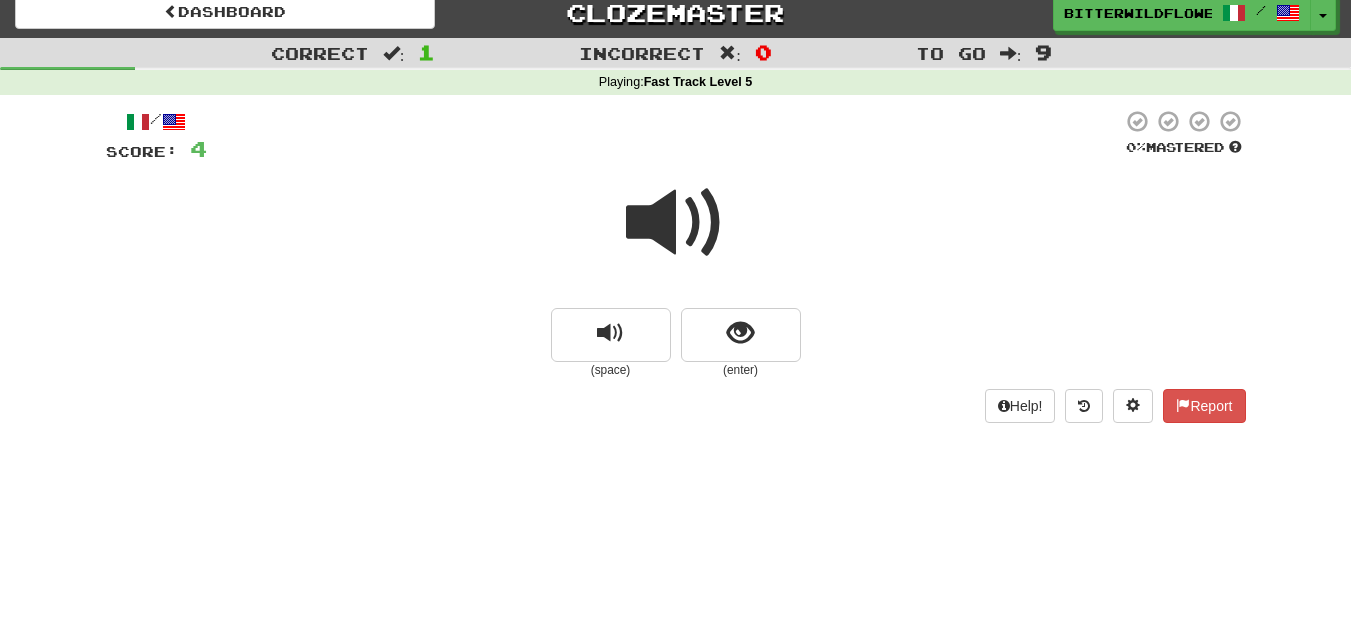 click at bounding box center (676, 223) 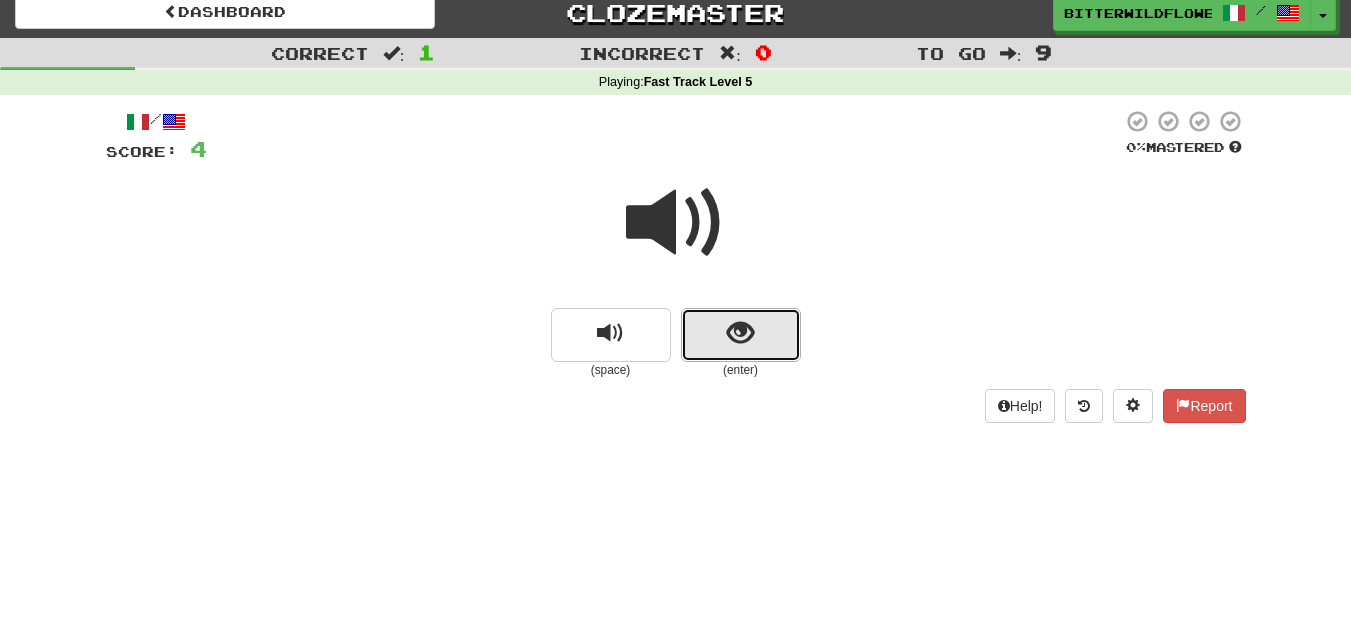 click at bounding box center [741, 335] 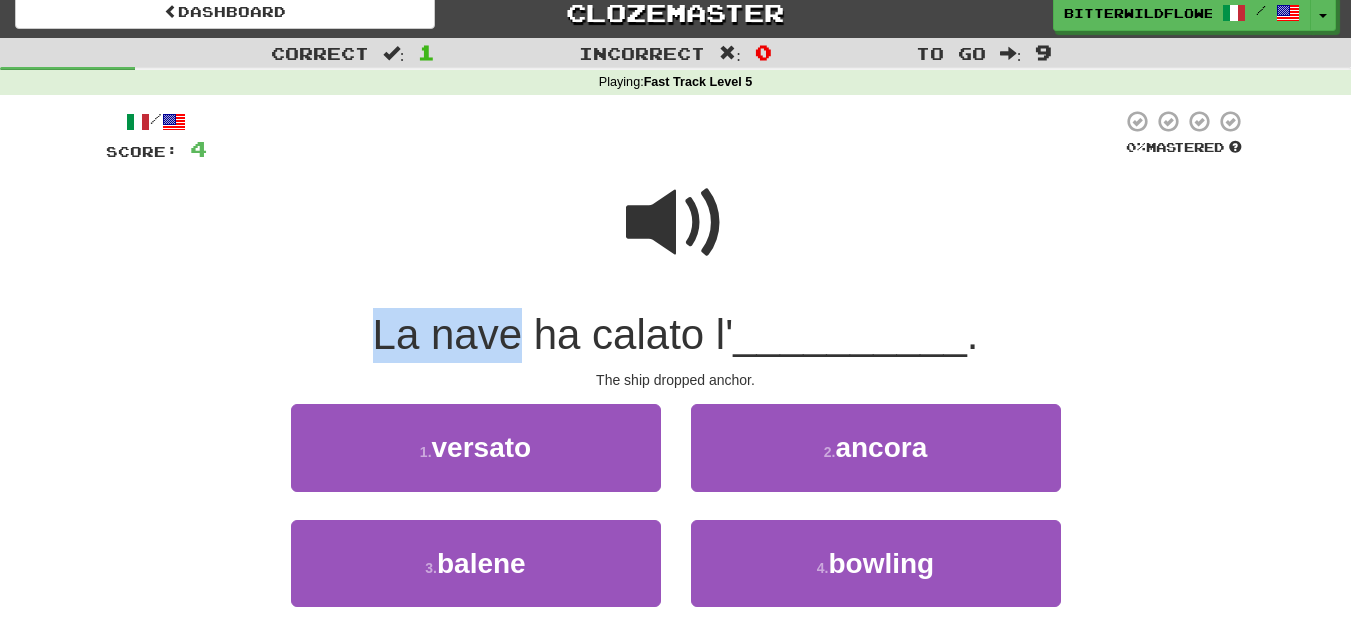 drag, startPoint x: 525, startPoint y: 342, endPoint x: 362, endPoint y: 337, distance: 163.07668 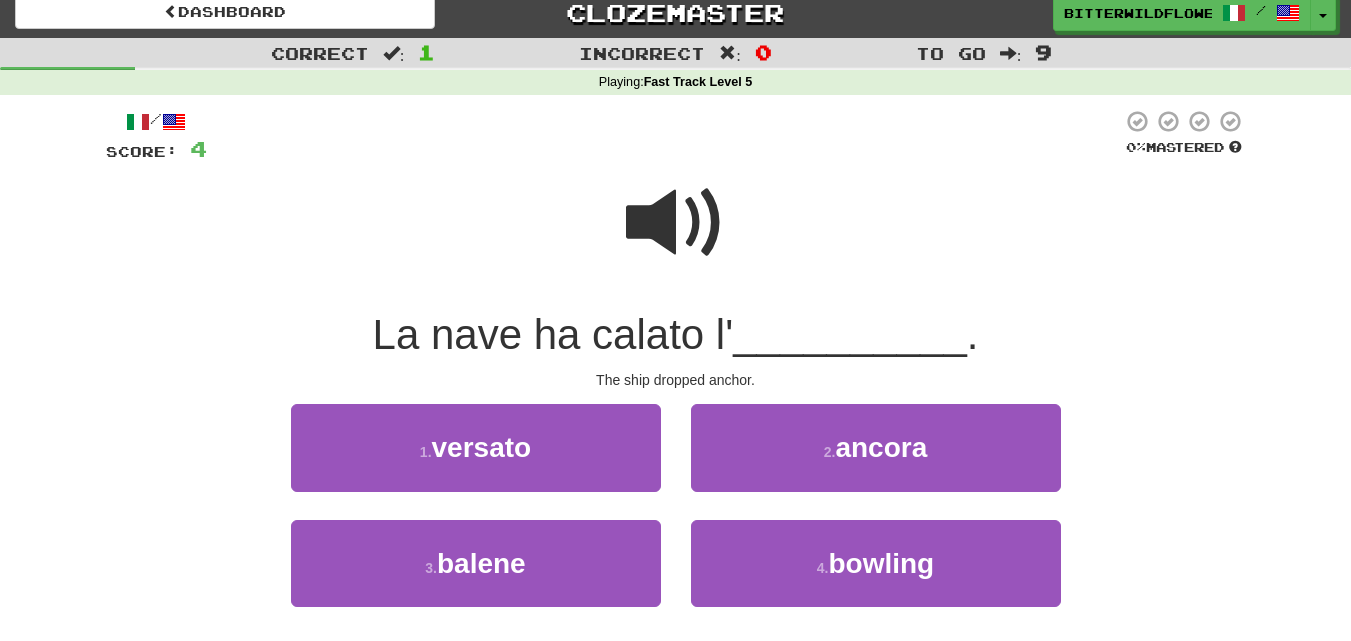 click at bounding box center [676, 223] 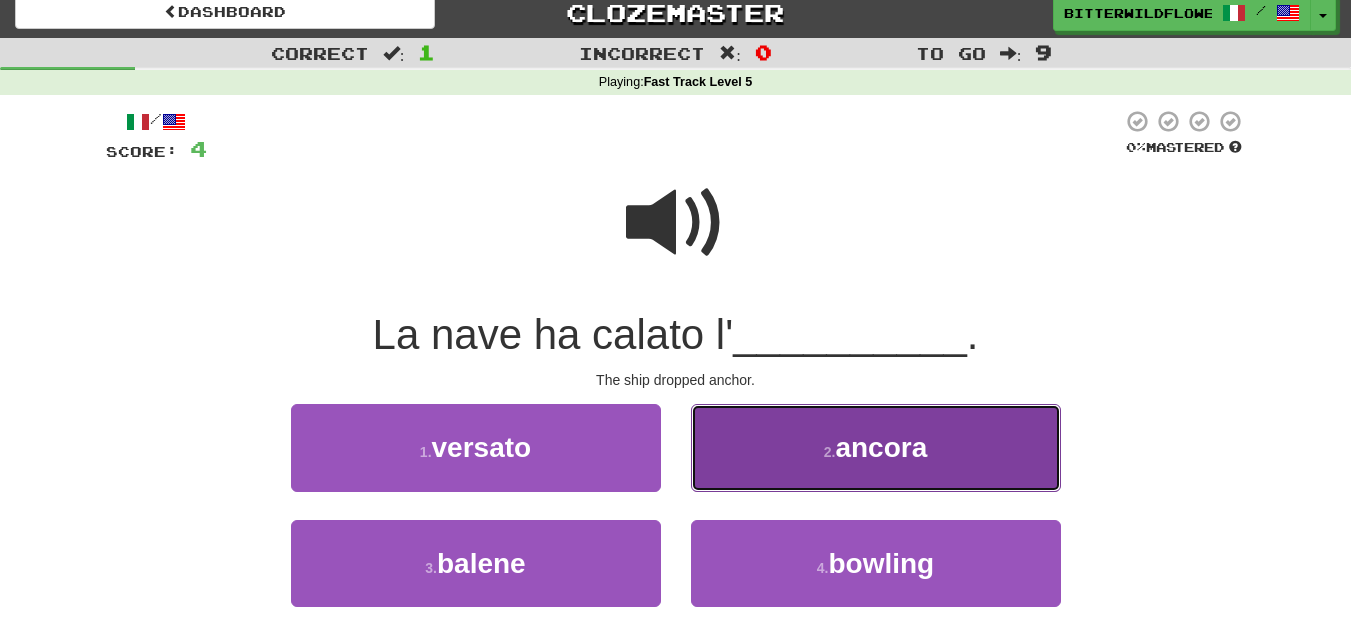 click on "2 .  ancora" at bounding box center (876, 447) 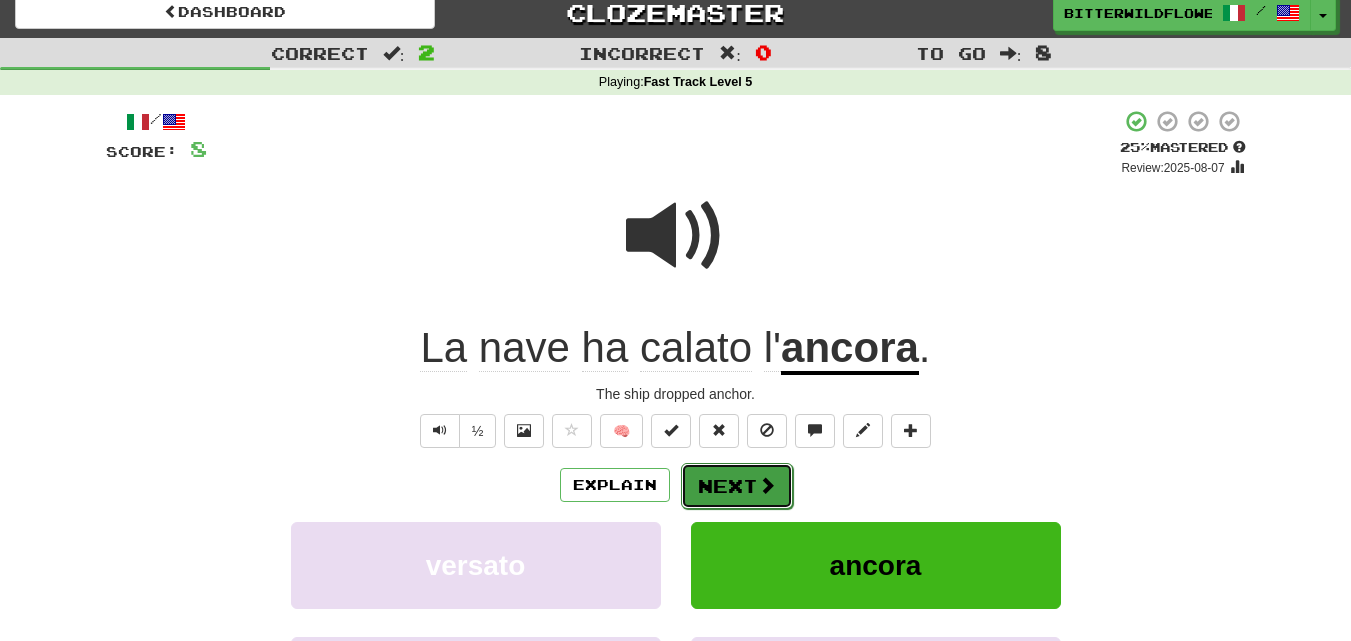 click at bounding box center (767, 485) 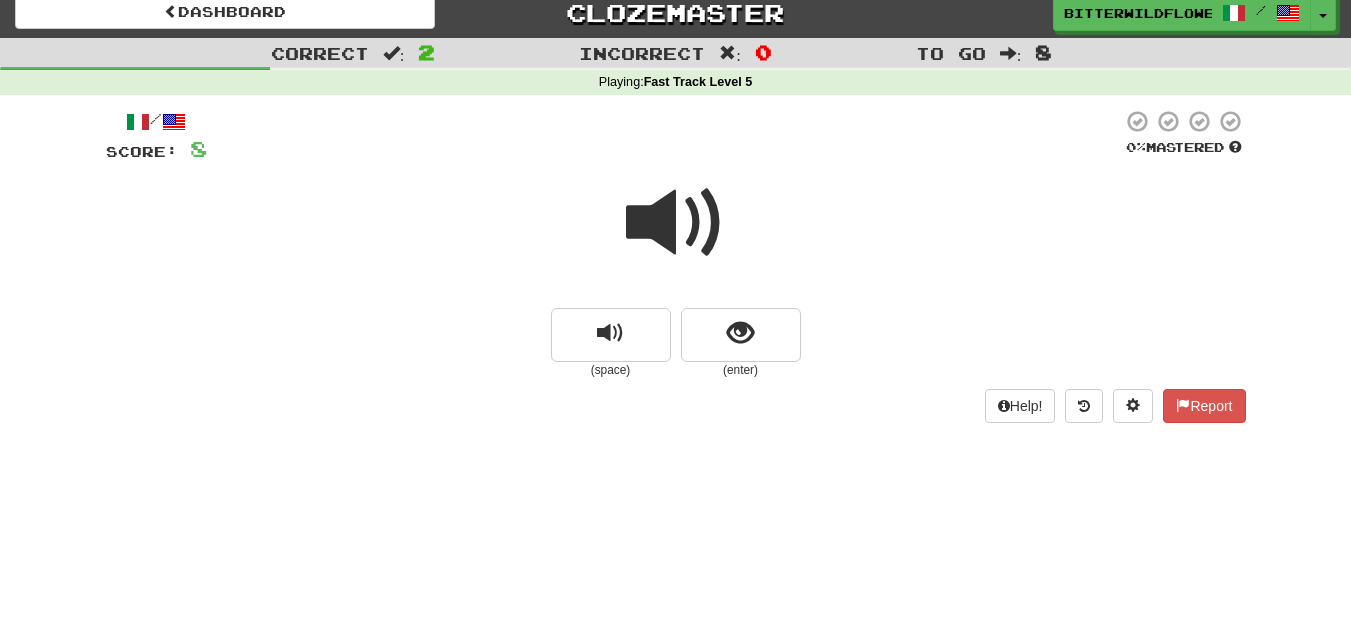 click at bounding box center (676, 223) 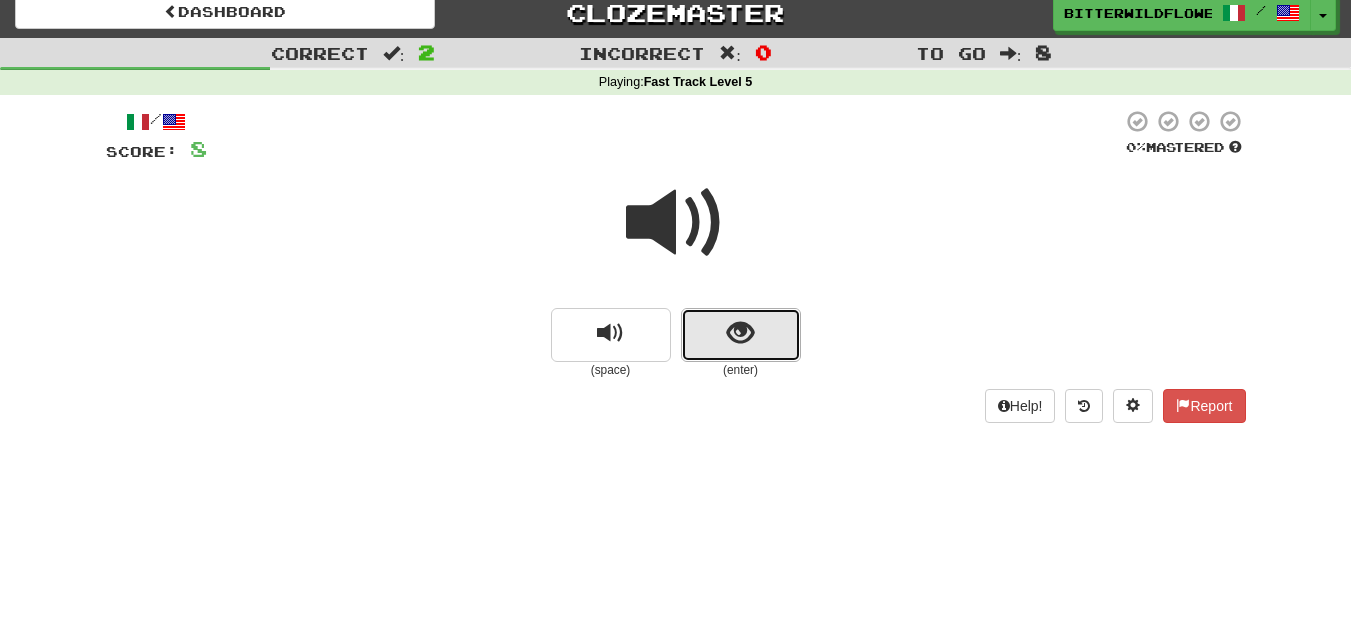 click at bounding box center [741, 335] 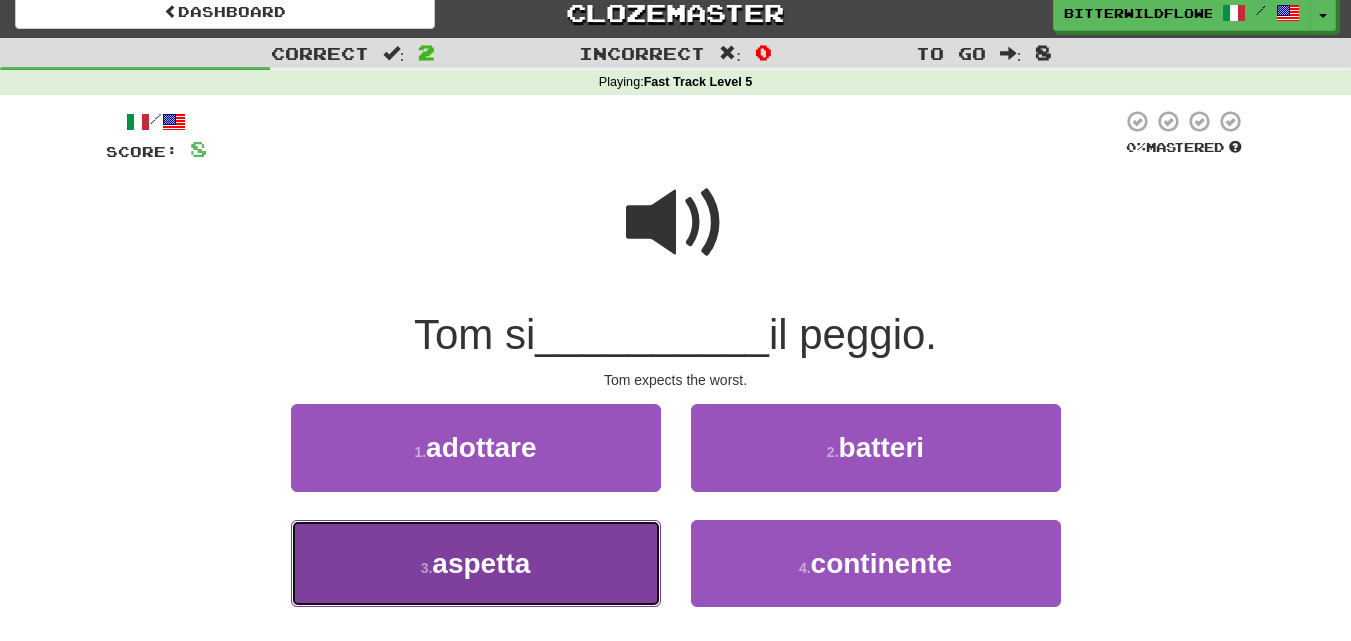 click on "aspetta" at bounding box center [481, 563] 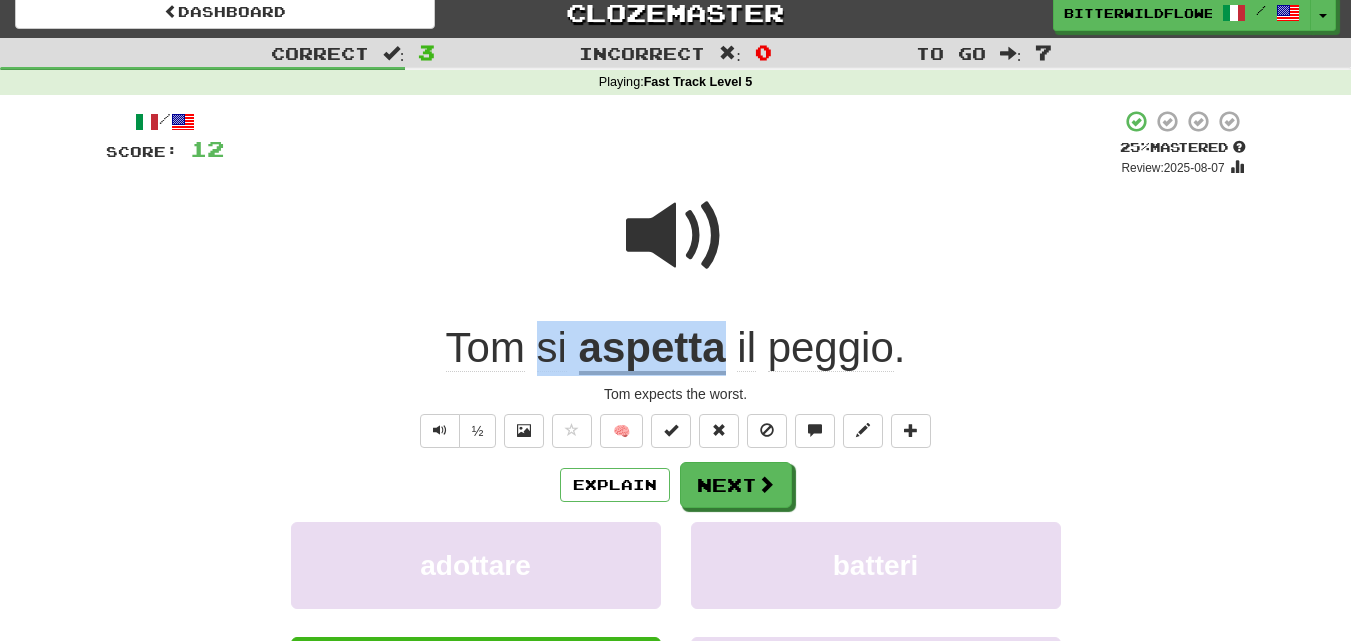 drag, startPoint x: 730, startPoint y: 354, endPoint x: 542, endPoint y: 357, distance: 188.02394 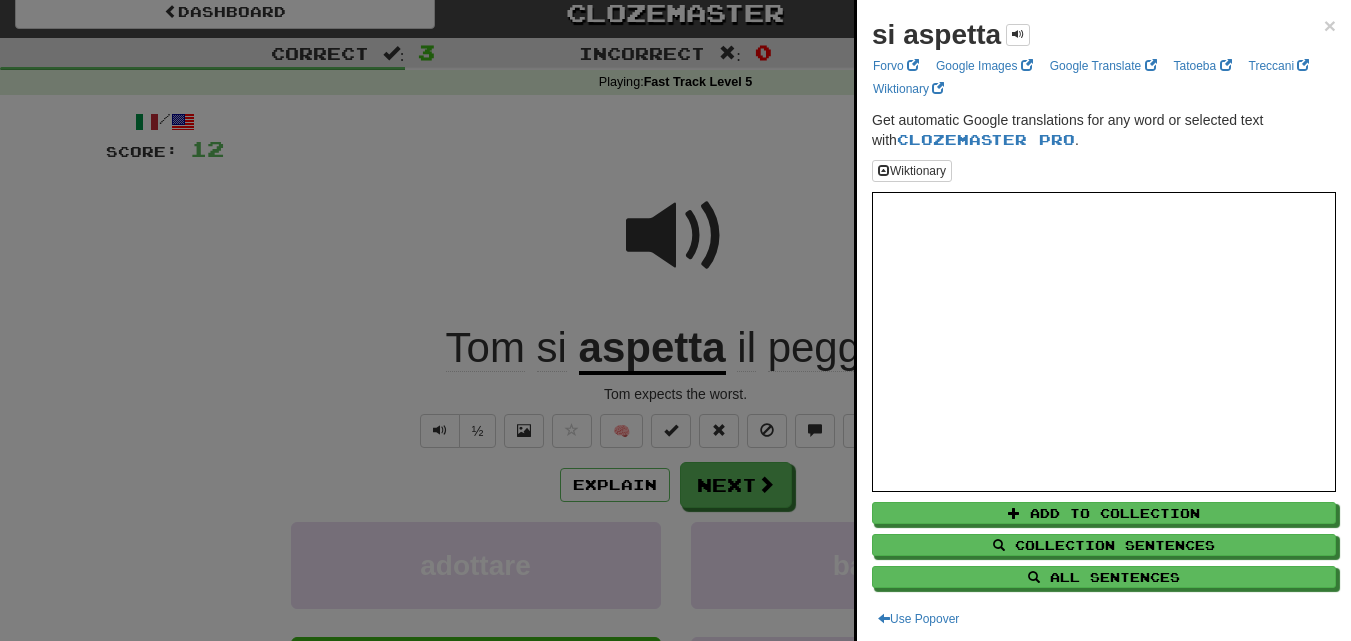 click at bounding box center (675, 320) 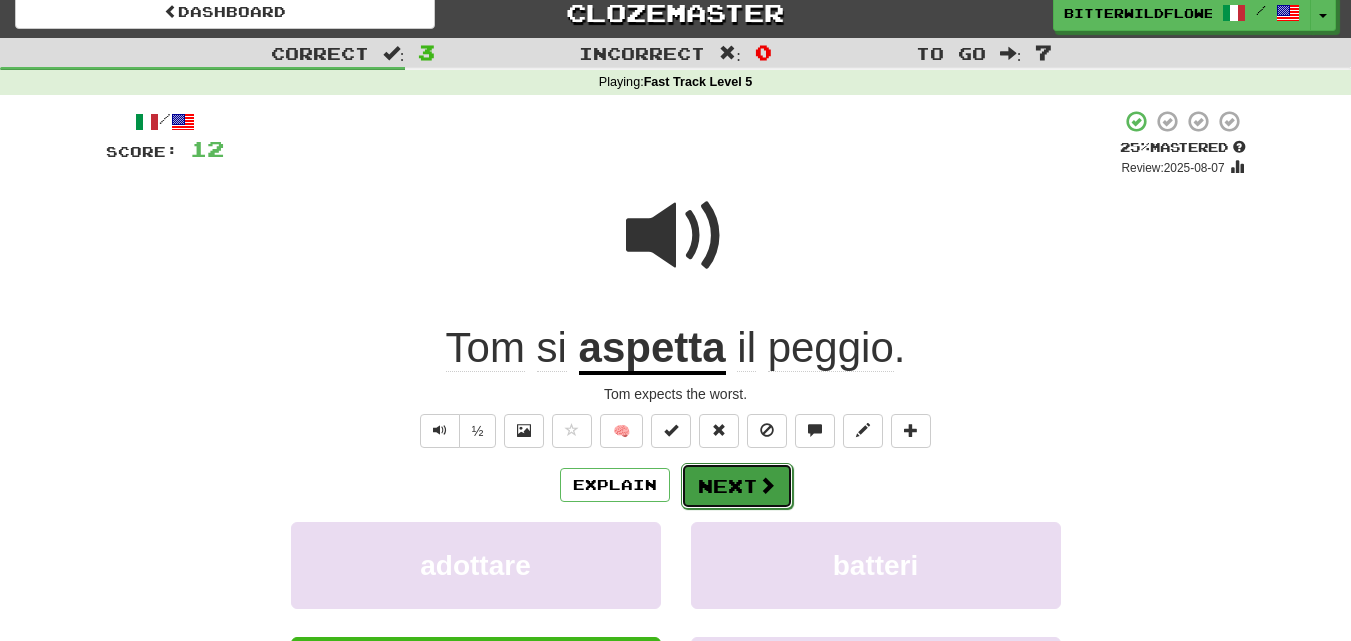click at bounding box center (767, 485) 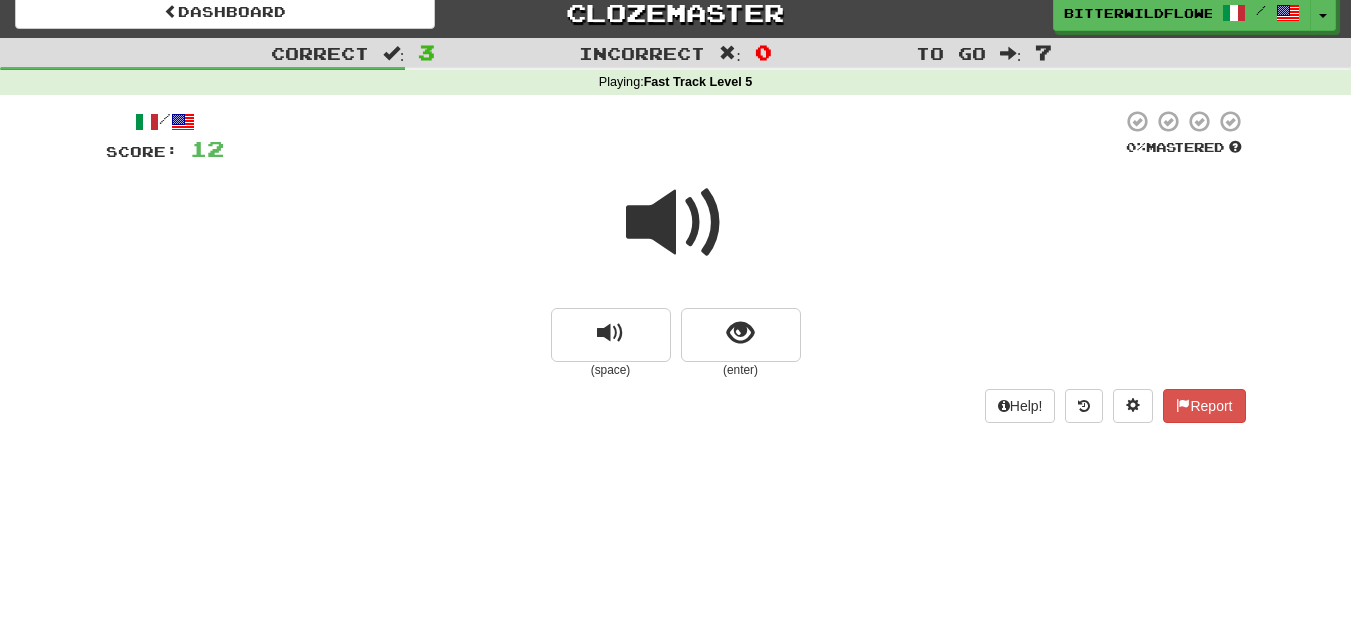 click at bounding box center [676, 223] 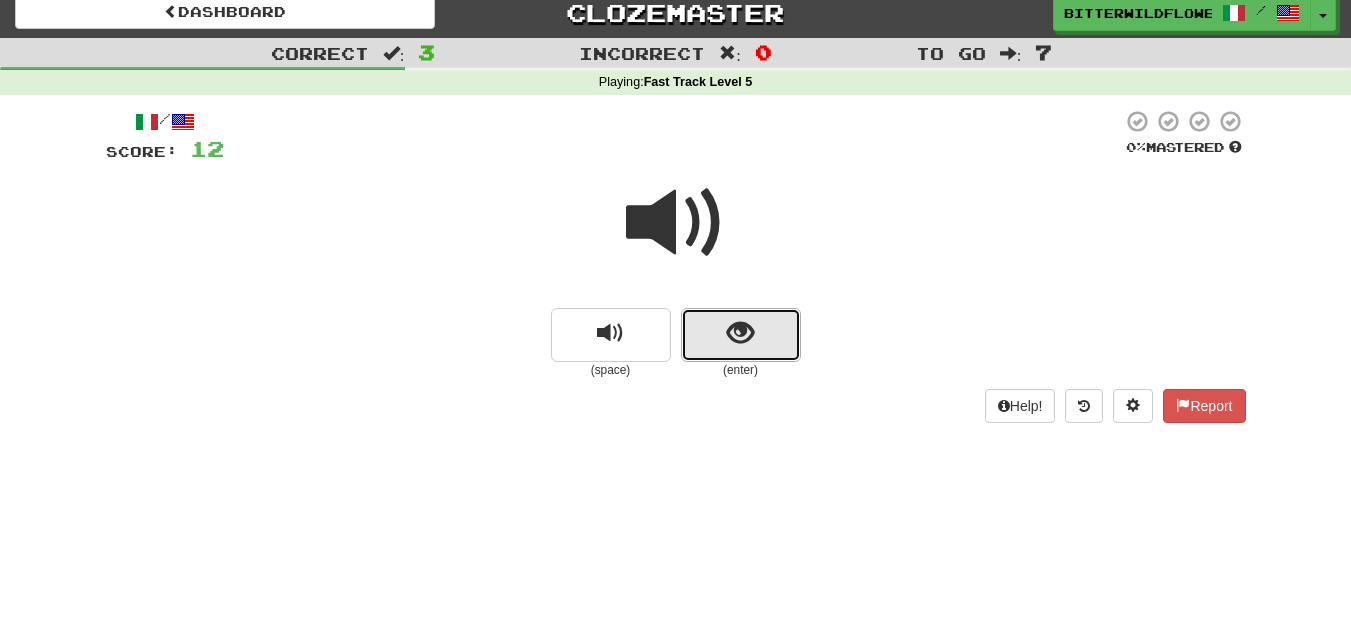 click at bounding box center (741, 335) 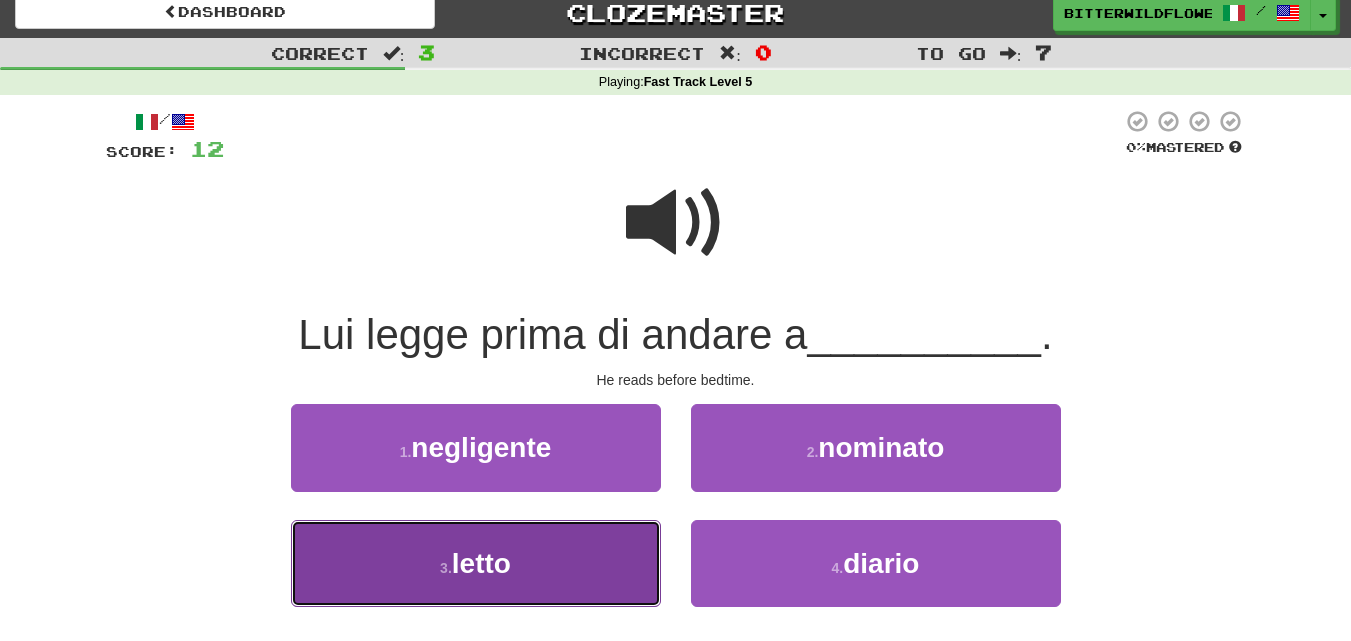 click on "3 .  letto" at bounding box center [476, 563] 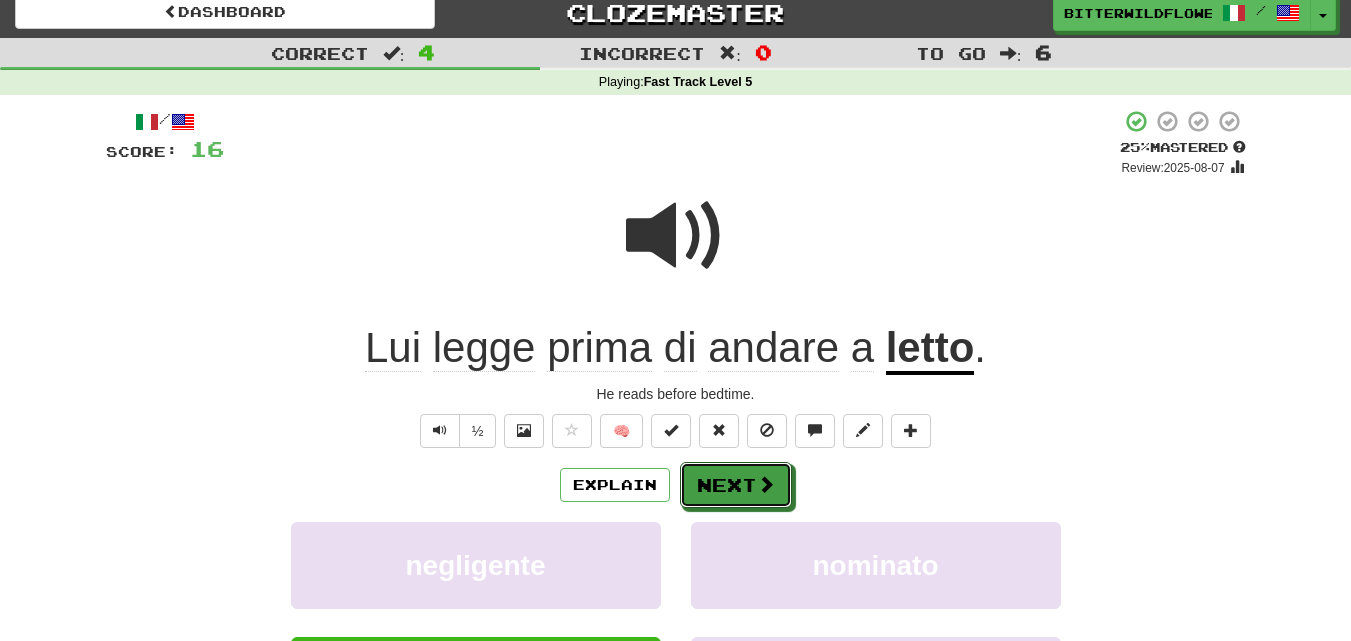 click at bounding box center (766, 484) 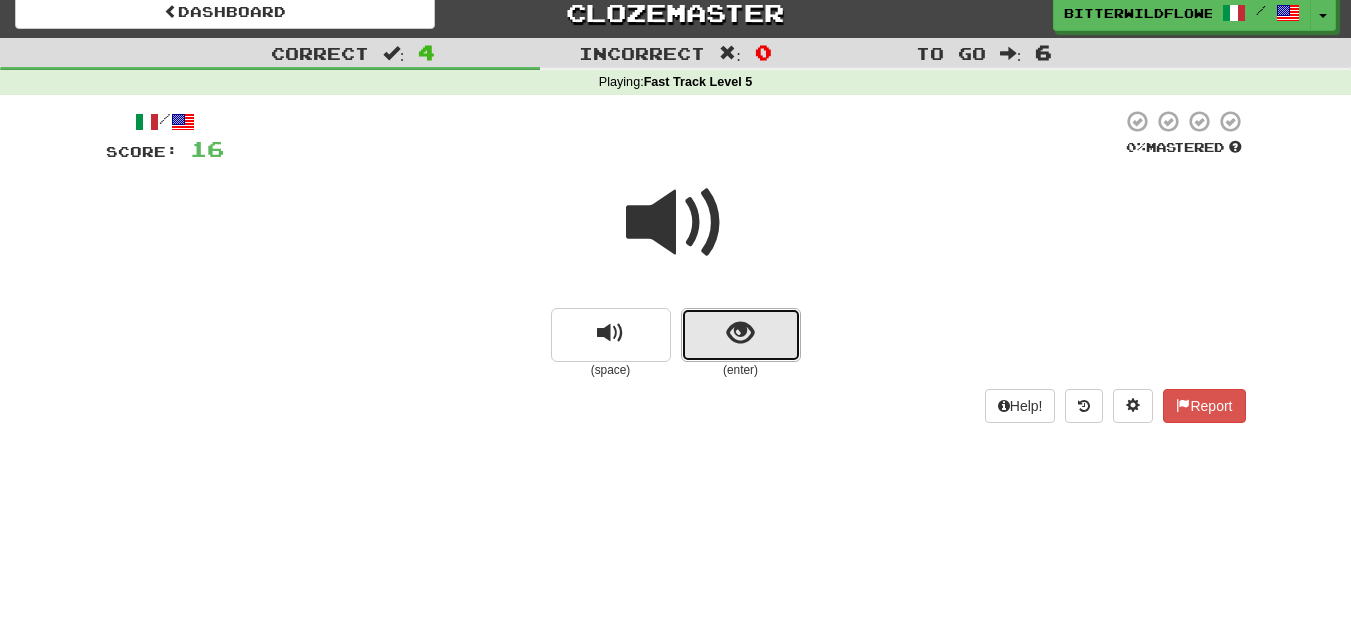 click at bounding box center [741, 335] 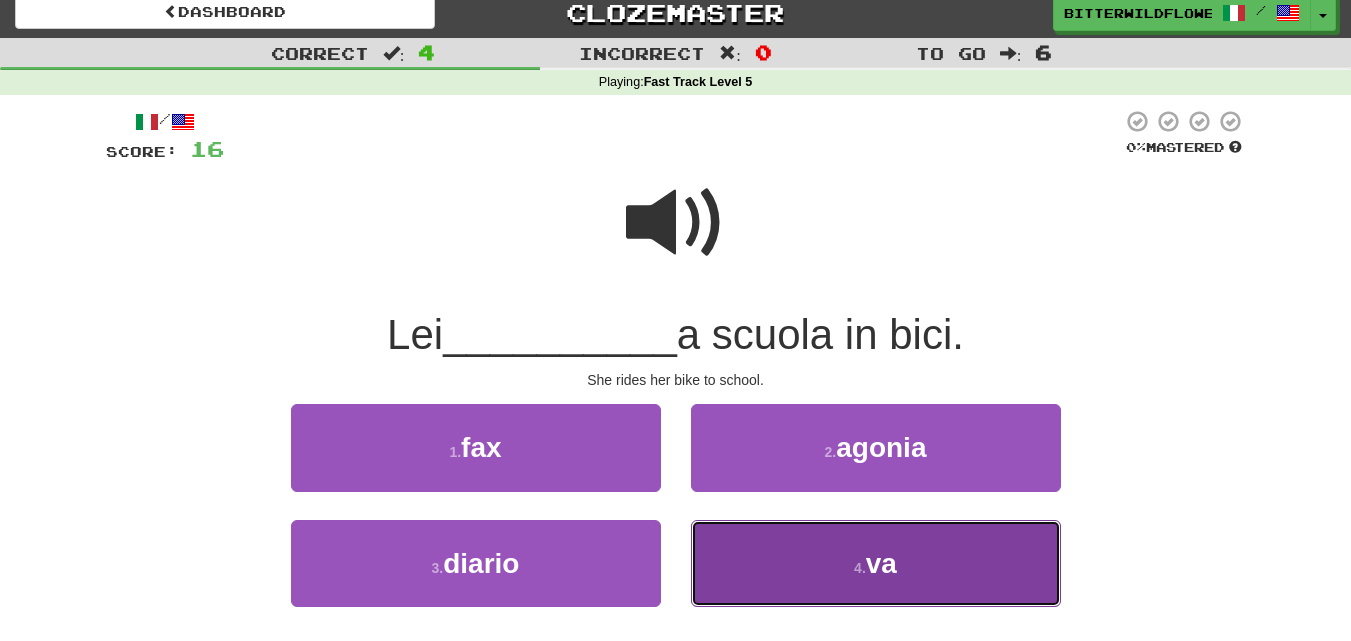 click on "4 .  va" at bounding box center [876, 563] 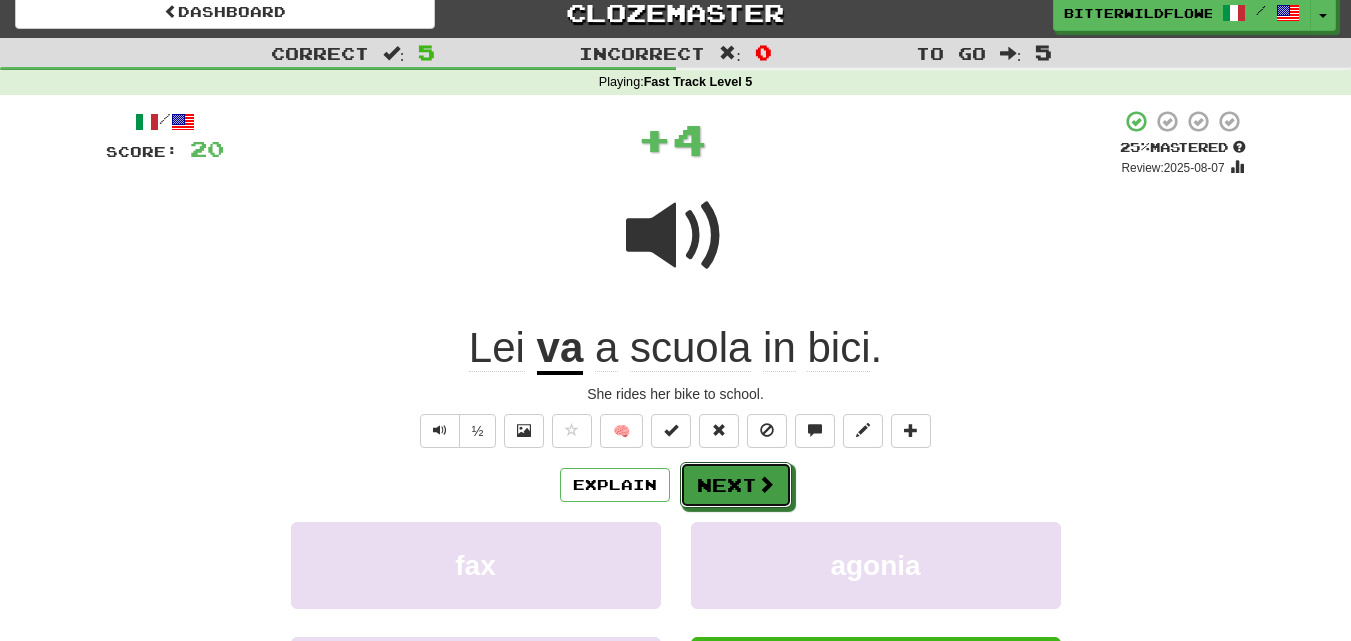 click on "Next" at bounding box center (736, 485) 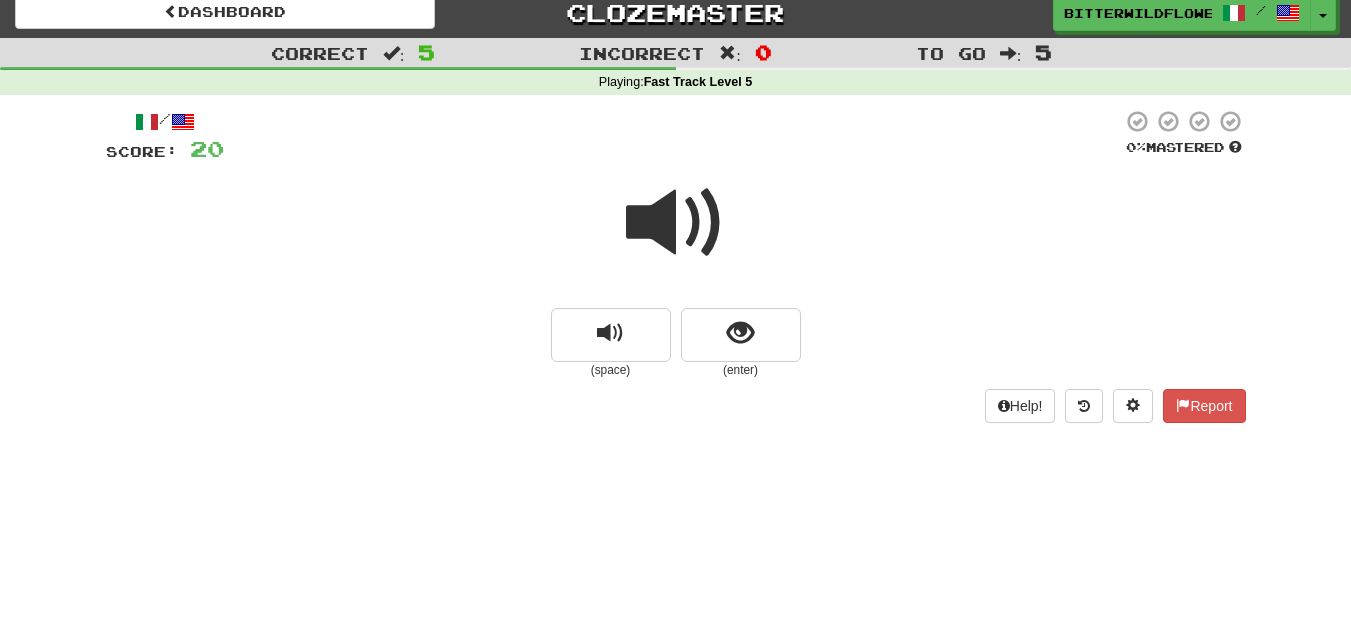 click at bounding box center (676, 223) 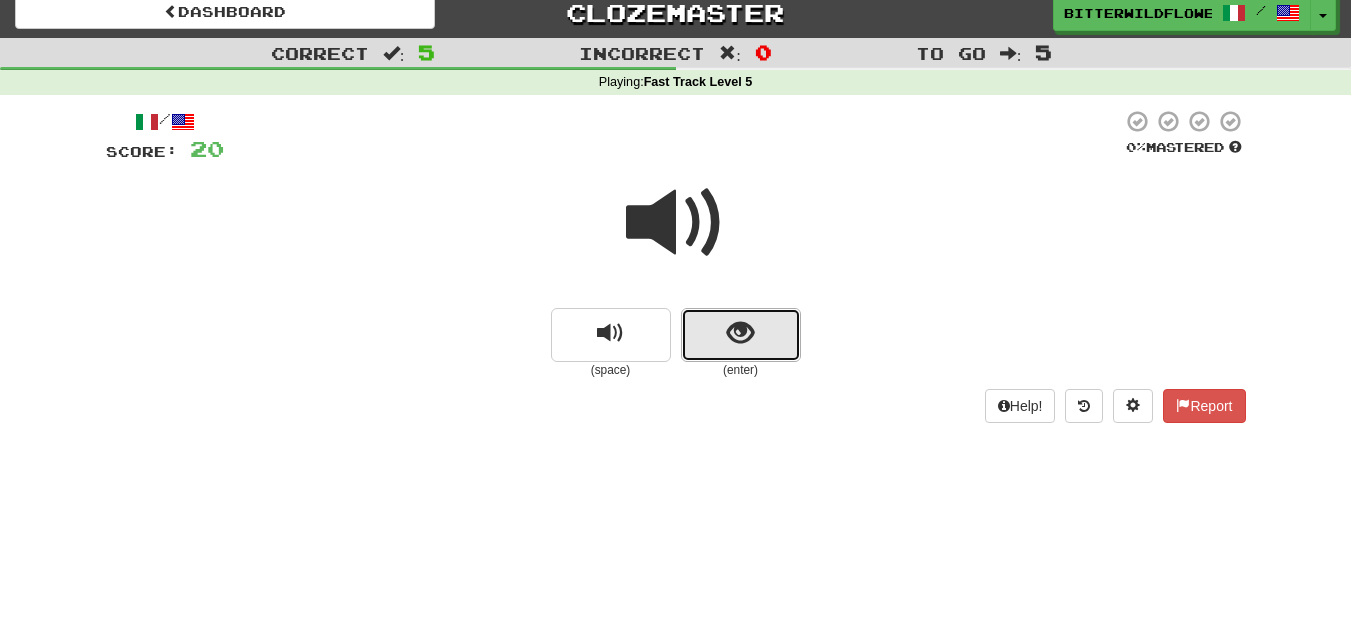 click at bounding box center (741, 335) 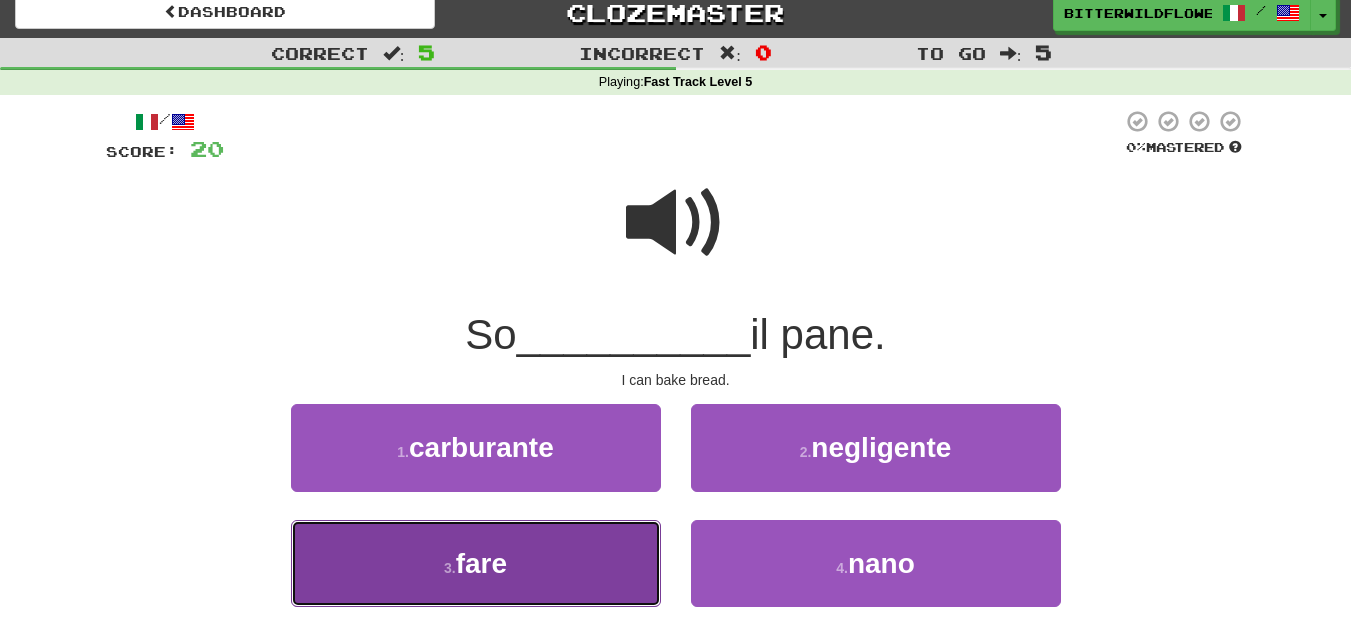 click on "3 .  fare" at bounding box center [476, 563] 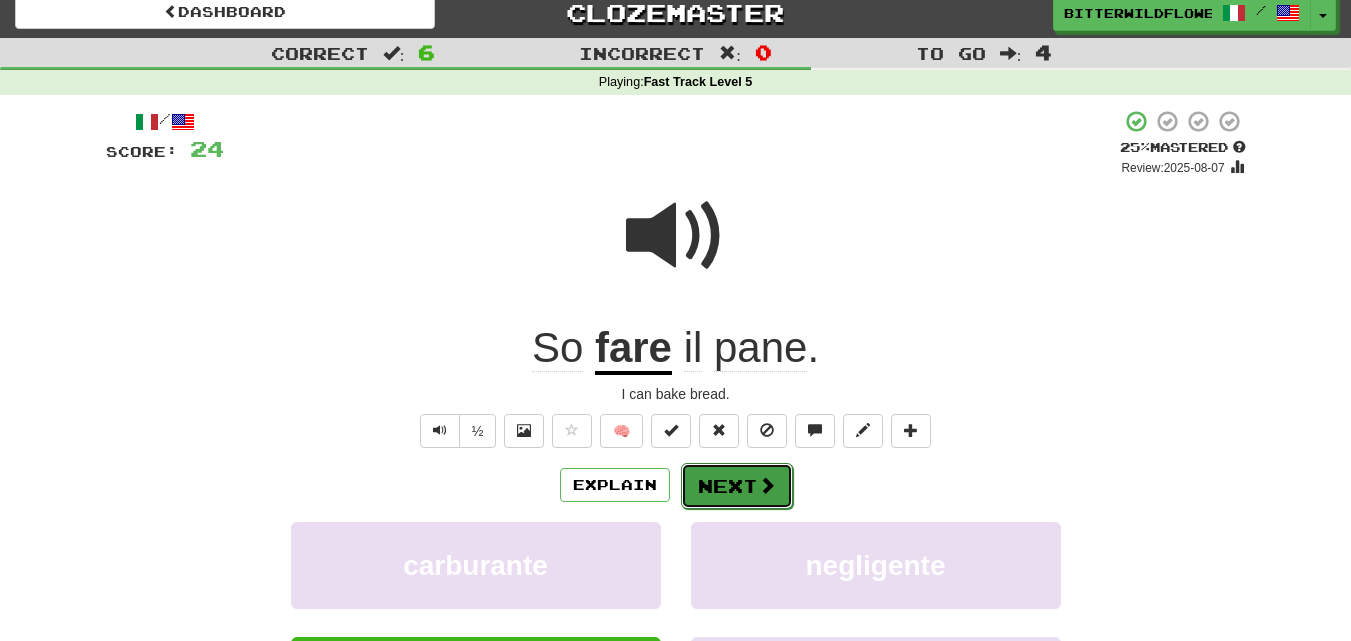 click on "Next" at bounding box center (737, 486) 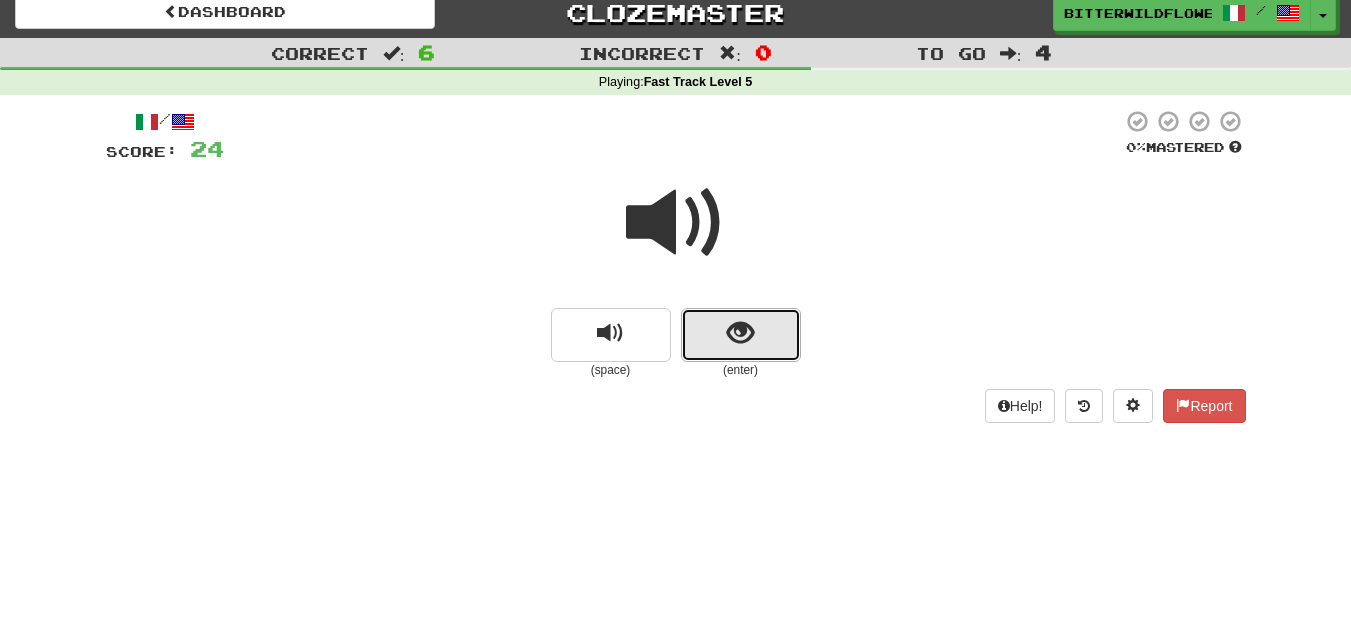 click at bounding box center (740, 333) 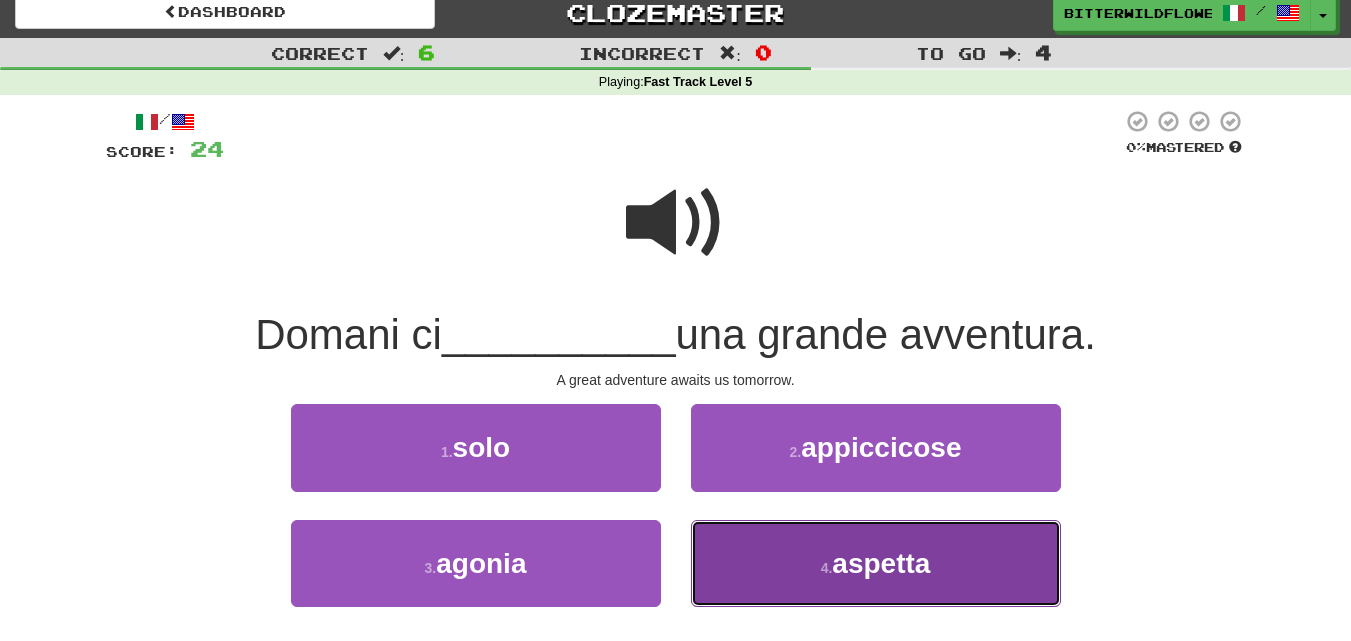 click on "4 .  aspetta" at bounding box center [876, 563] 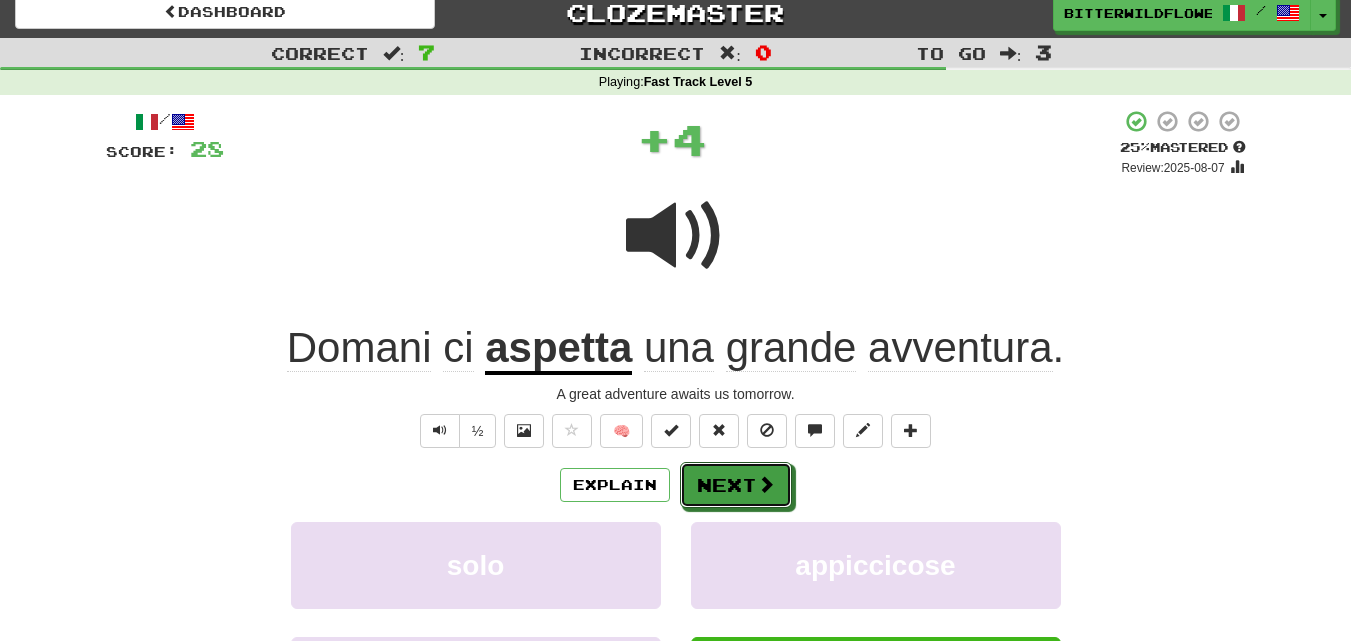 click at bounding box center [766, 484] 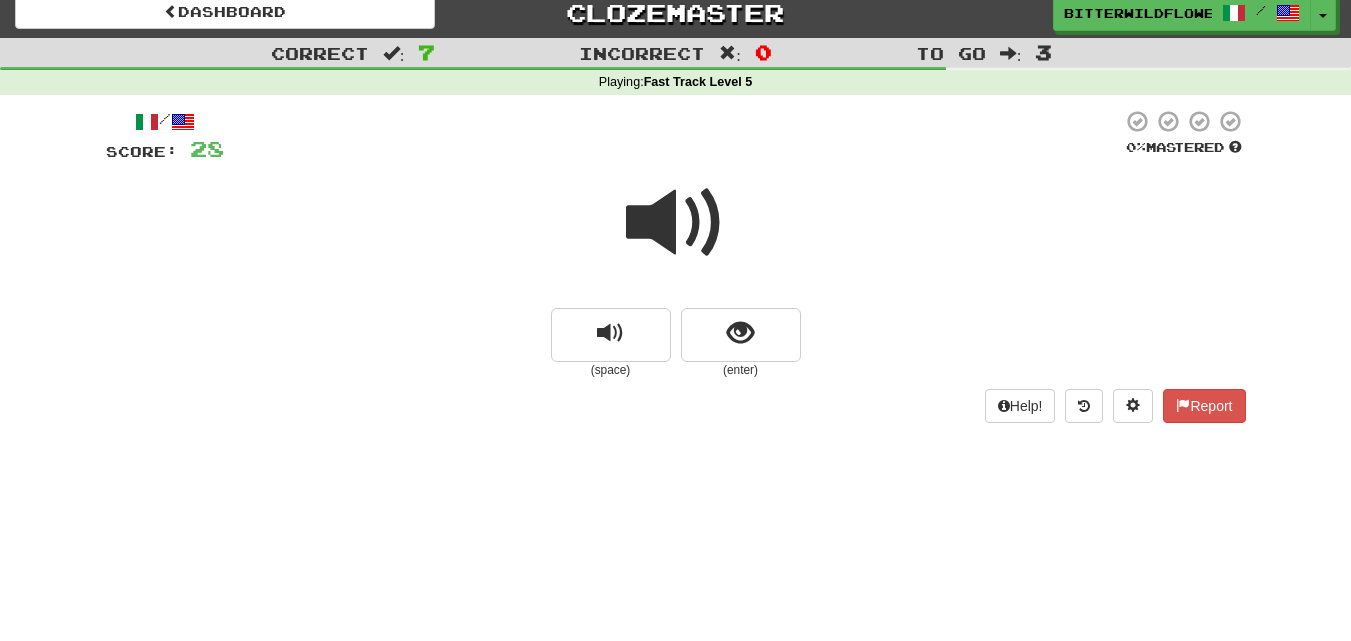 click at bounding box center (676, 223) 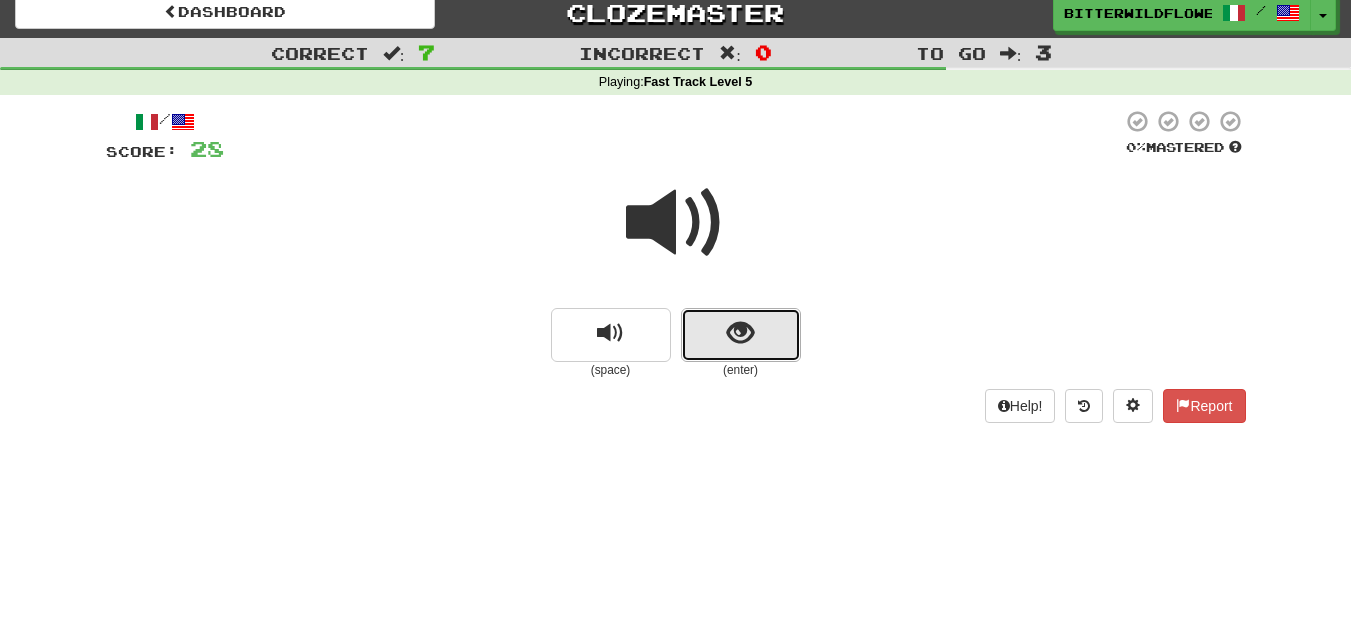 click at bounding box center [741, 335] 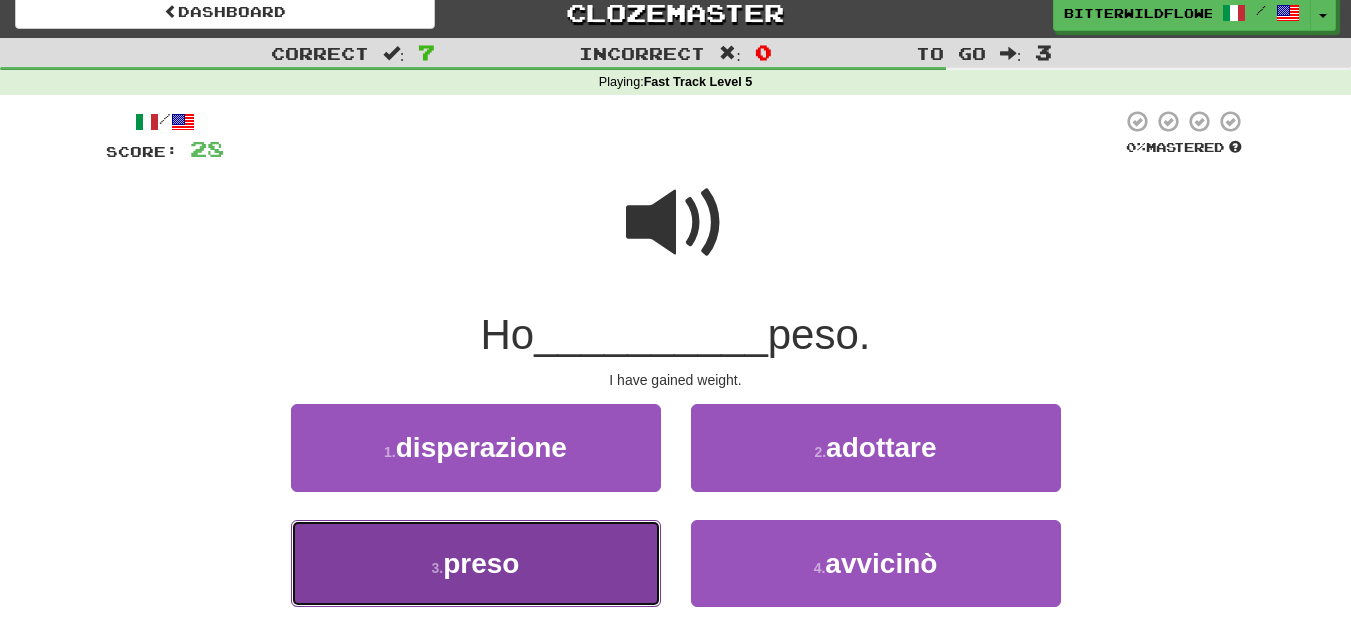 click on "3 .  preso" at bounding box center [476, 563] 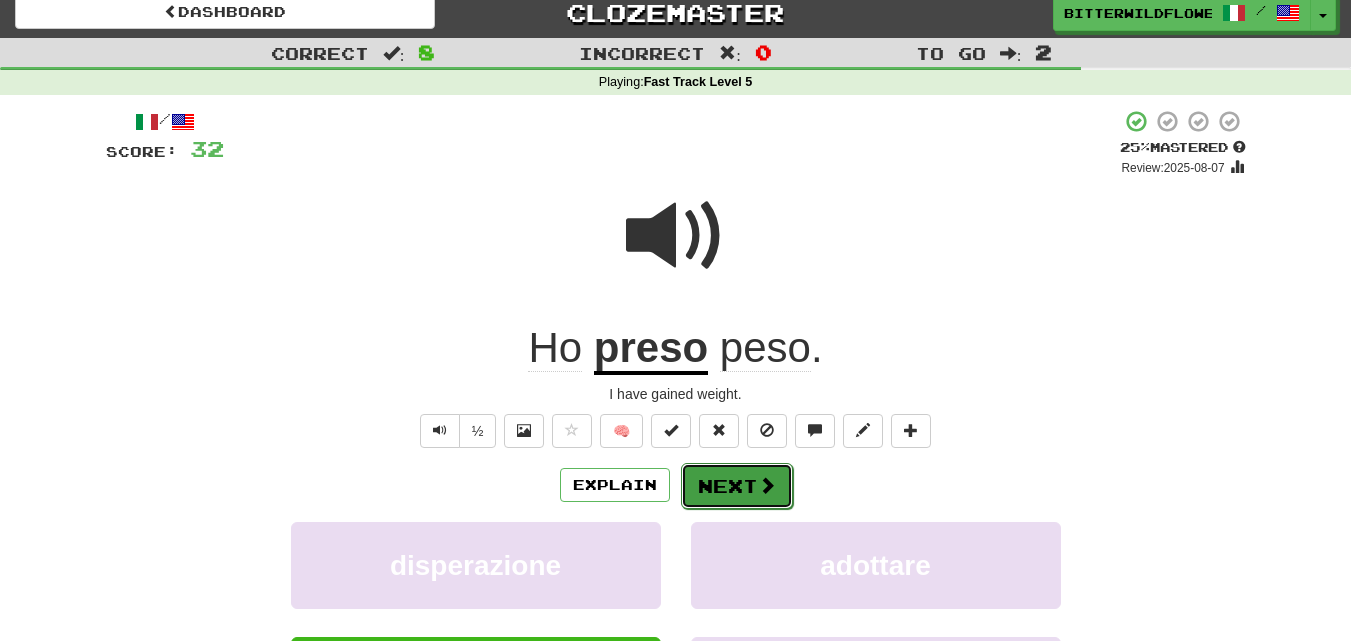 click on "Next" at bounding box center [737, 486] 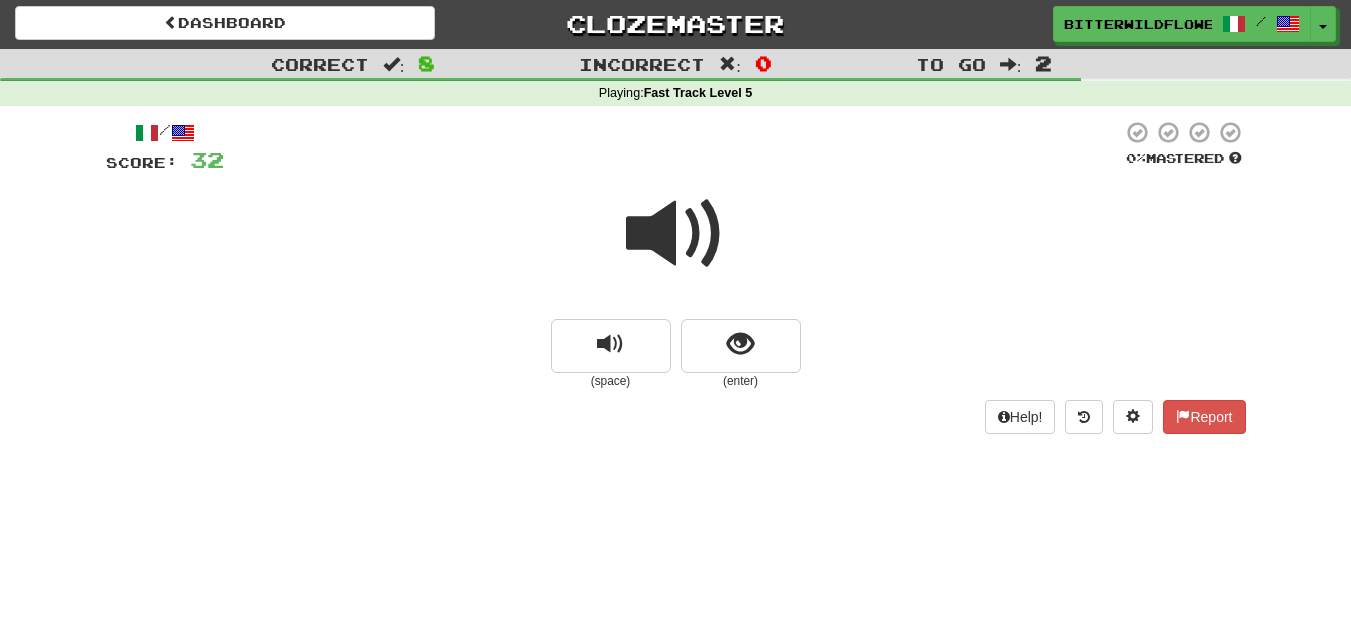scroll, scrollTop: 0, scrollLeft: 0, axis: both 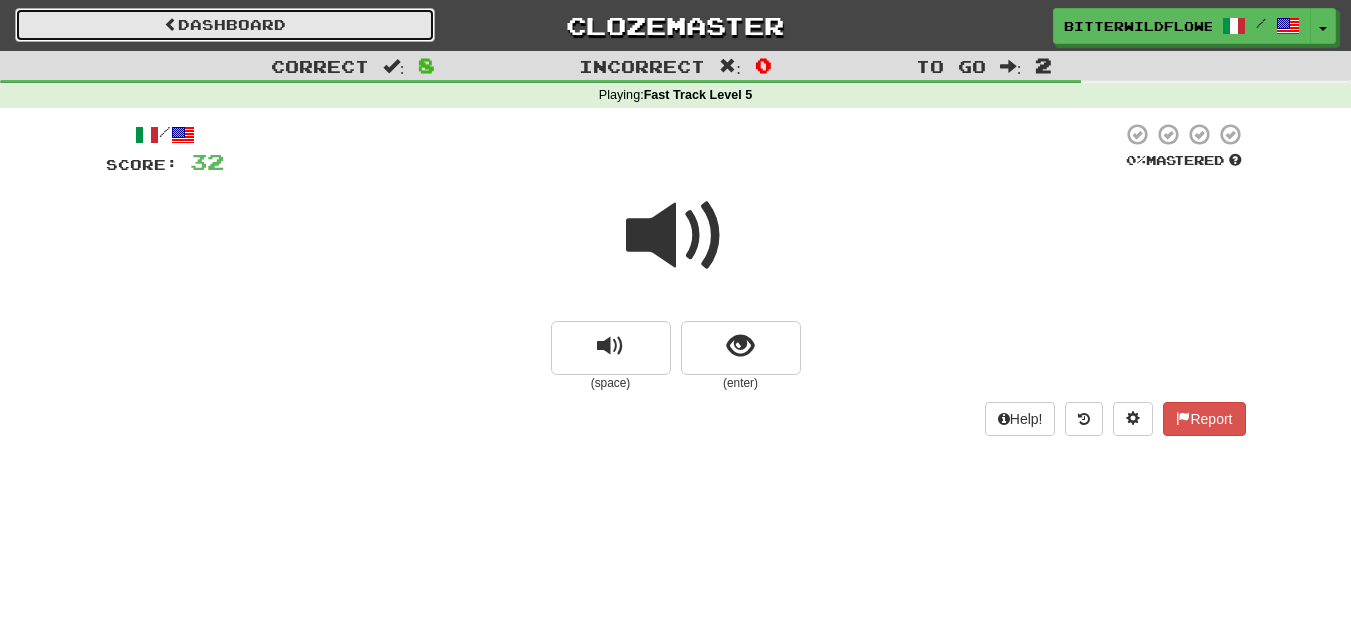 click on "Dashboard" at bounding box center [225, 25] 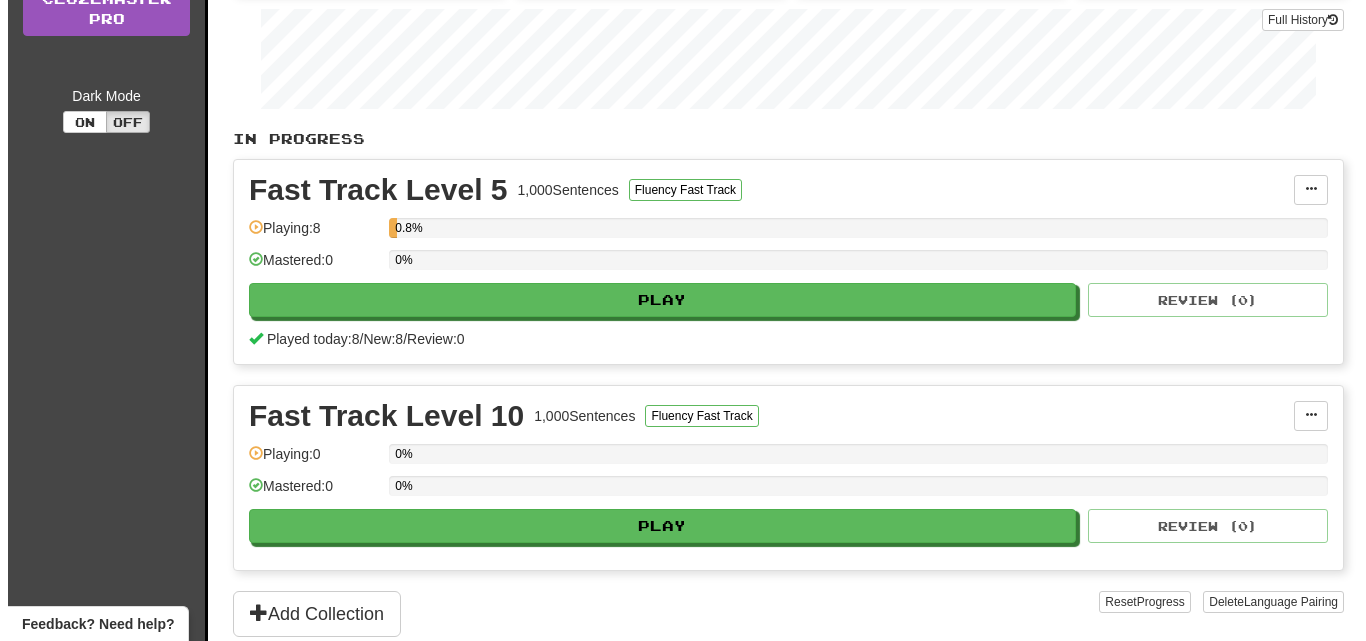 scroll, scrollTop: 300, scrollLeft: 0, axis: vertical 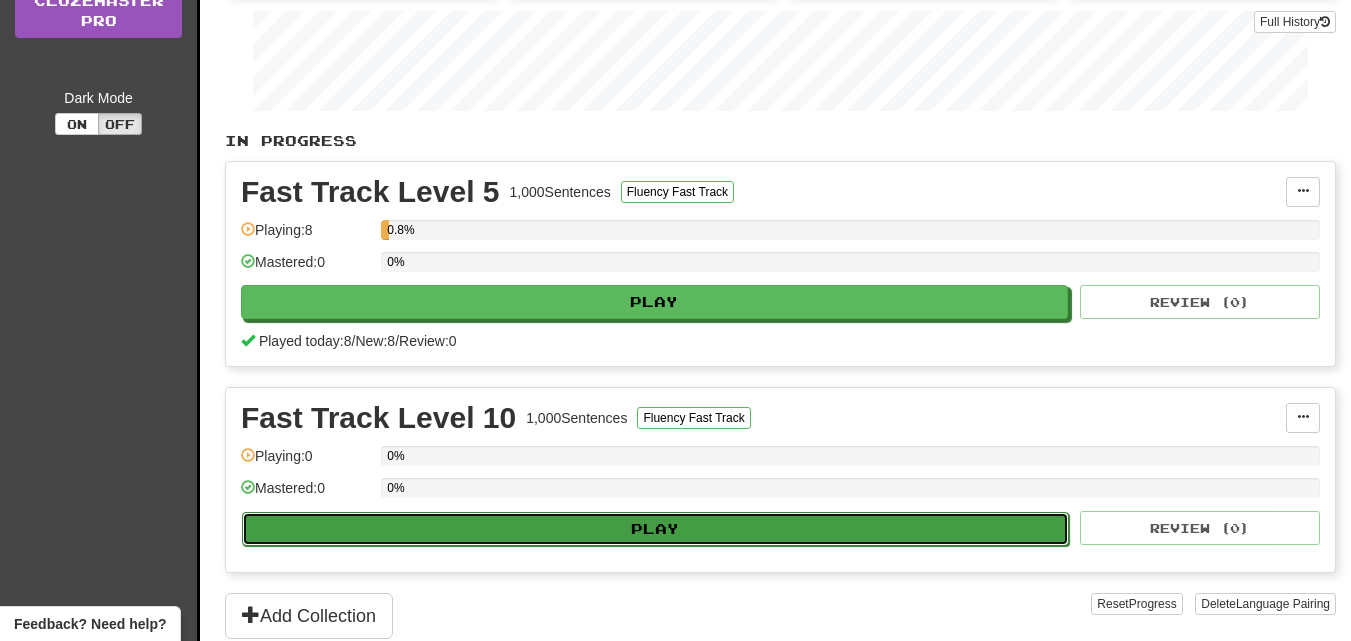 click on "Play" at bounding box center (655, 529) 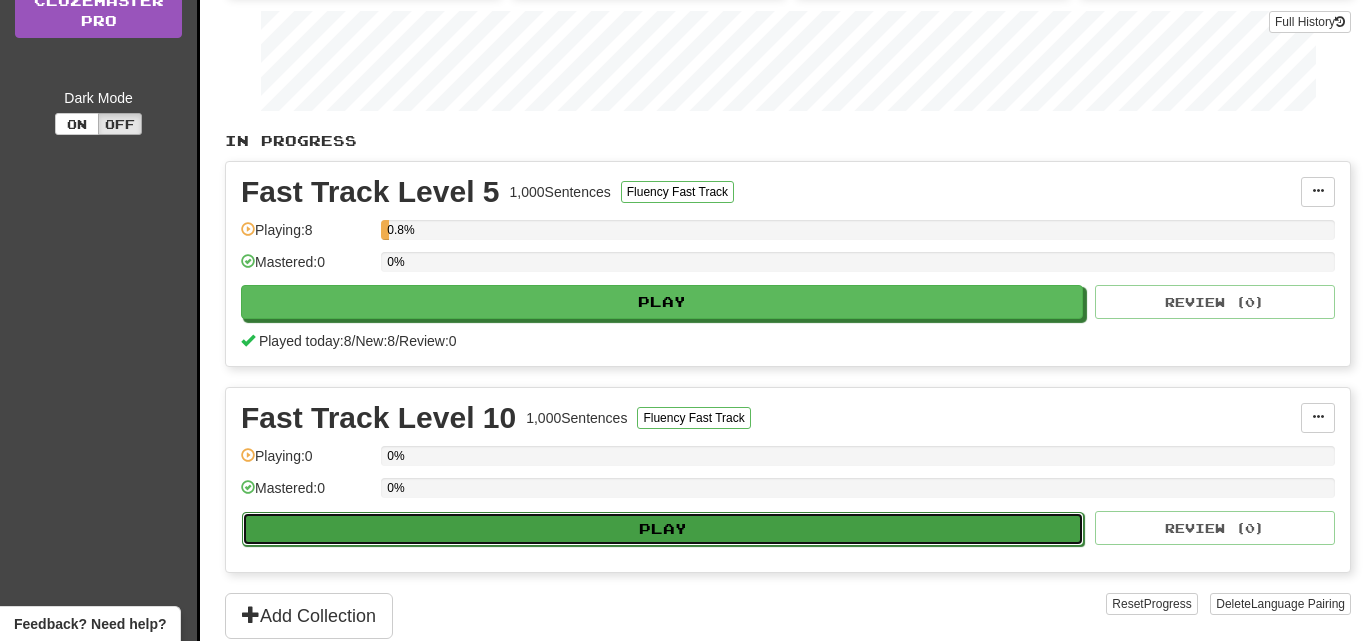 select on "**" 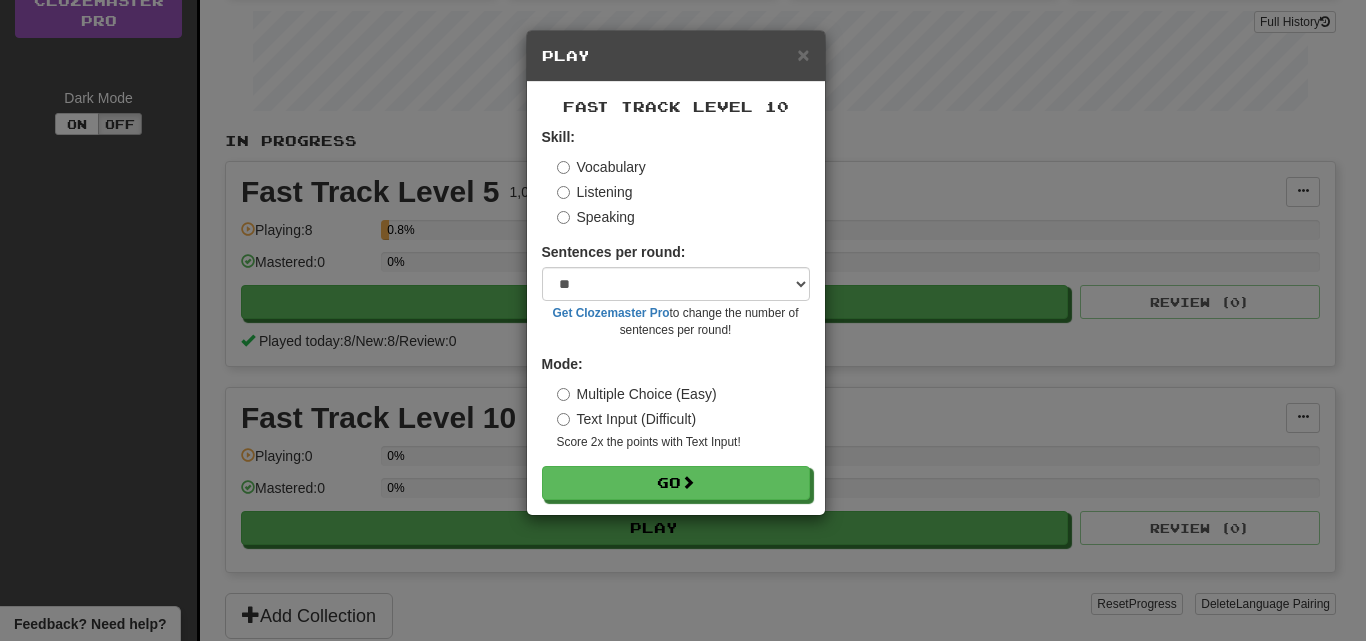 click on "Text Input (Difficult)" at bounding box center [627, 419] 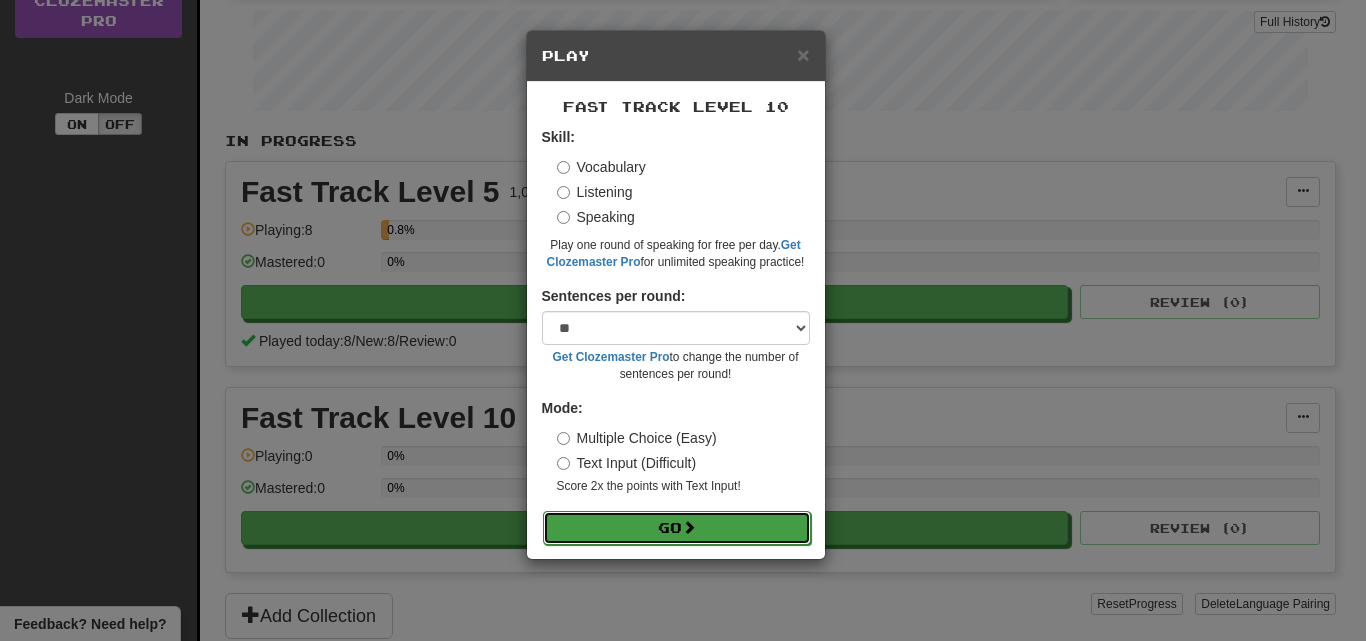 click on "Go" at bounding box center (677, 528) 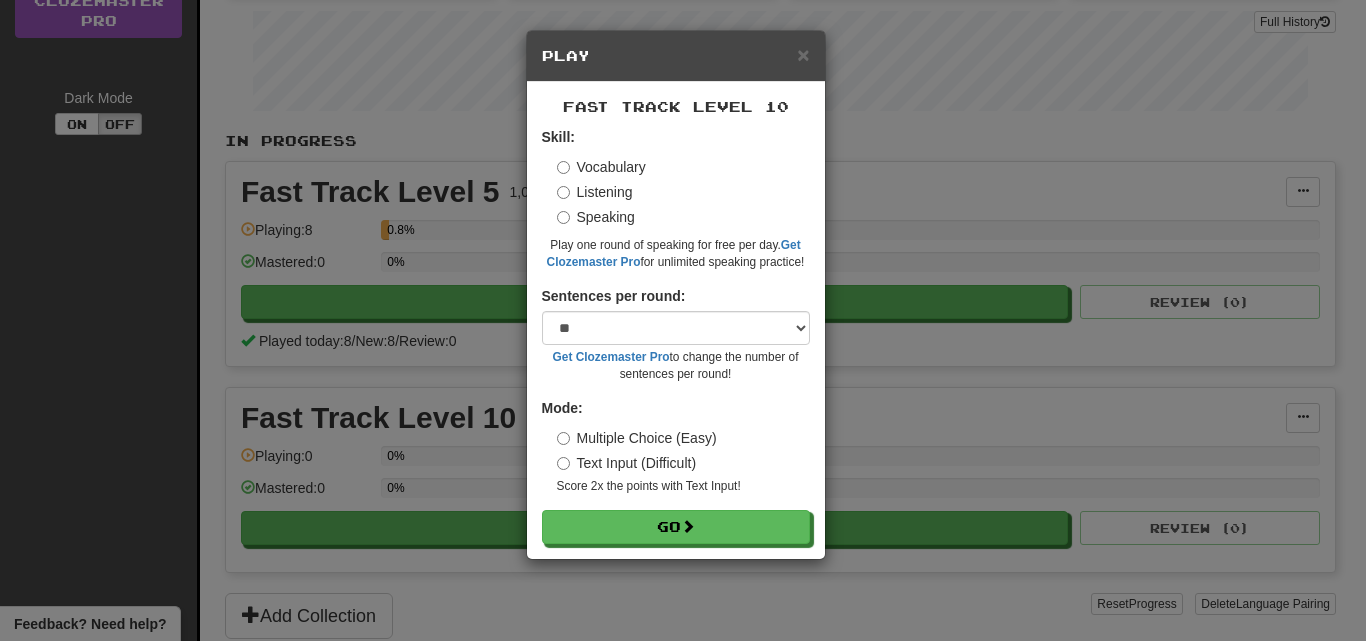 click on "Listening" at bounding box center (595, 192) 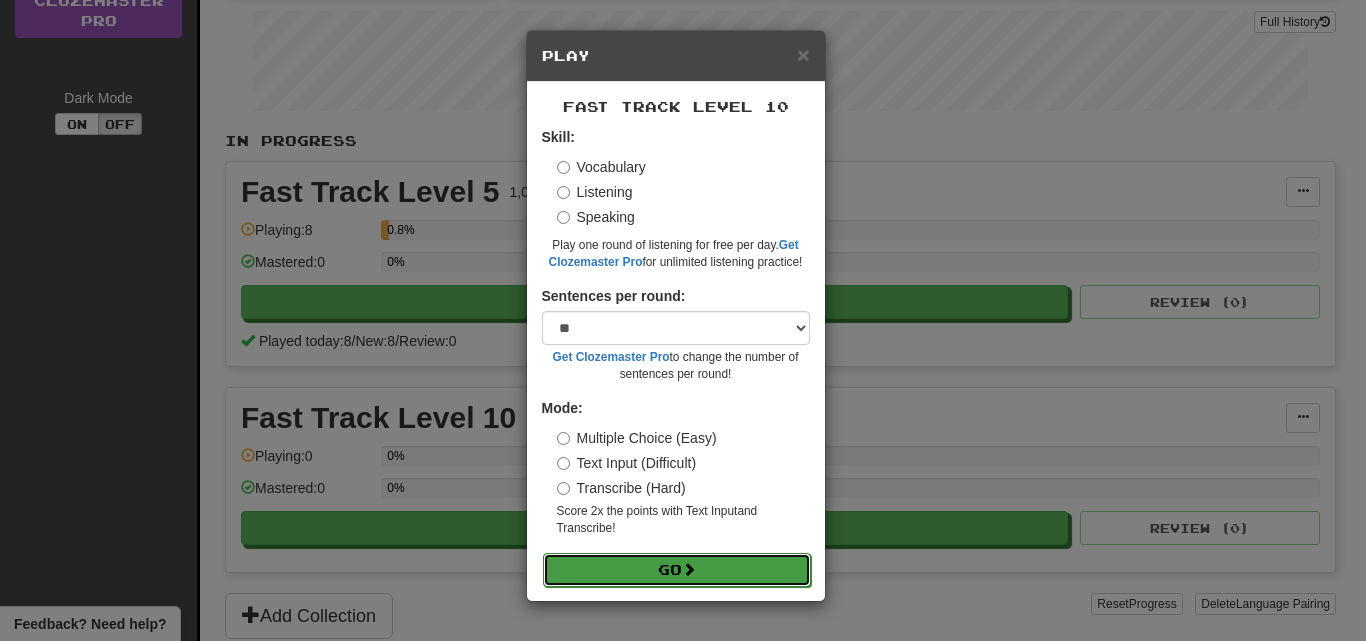 click on "Go" at bounding box center [677, 570] 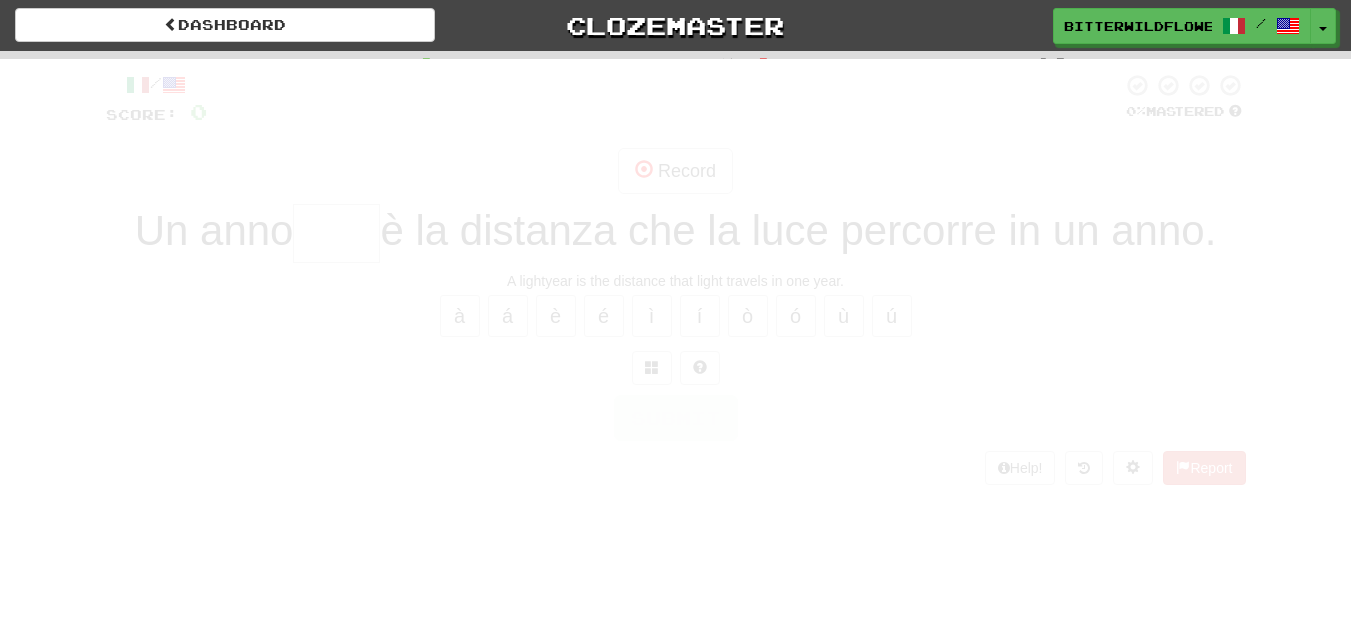 scroll, scrollTop: 0, scrollLeft: 0, axis: both 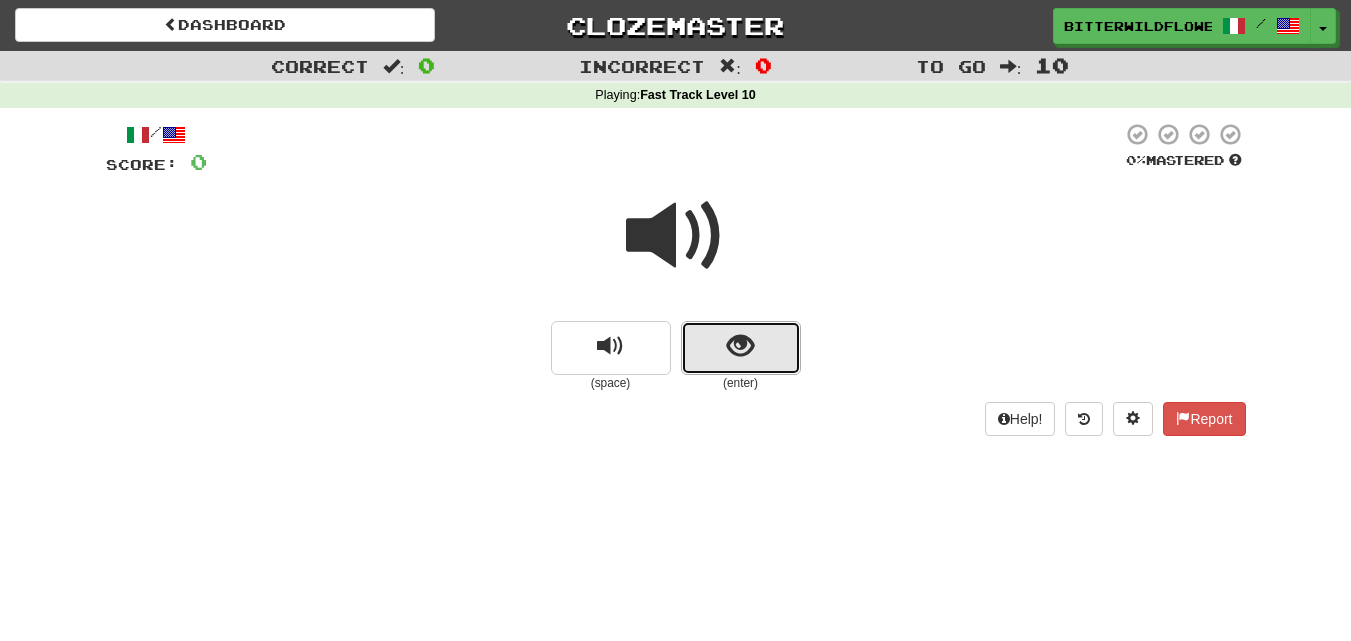 click at bounding box center [741, 348] 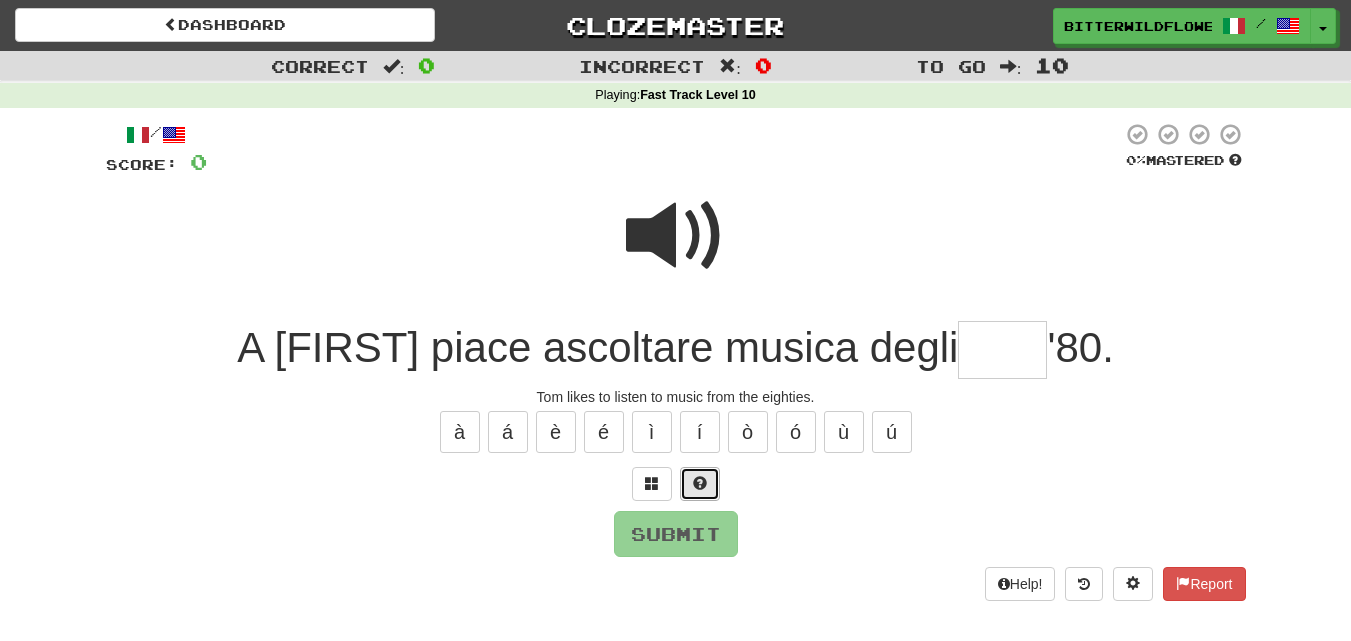 click at bounding box center [700, 484] 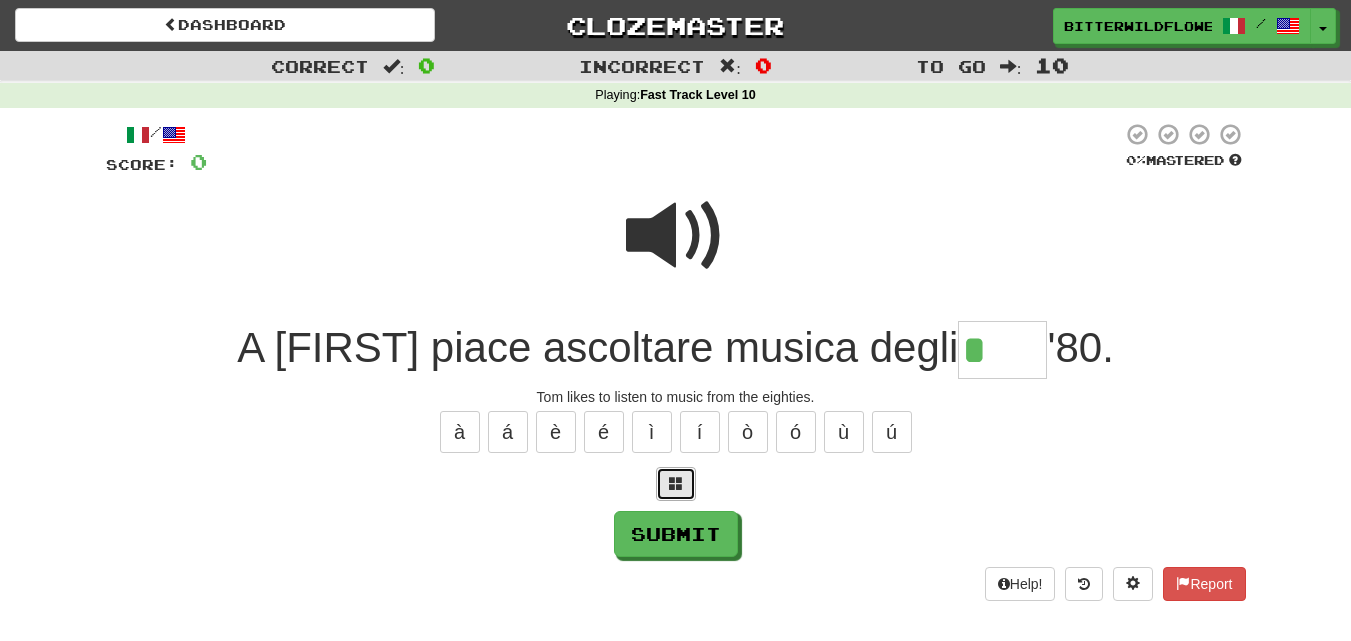 click at bounding box center (676, 484) 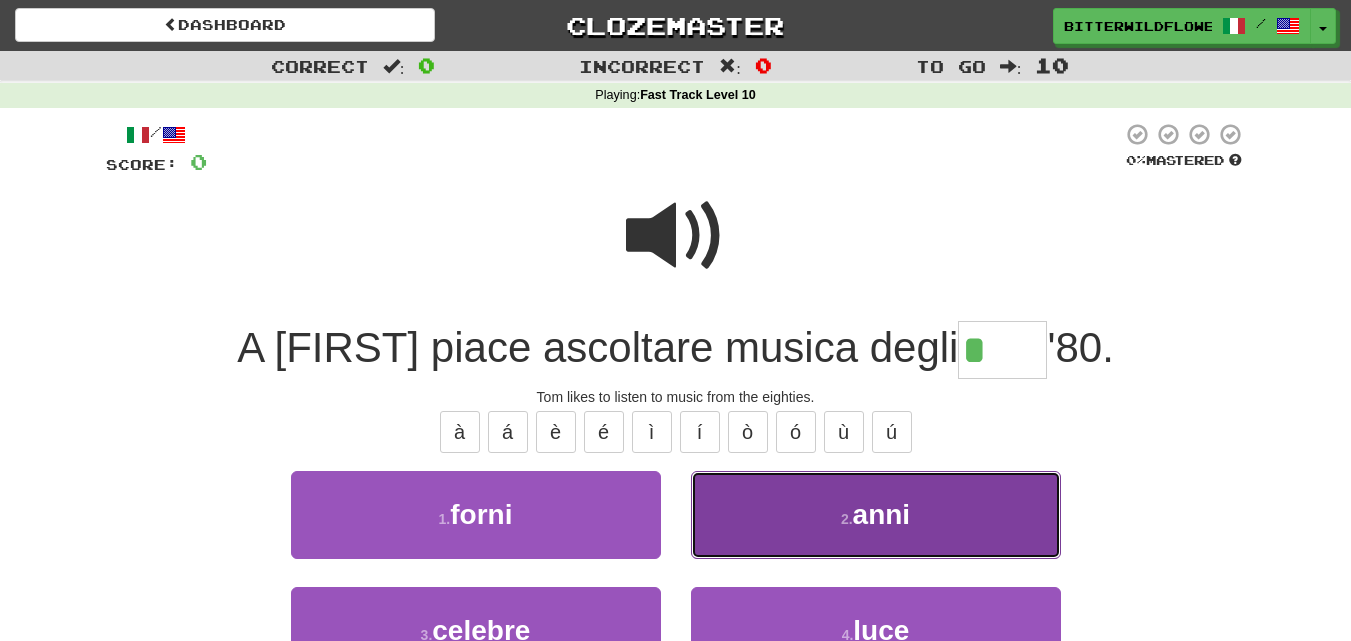 click on "2 .  anni" at bounding box center (876, 514) 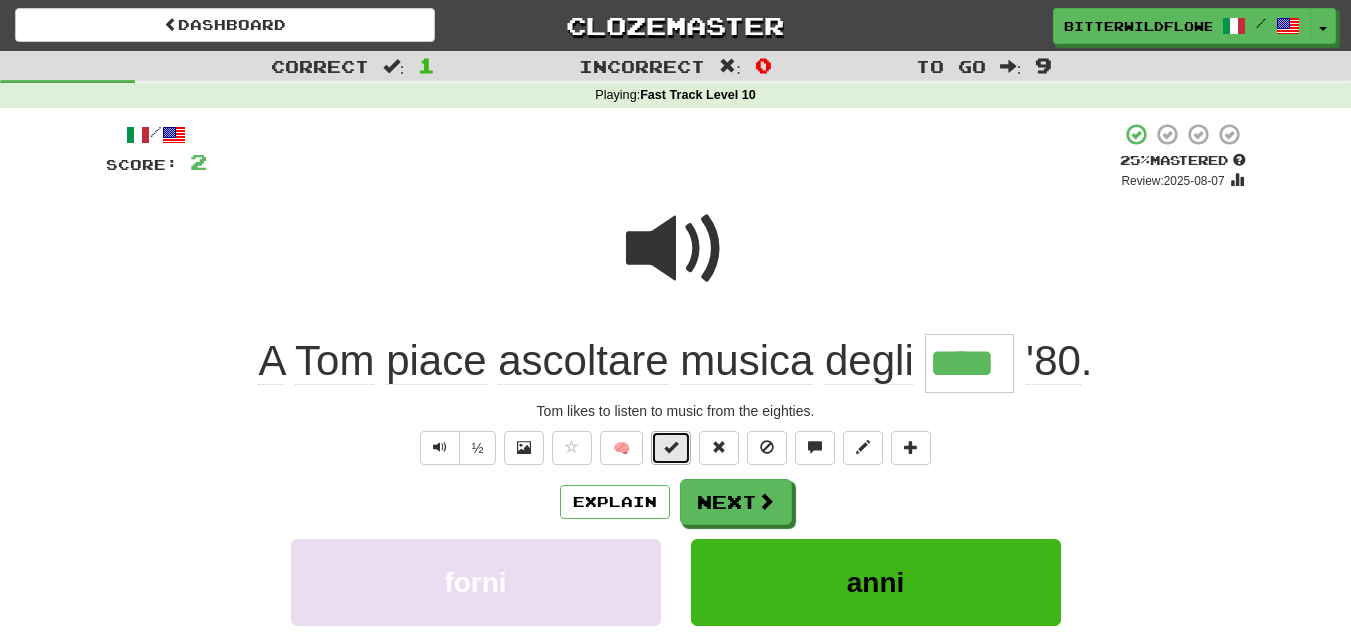 click at bounding box center [671, 447] 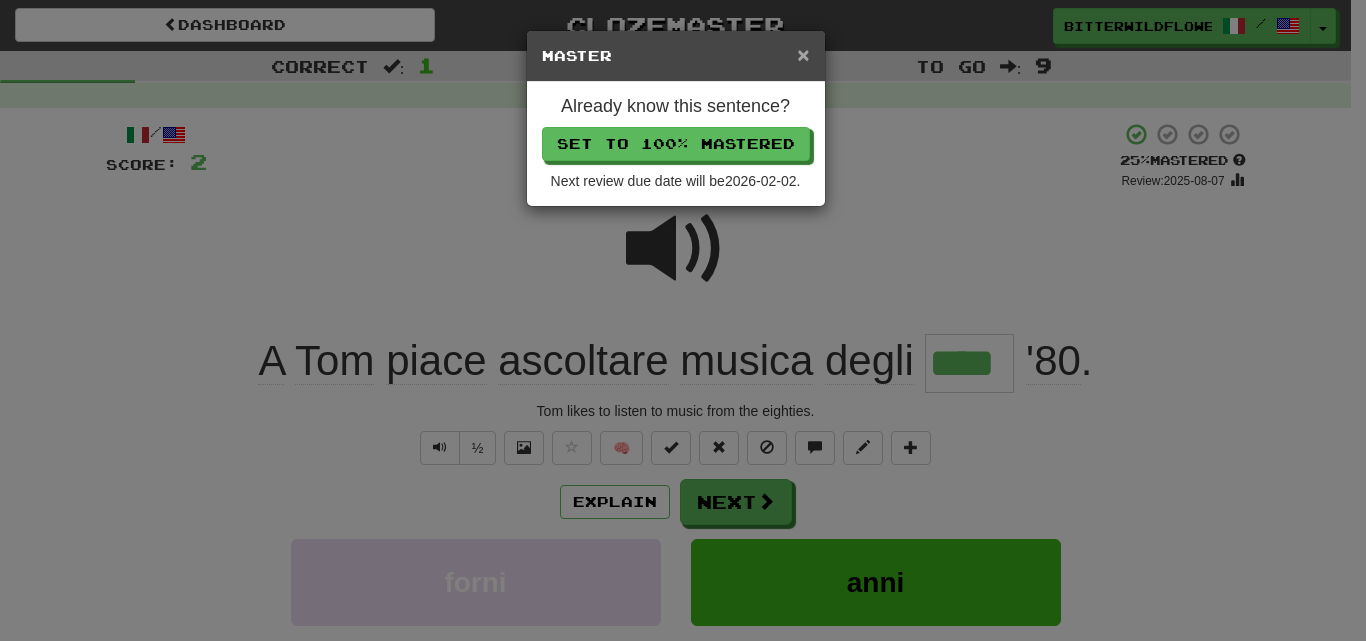 click on "×" at bounding box center (803, 54) 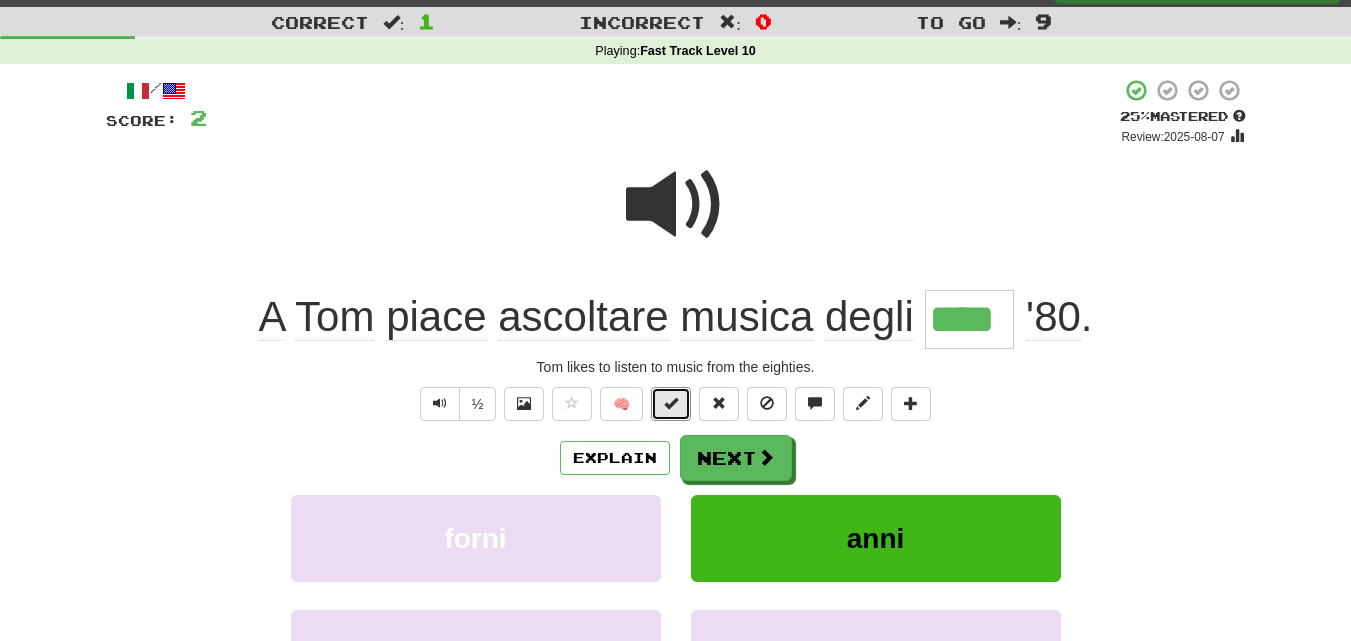 scroll, scrollTop: 0, scrollLeft: 0, axis: both 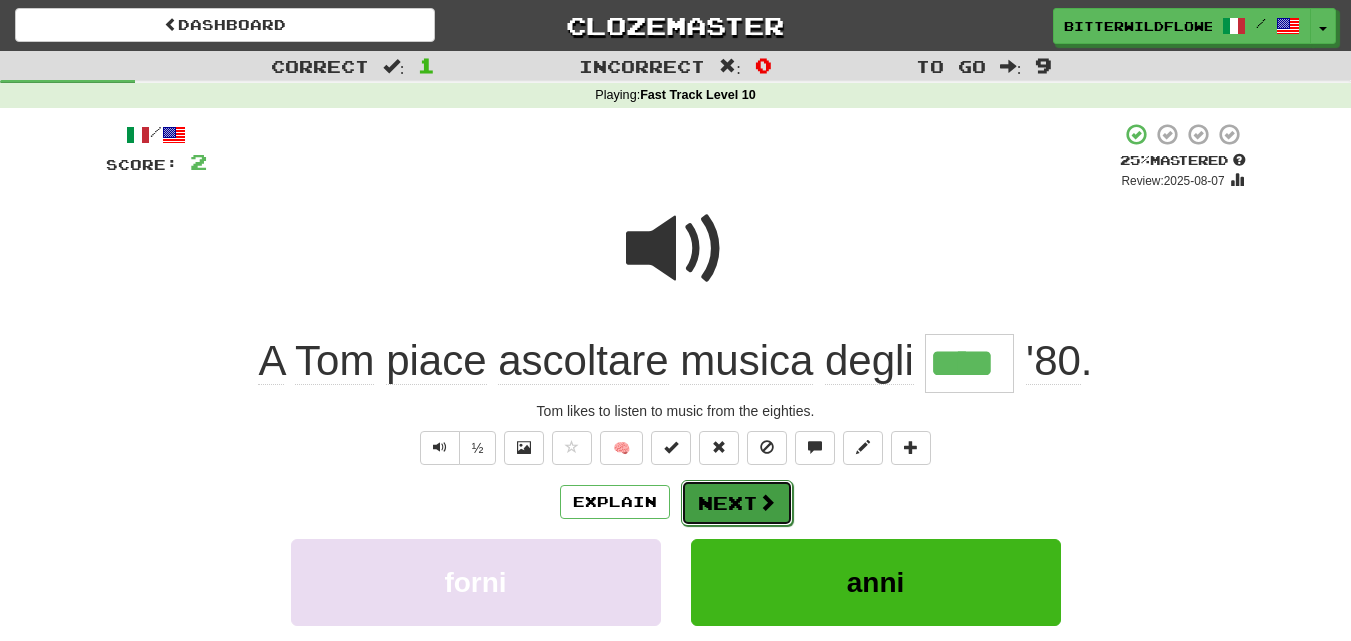 click on "Next" at bounding box center [737, 503] 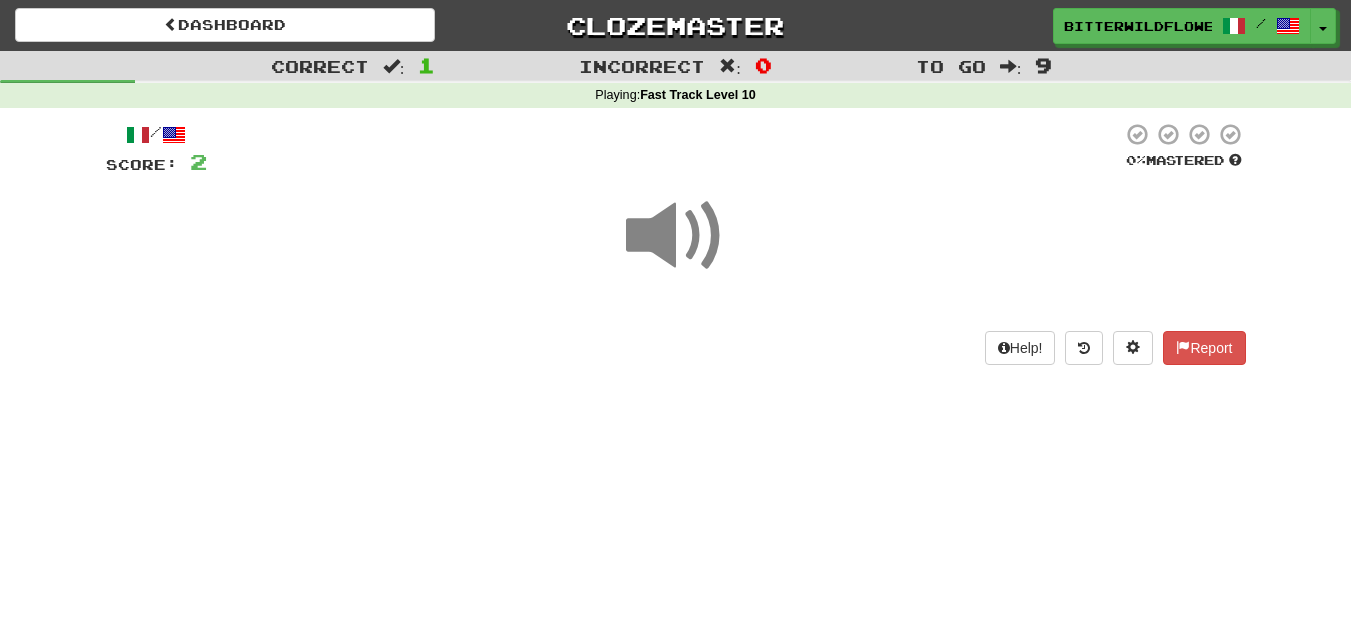 click at bounding box center [676, 236] 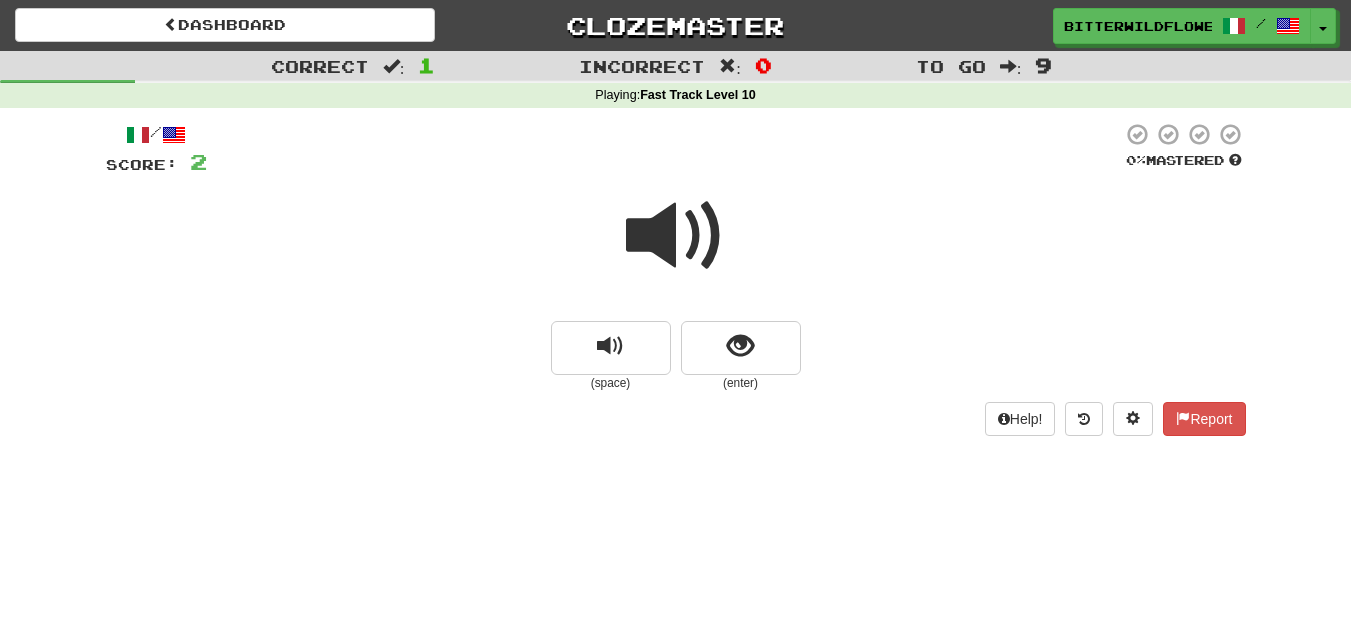 click at bounding box center [676, 236] 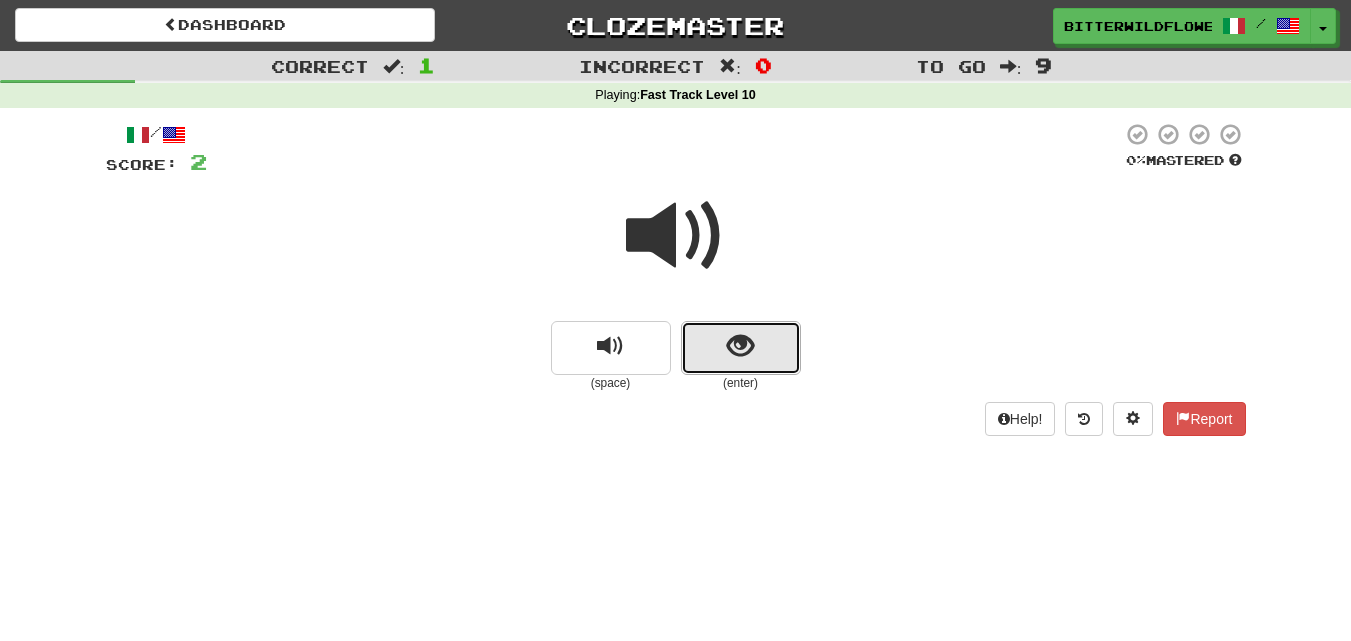 click at bounding box center (741, 348) 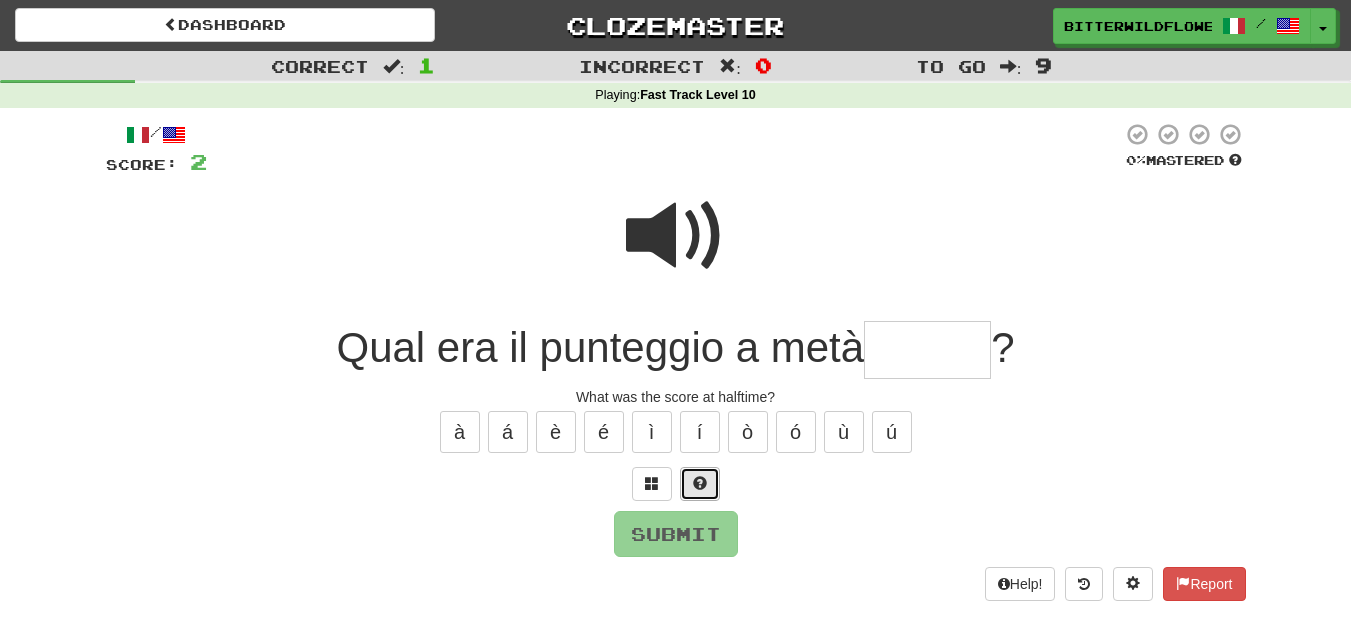 click at bounding box center [700, 484] 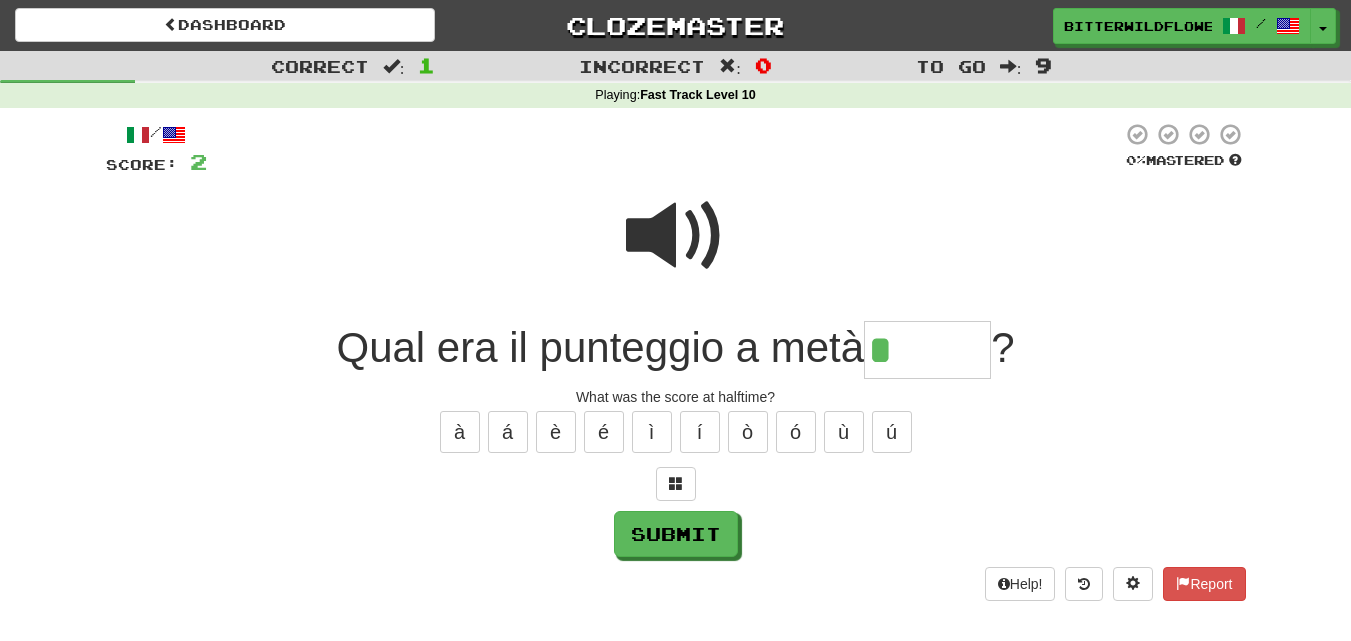 click at bounding box center [676, 484] 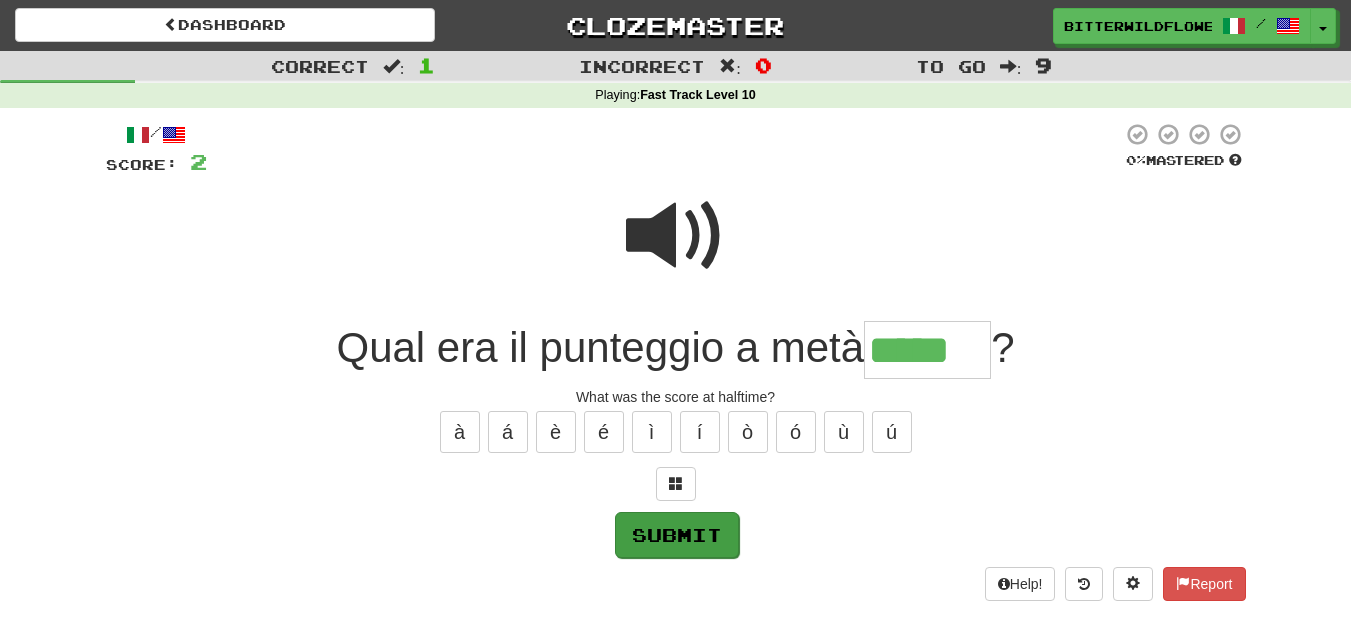 type on "*****" 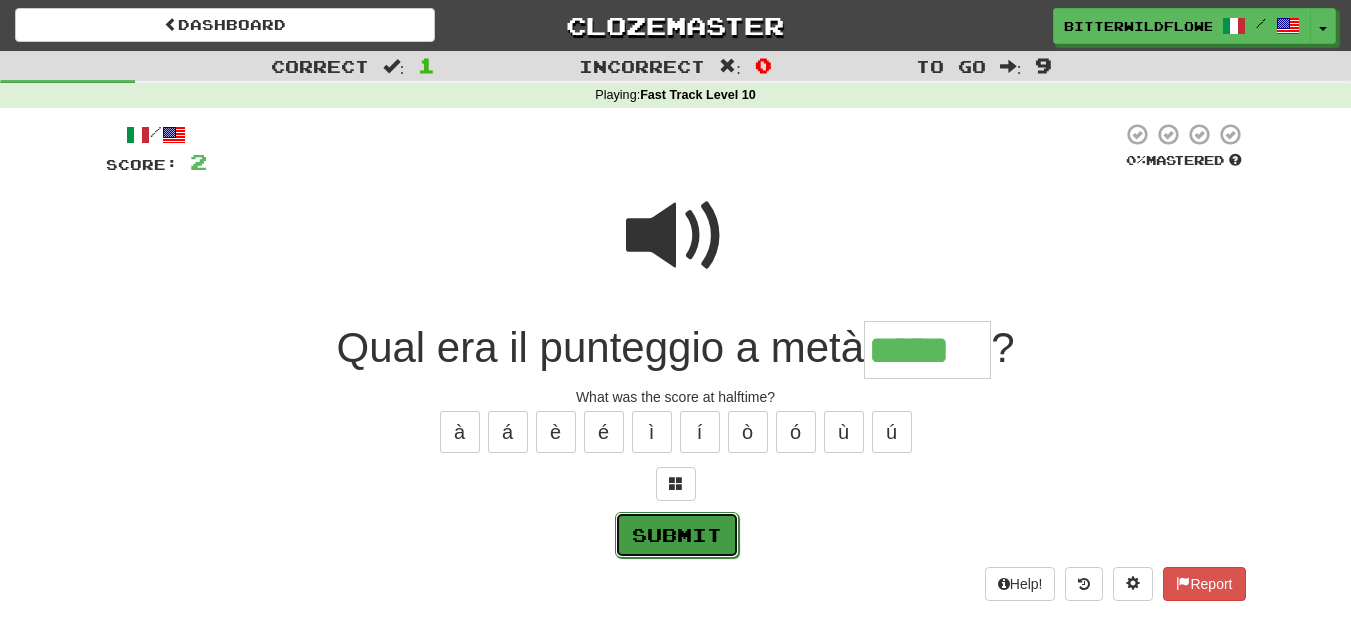 click on "Submit" at bounding box center (677, 535) 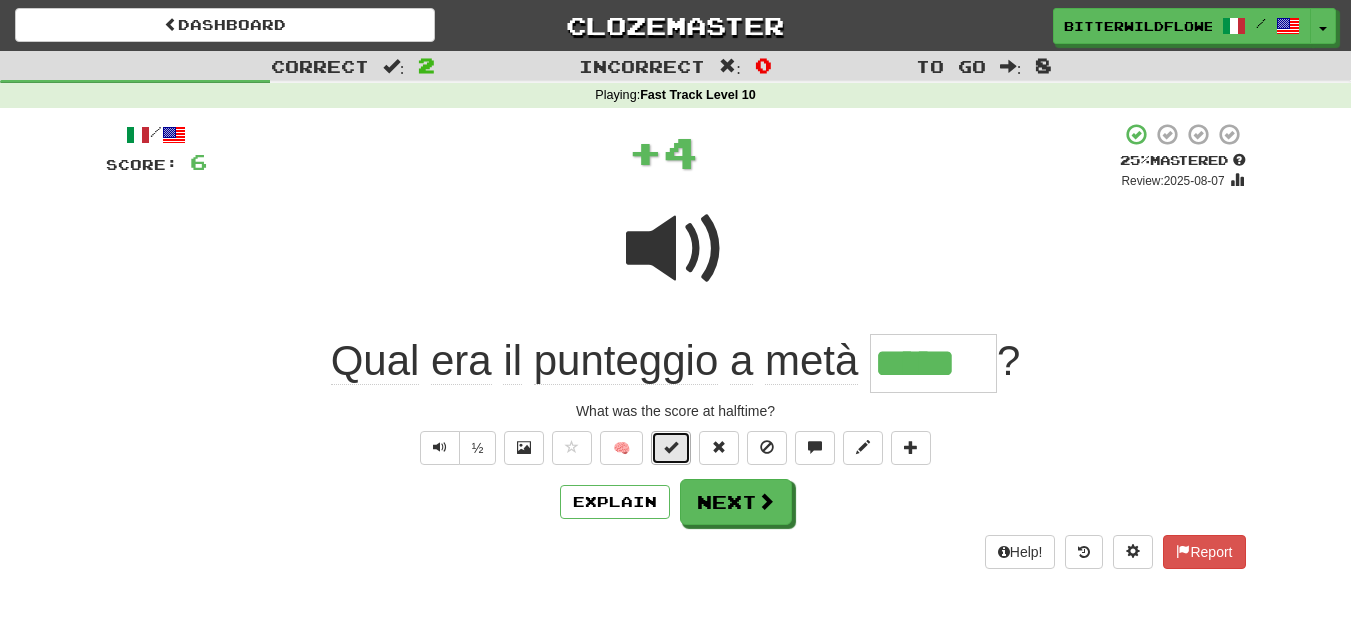 click at bounding box center (671, 448) 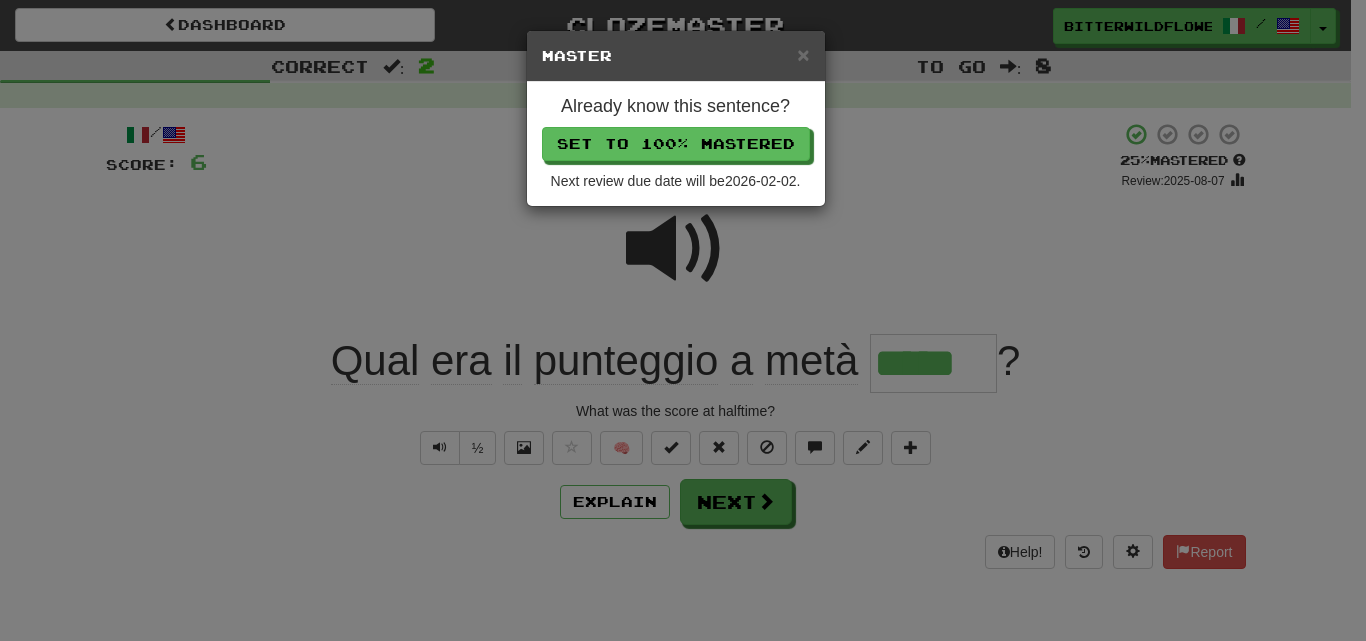click on "× Master Already know this sentence? Set to 100% Mastered Next review due date will be  2026-02-02 ." at bounding box center (683, 320) 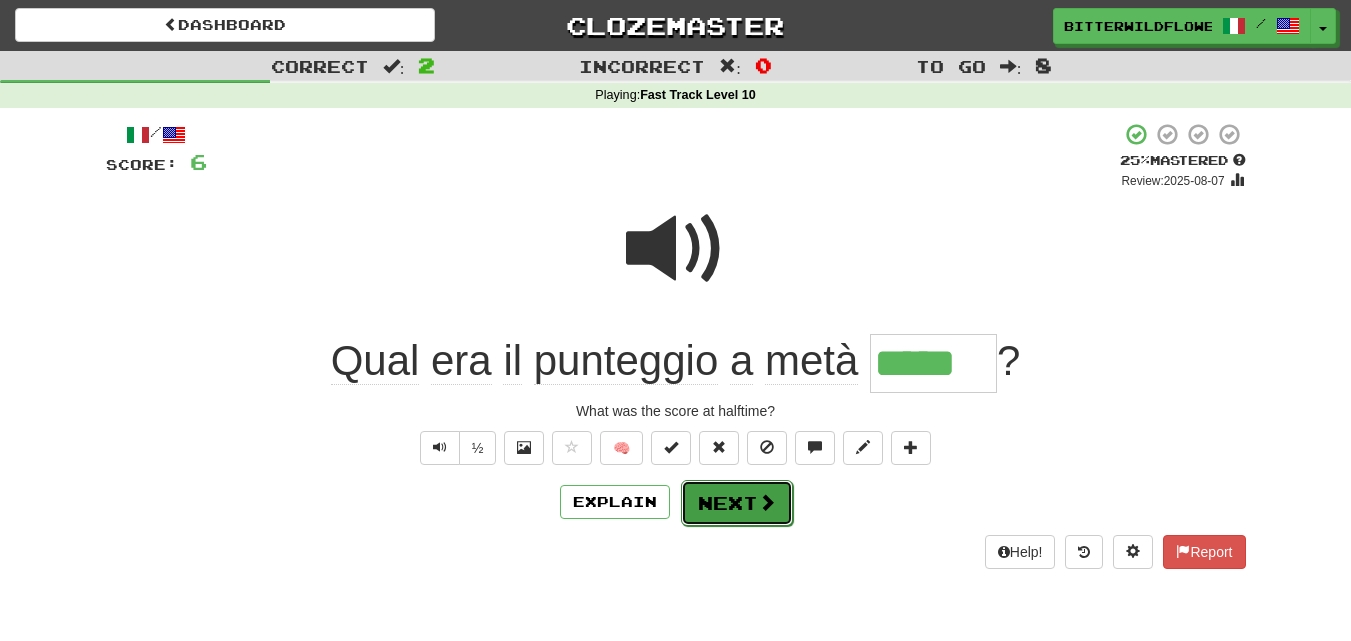 click on "Next" at bounding box center [737, 503] 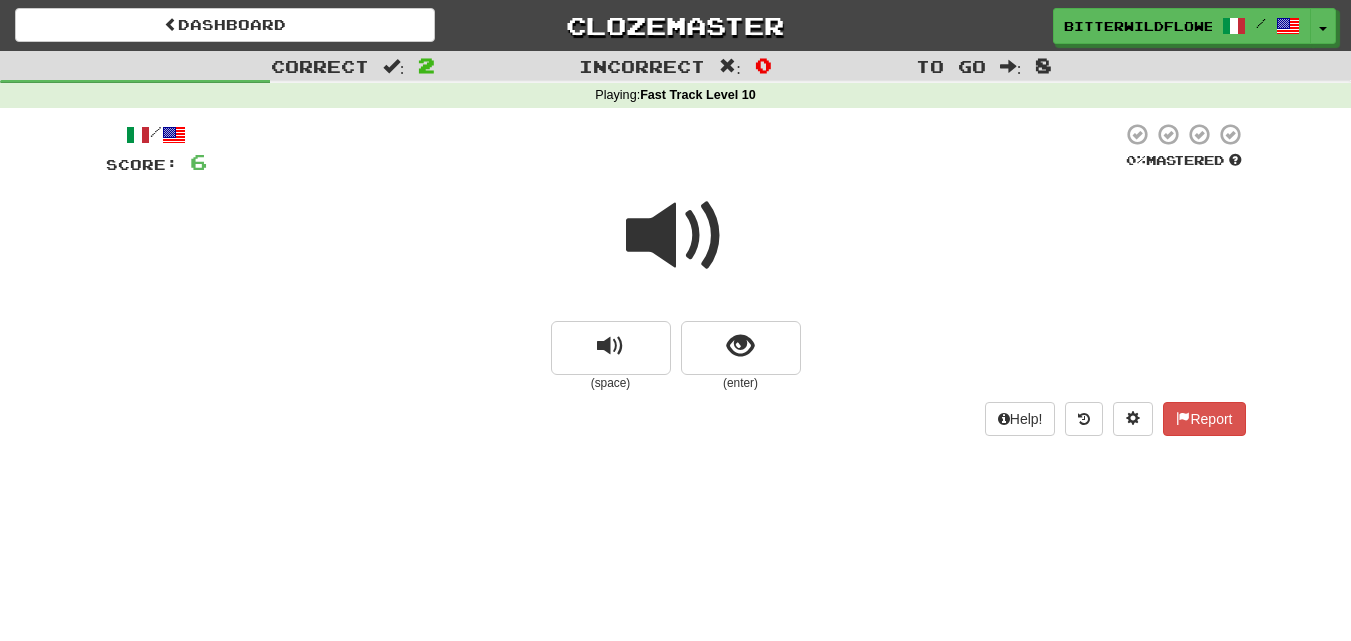 click at bounding box center (676, 236) 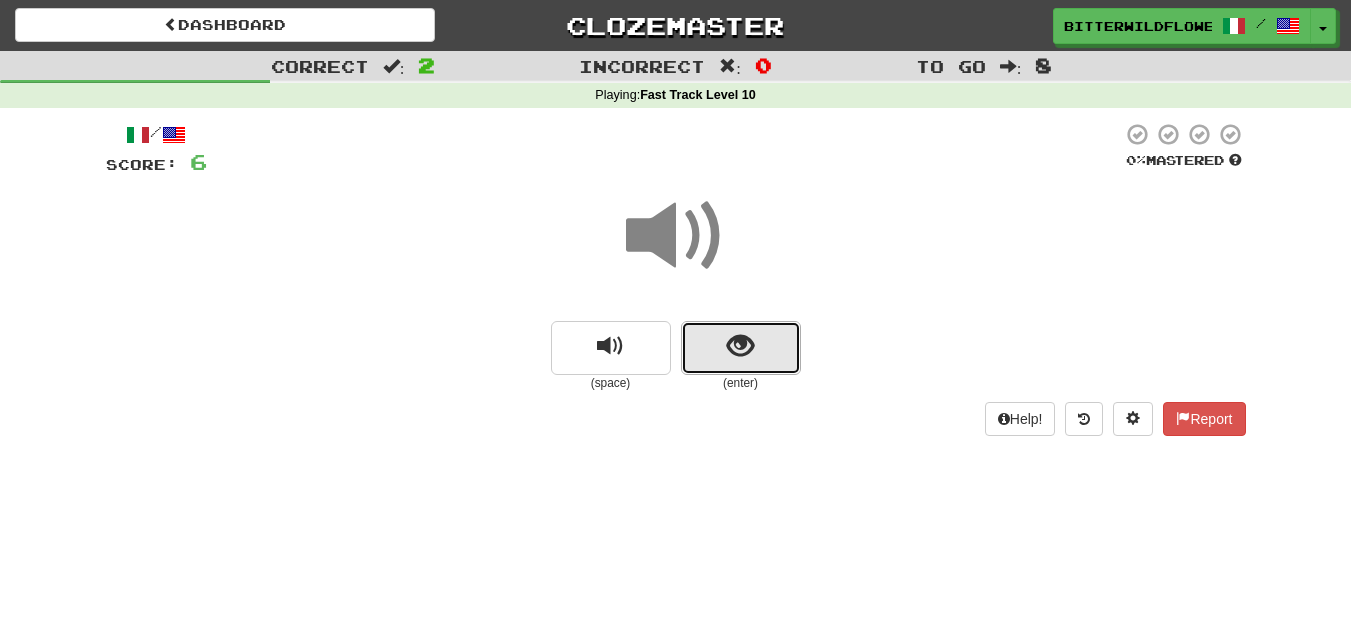 click at bounding box center (740, 346) 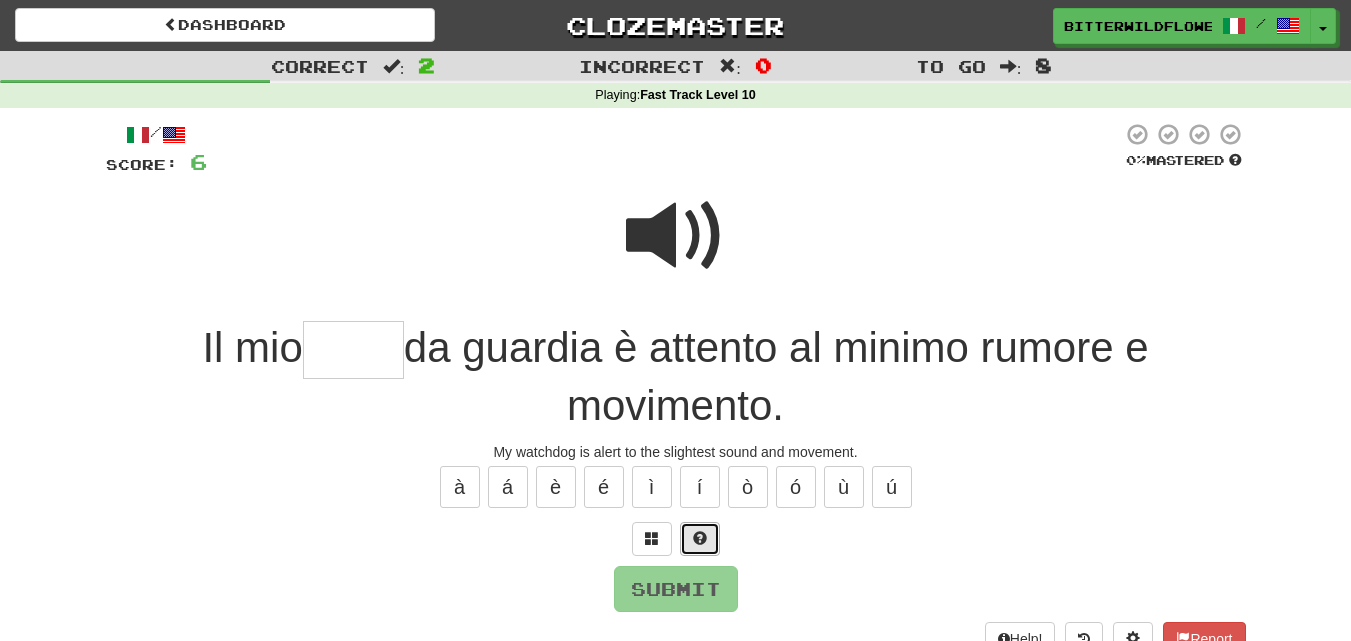 click at bounding box center (700, 538) 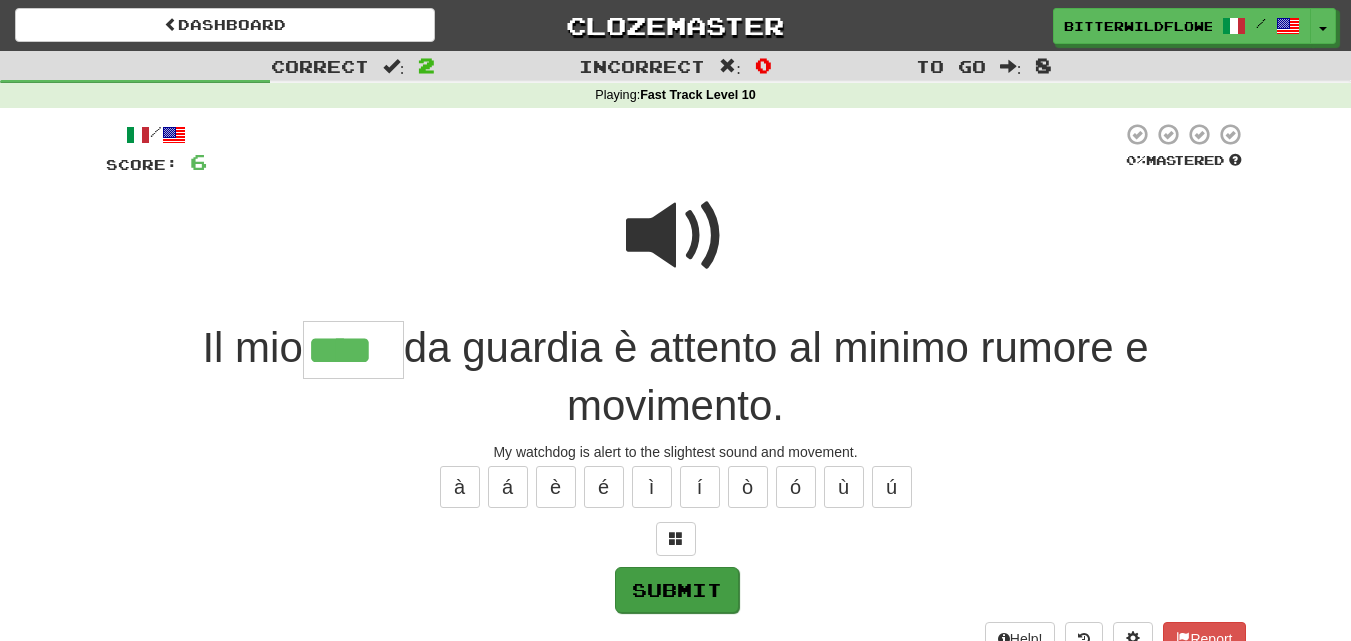type on "****" 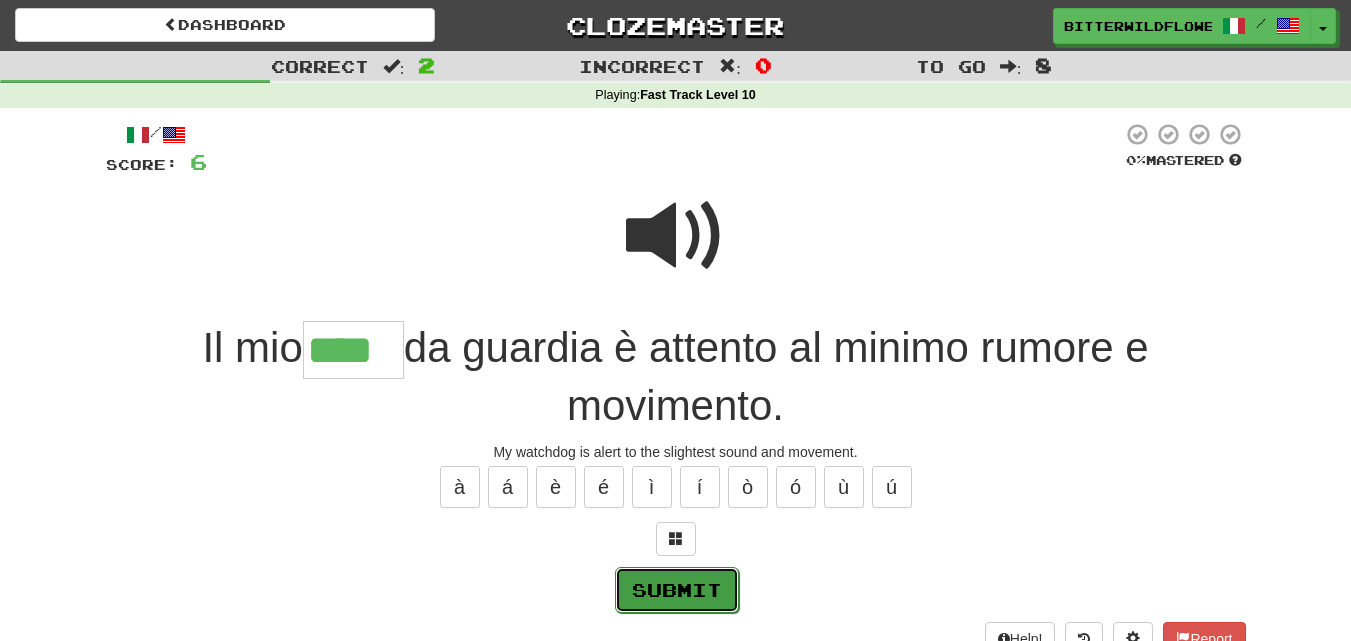 click on "Submit" at bounding box center [677, 590] 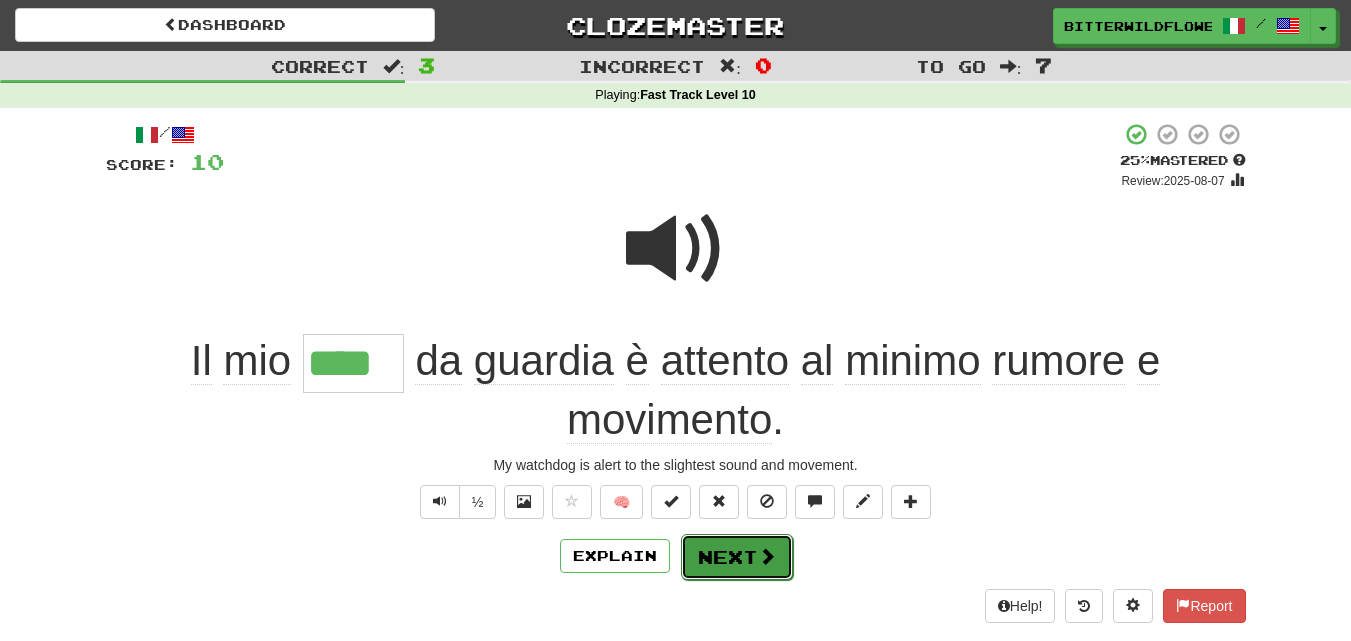 click on "Next" at bounding box center (737, 557) 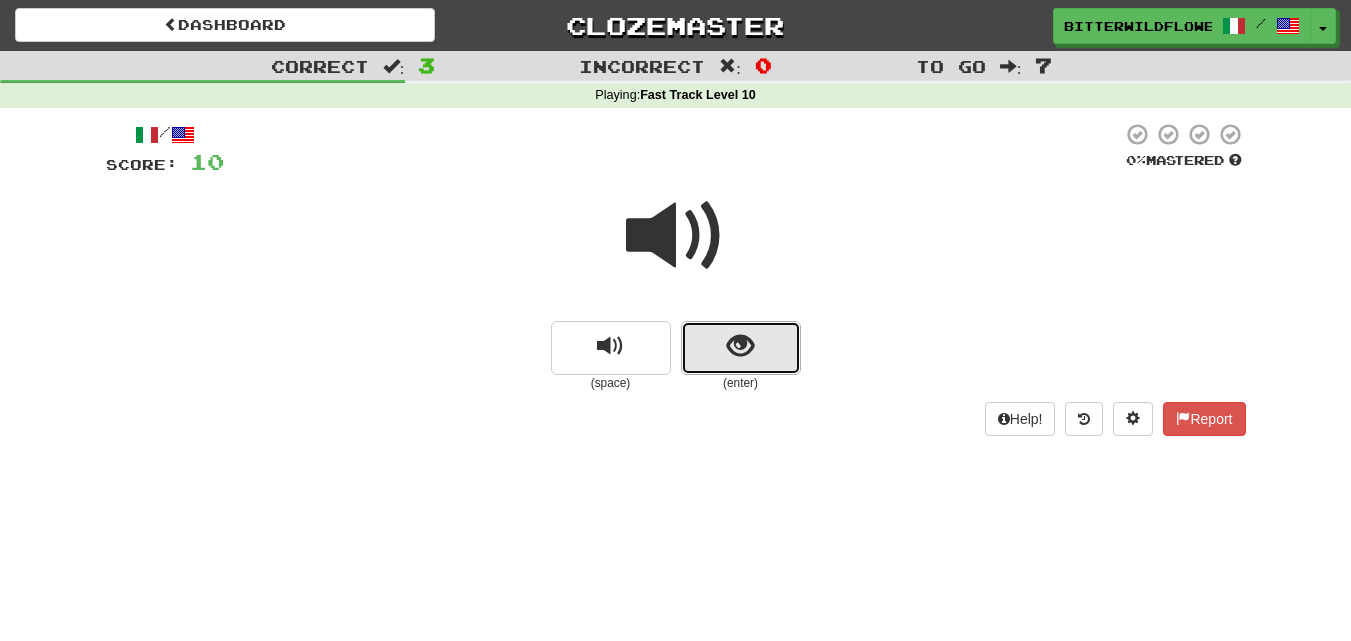 click at bounding box center (741, 348) 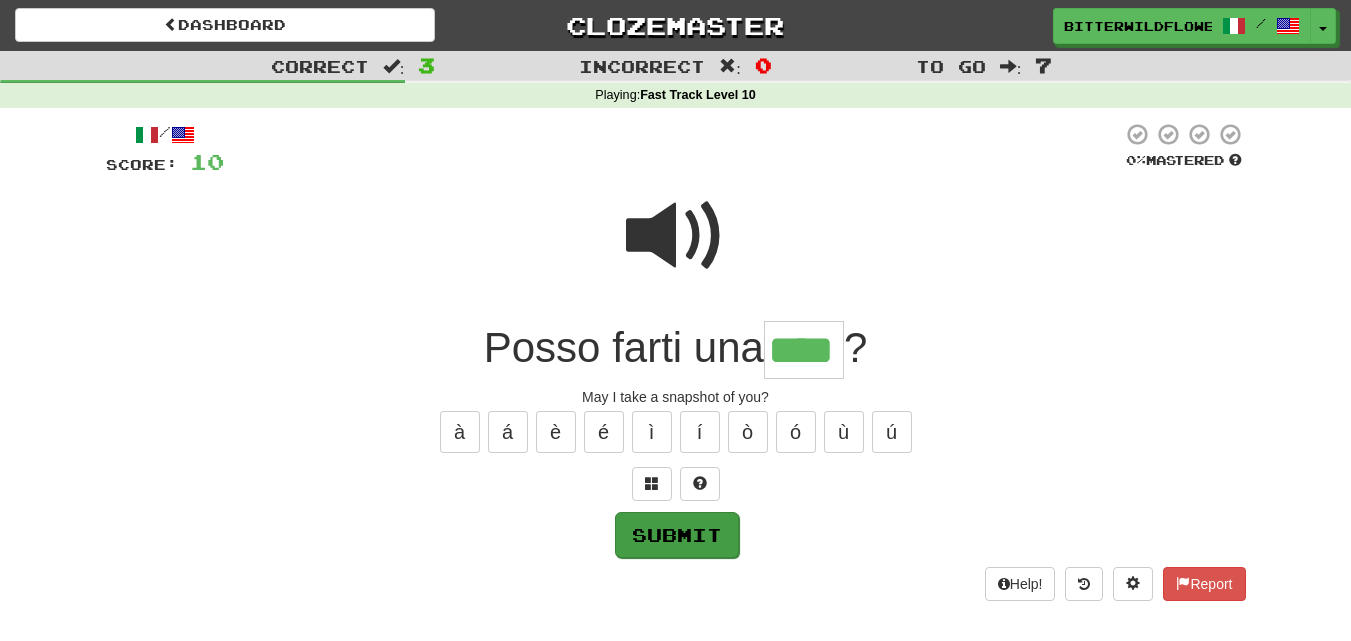 type on "****" 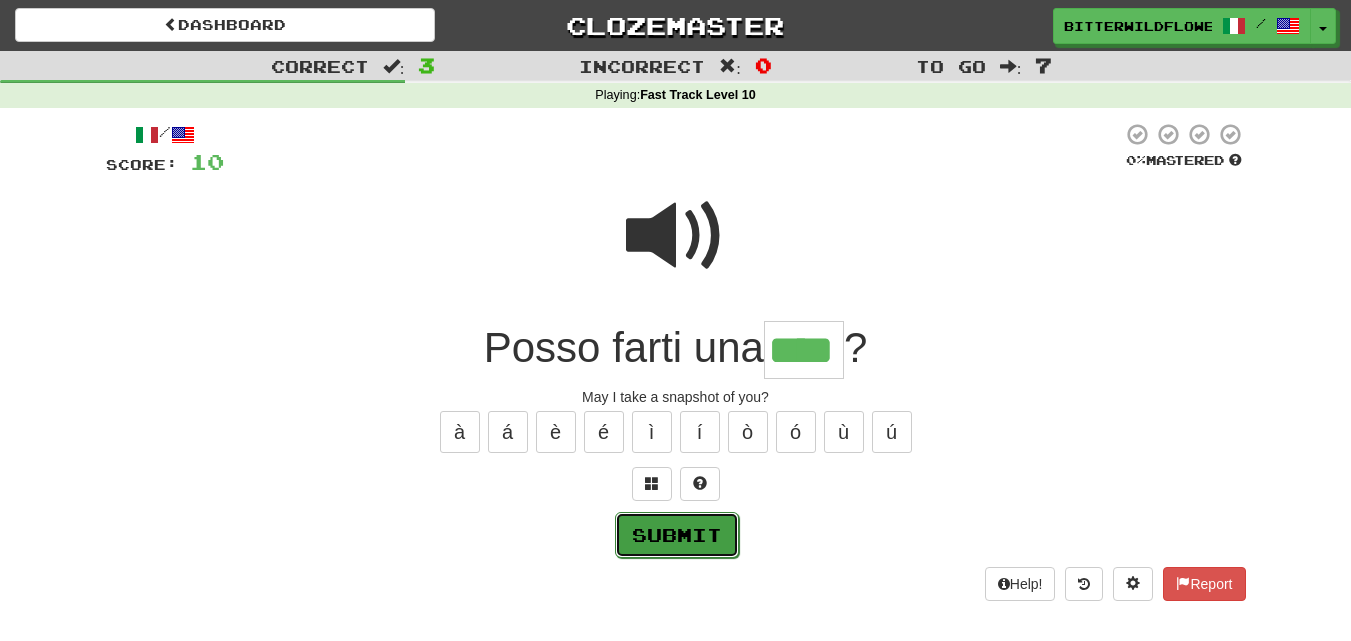click on "Submit" at bounding box center (677, 535) 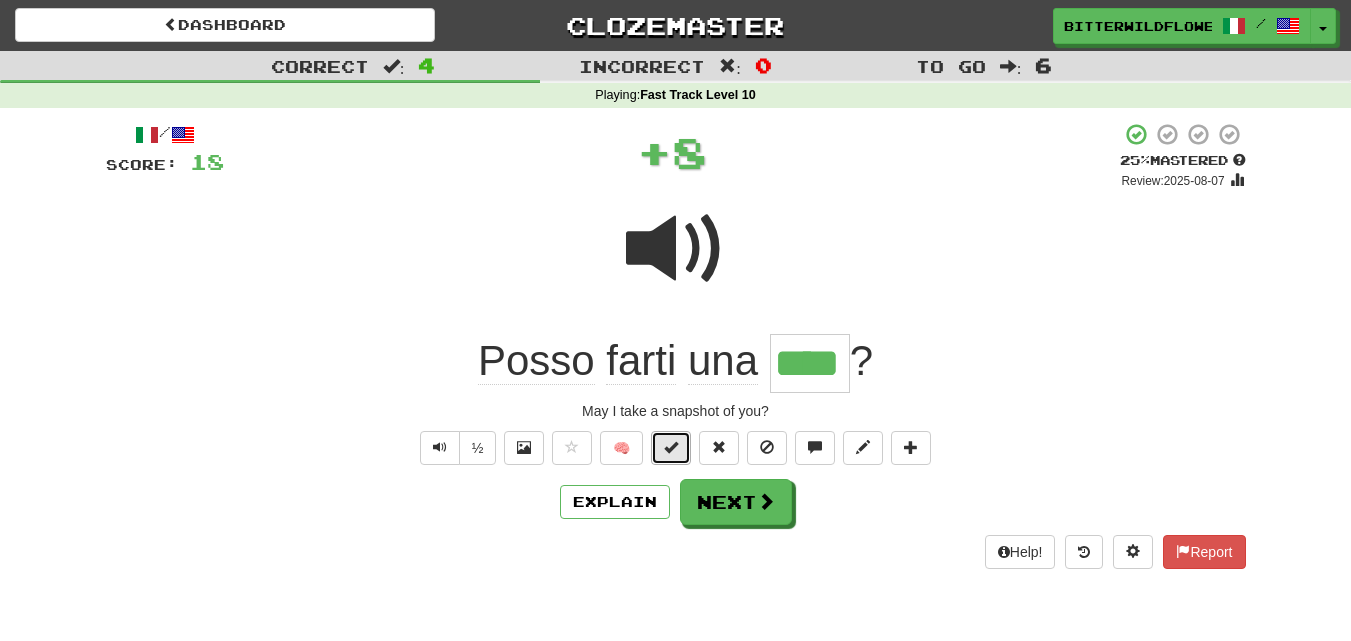 click at bounding box center (671, 447) 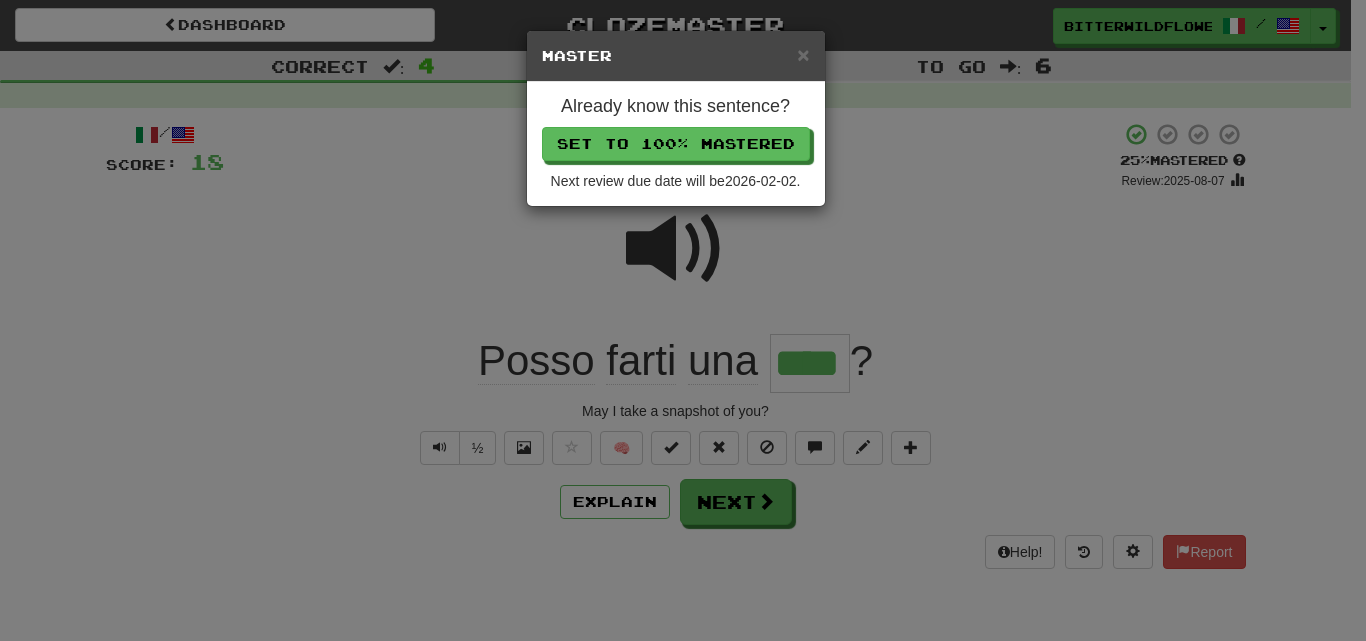 click on "× Master Already know this sentence? Set to 100% Mastered Next review due date will be  2026-02-02 ." at bounding box center (683, 320) 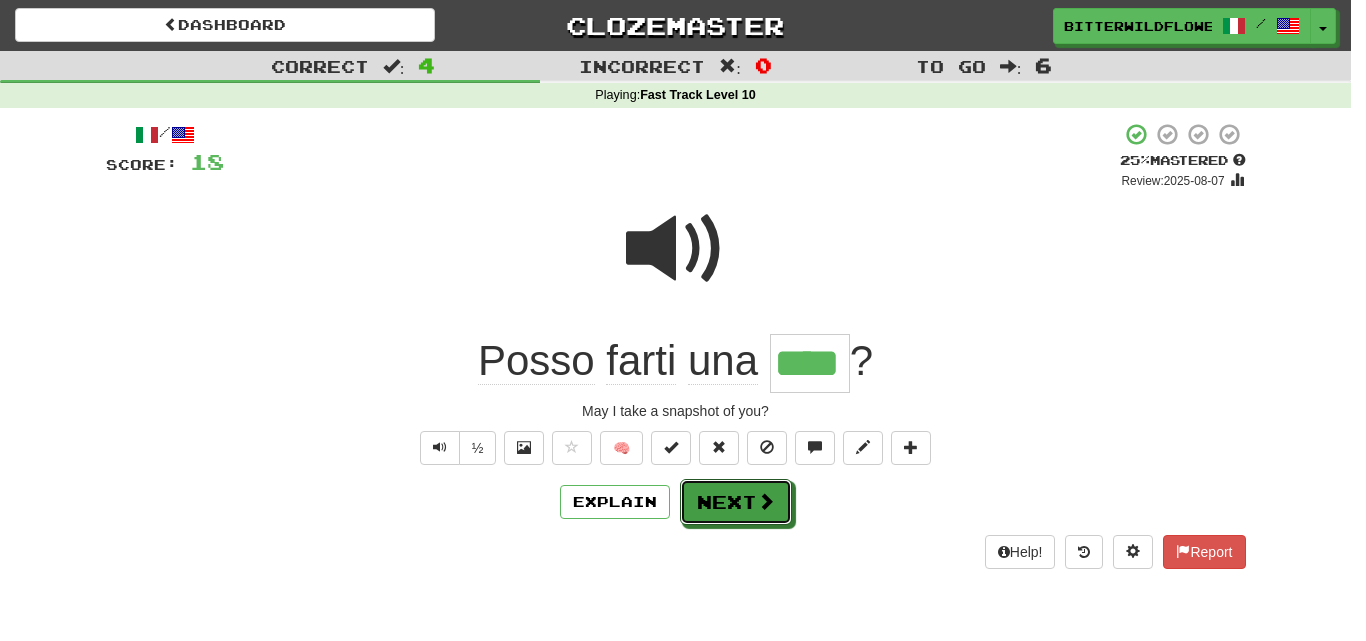 click at bounding box center [766, 501] 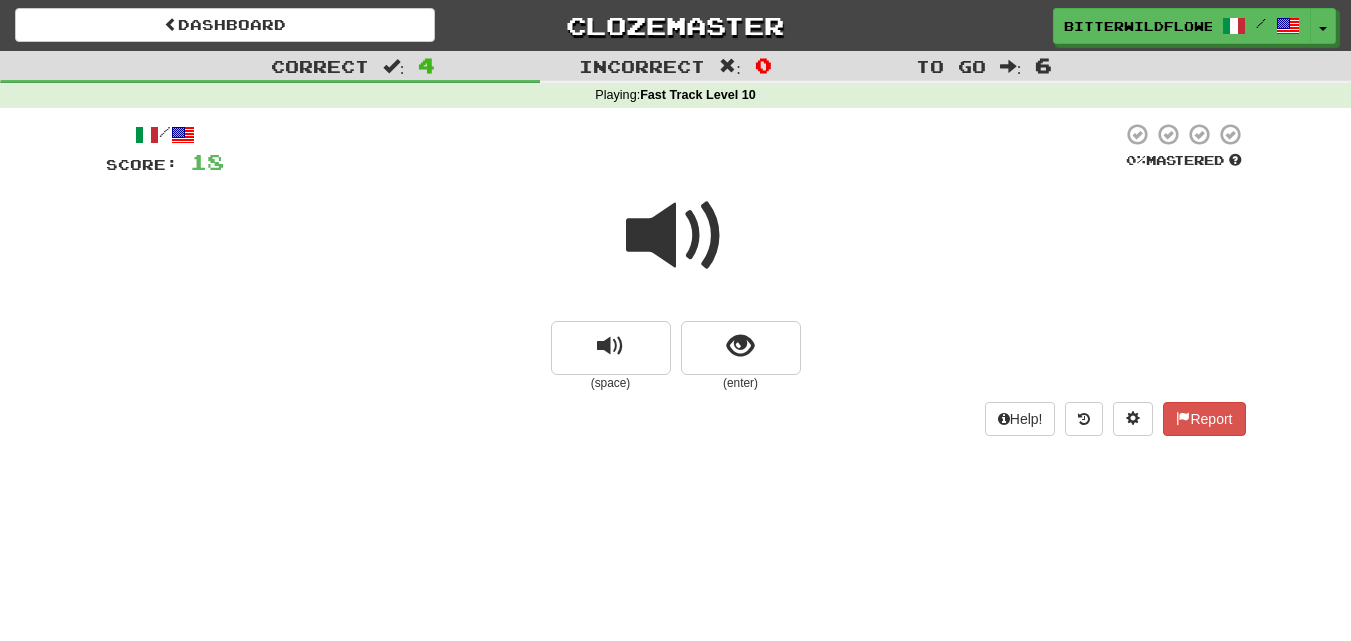 click at bounding box center (676, 236) 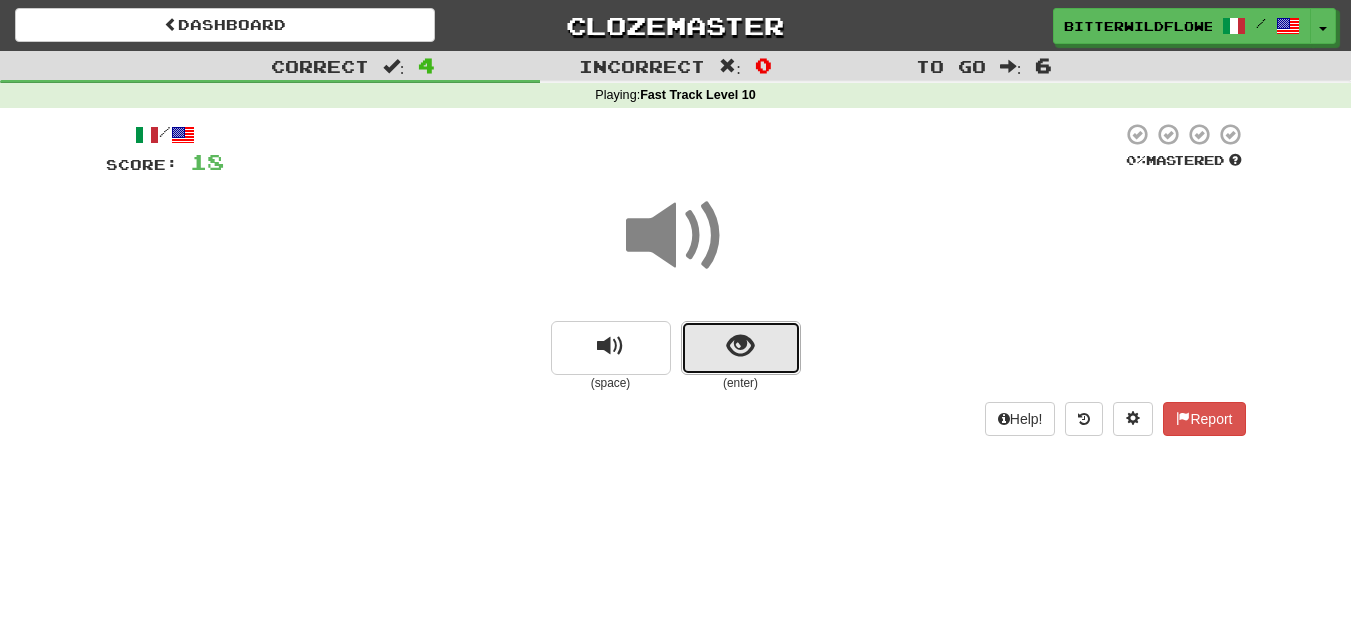 click at bounding box center (741, 348) 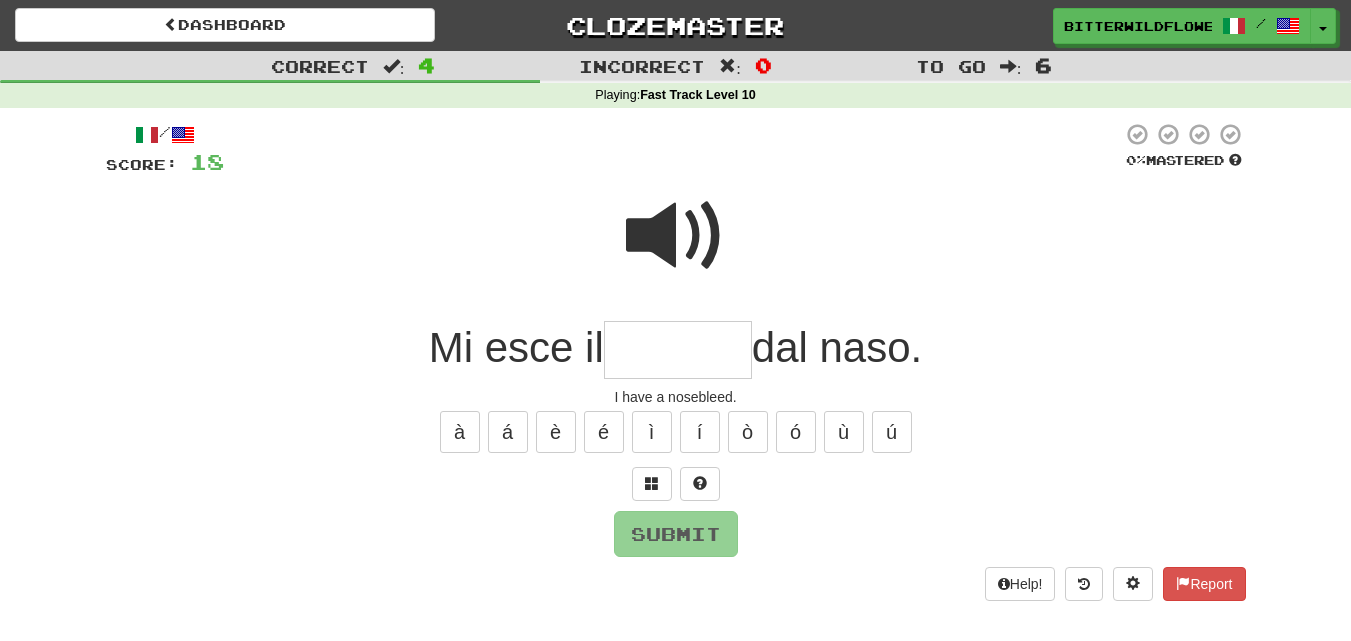 click on "/  Score:   18 0 %  Mastered Mi esce il   dal naso. I have a nosebleed. à á è é ì í ò ó ù ú Submit  Help!  Report" at bounding box center (676, 361) 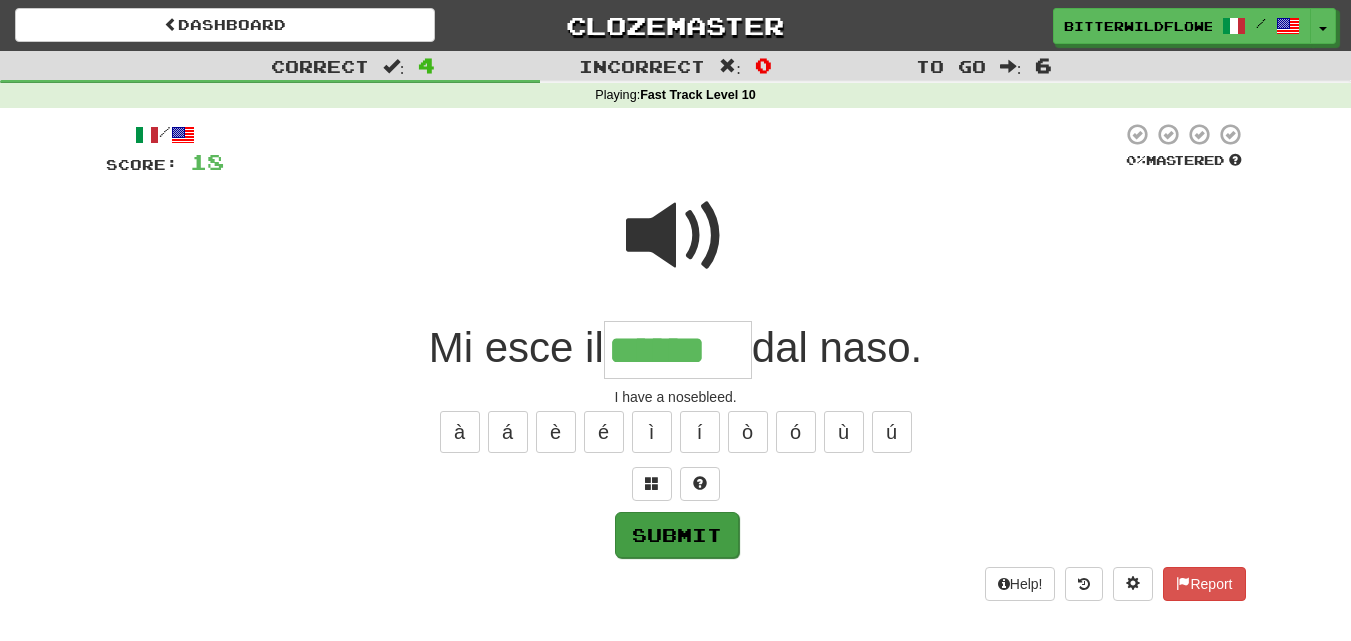 type on "******" 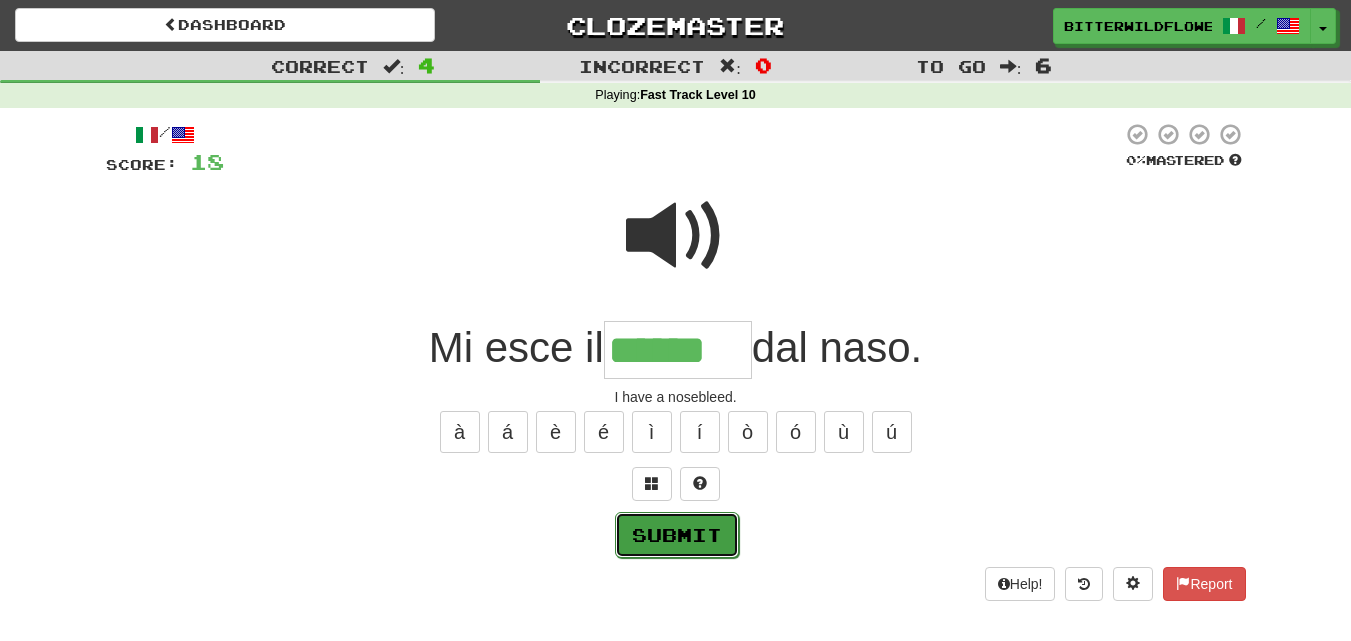 click on "Submit" at bounding box center [677, 535] 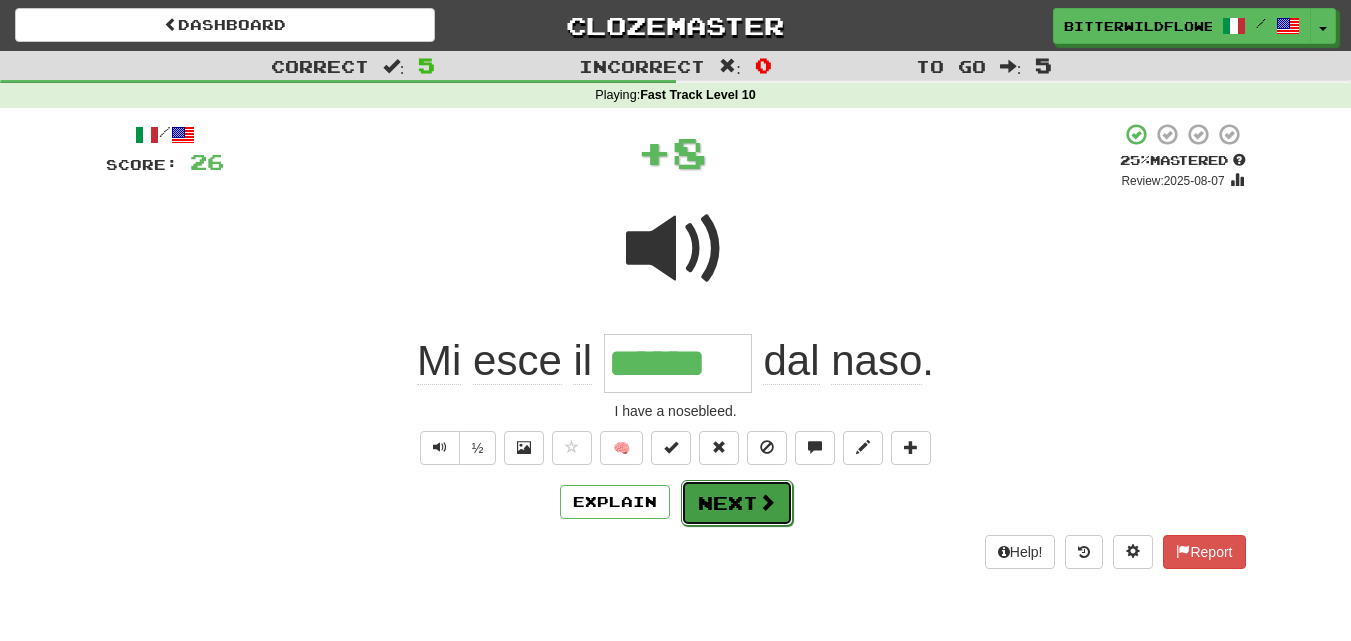 click on "Next" at bounding box center (737, 503) 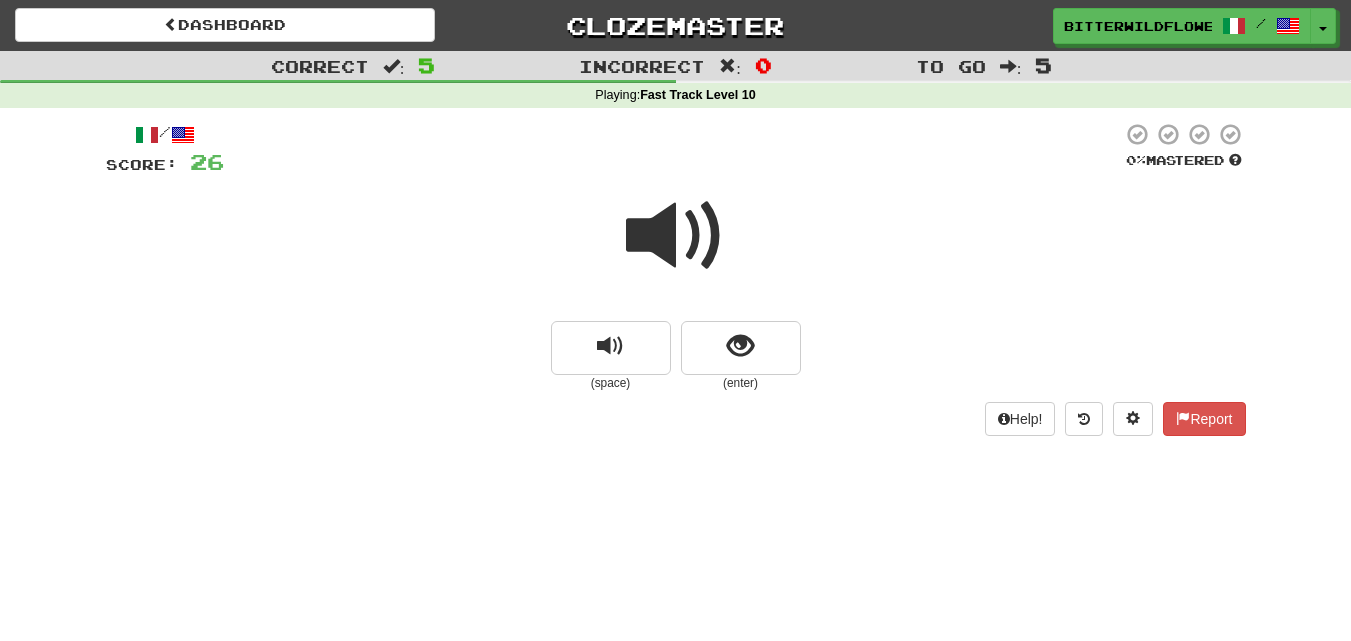 click at bounding box center (676, 236) 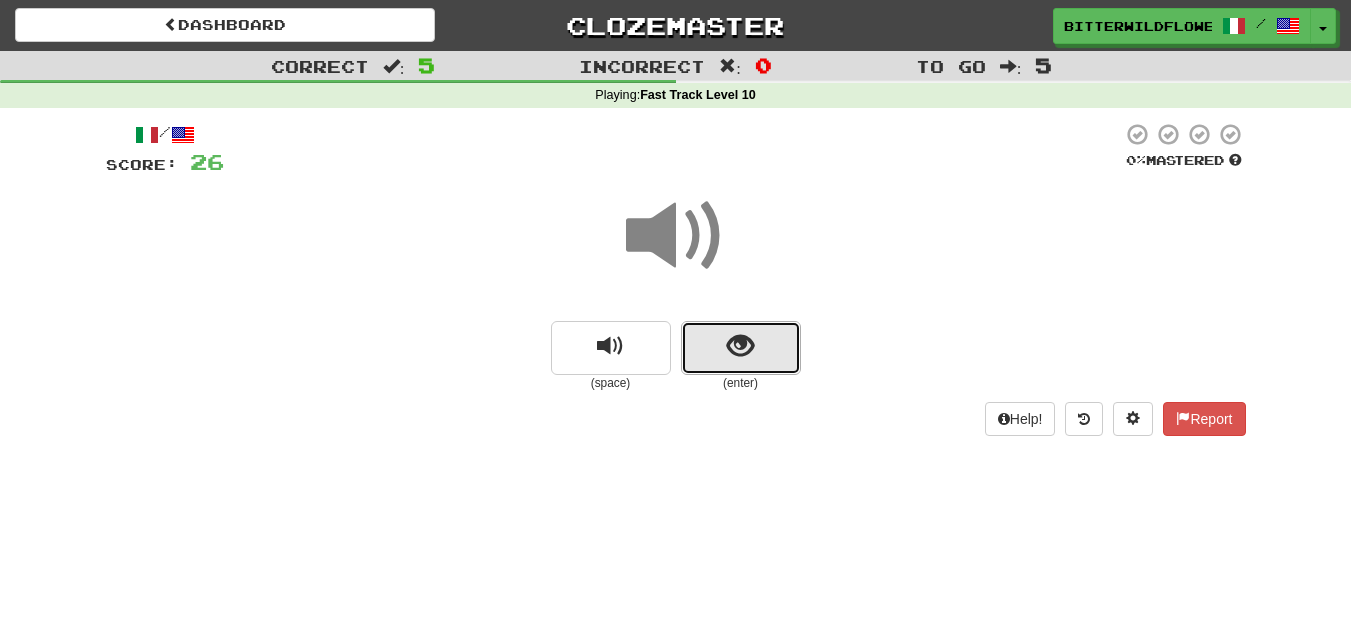 click at bounding box center [741, 348] 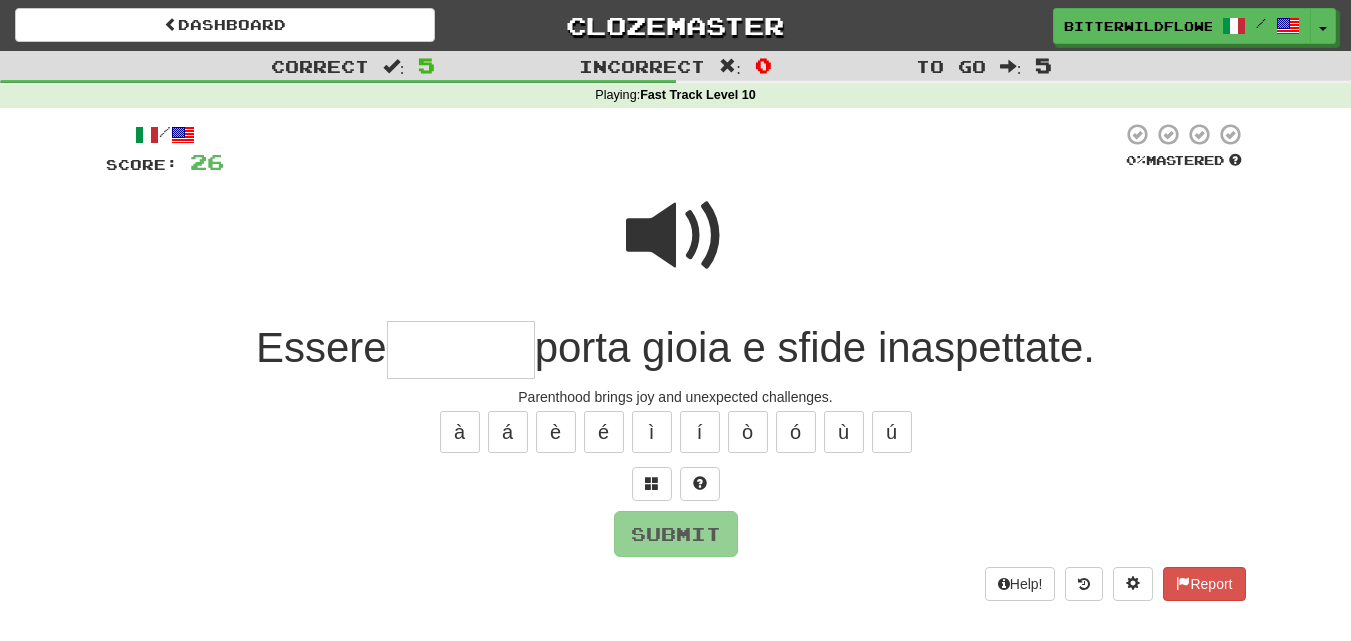 click at bounding box center (461, 350) 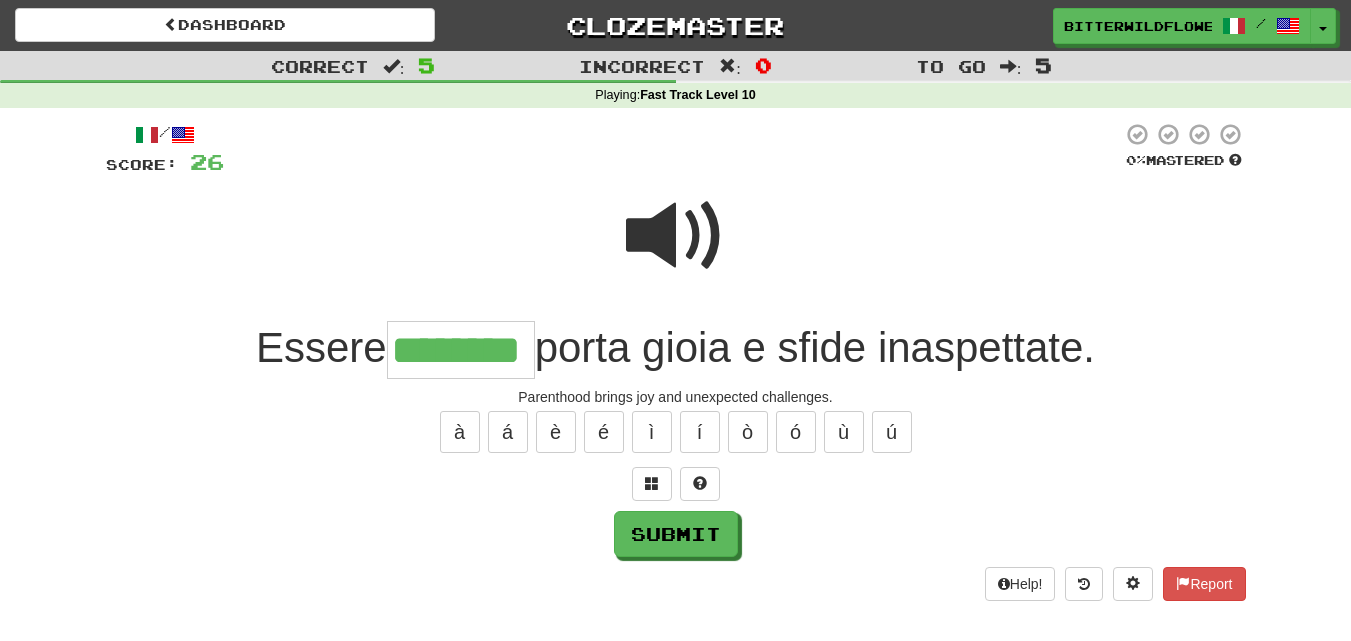 type on "********" 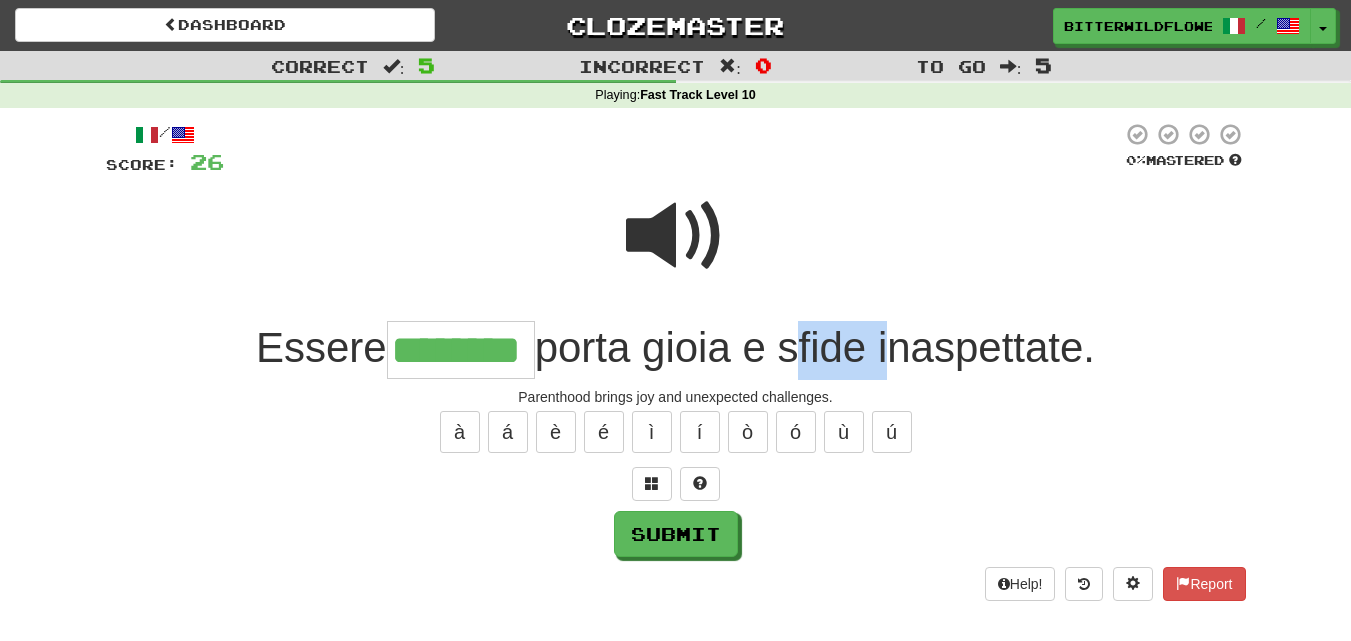 click on "porta gioia e sfide inaspettate." at bounding box center [815, 347] 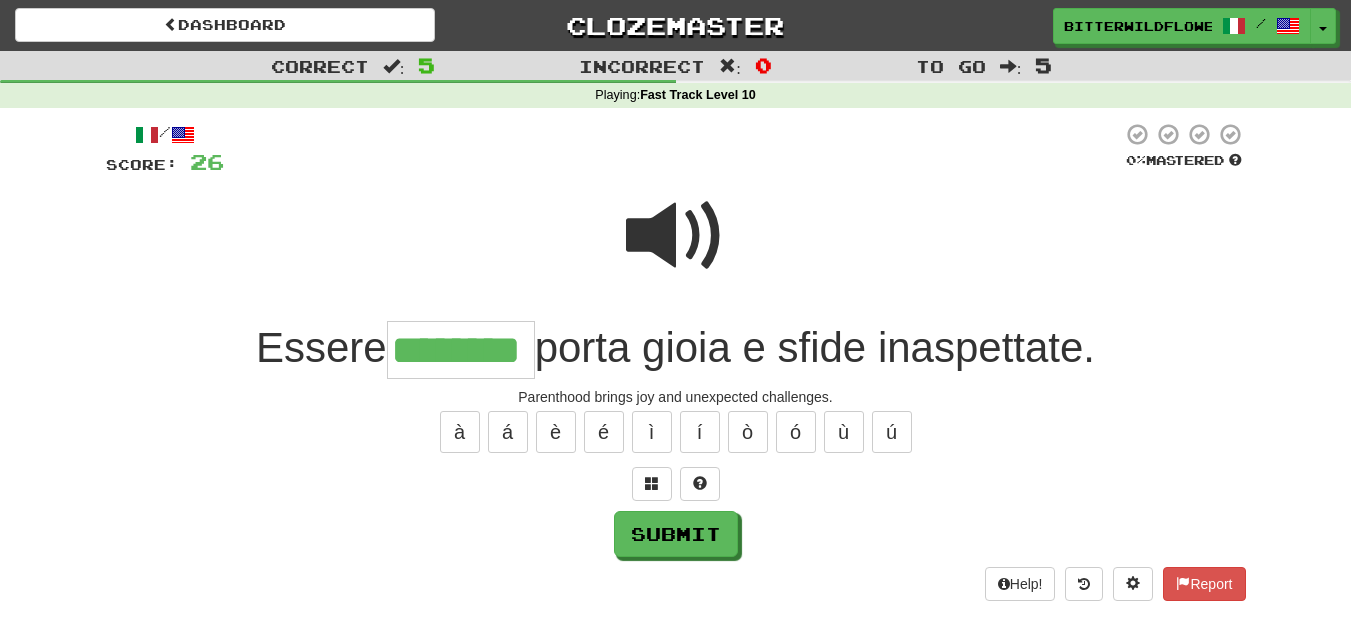 click on "Parenthood brings joy and unexpected challenges." at bounding box center [676, 397] 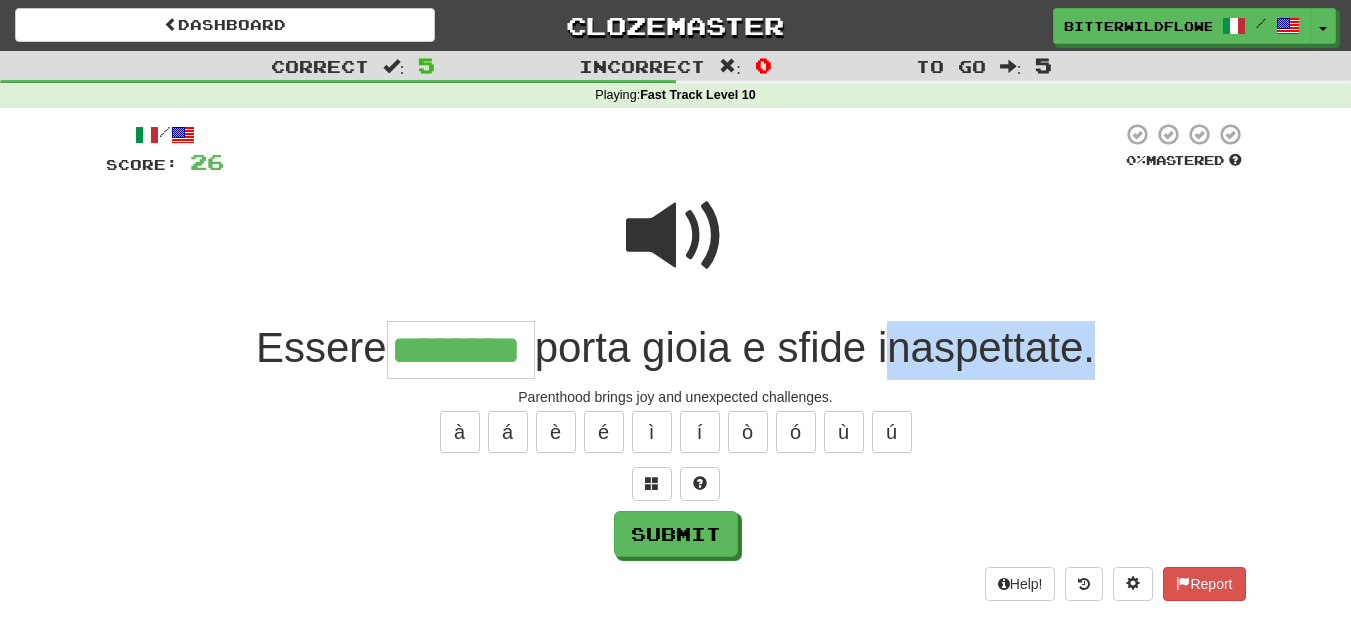 drag, startPoint x: 893, startPoint y: 354, endPoint x: 1092, endPoint y: 365, distance: 199.30379 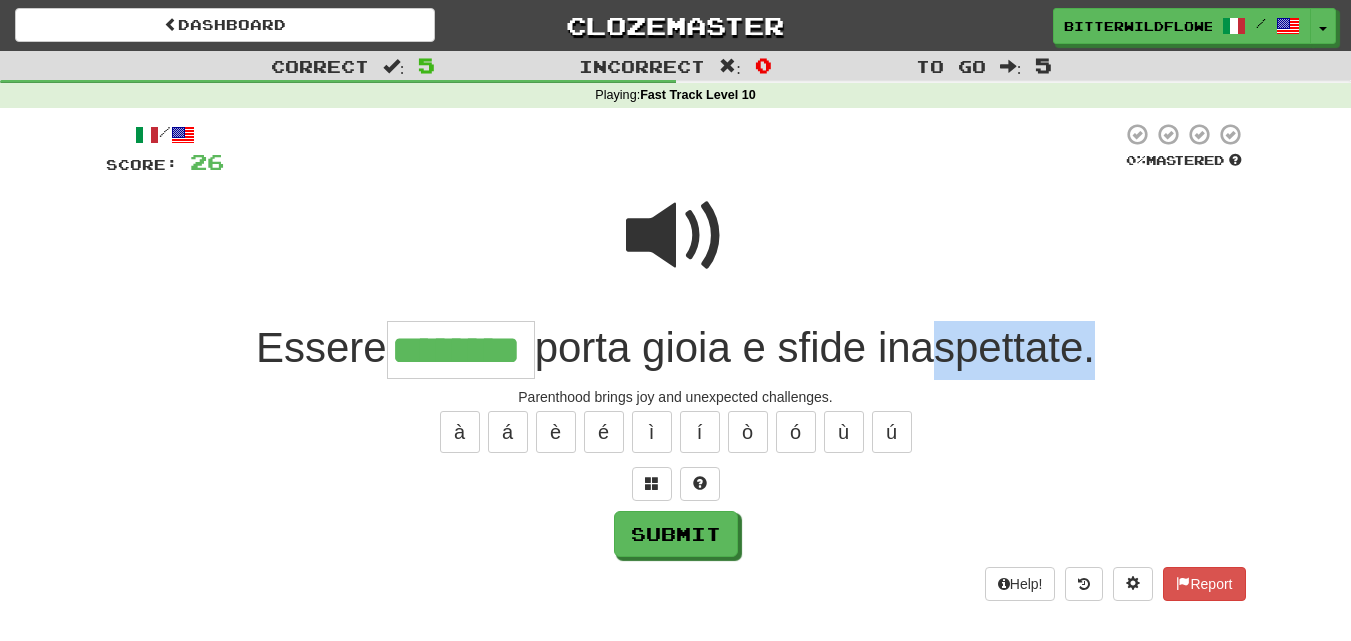 drag, startPoint x: 922, startPoint y: 349, endPoint x: 1100, endPoint y: 368, distance: 179.01117 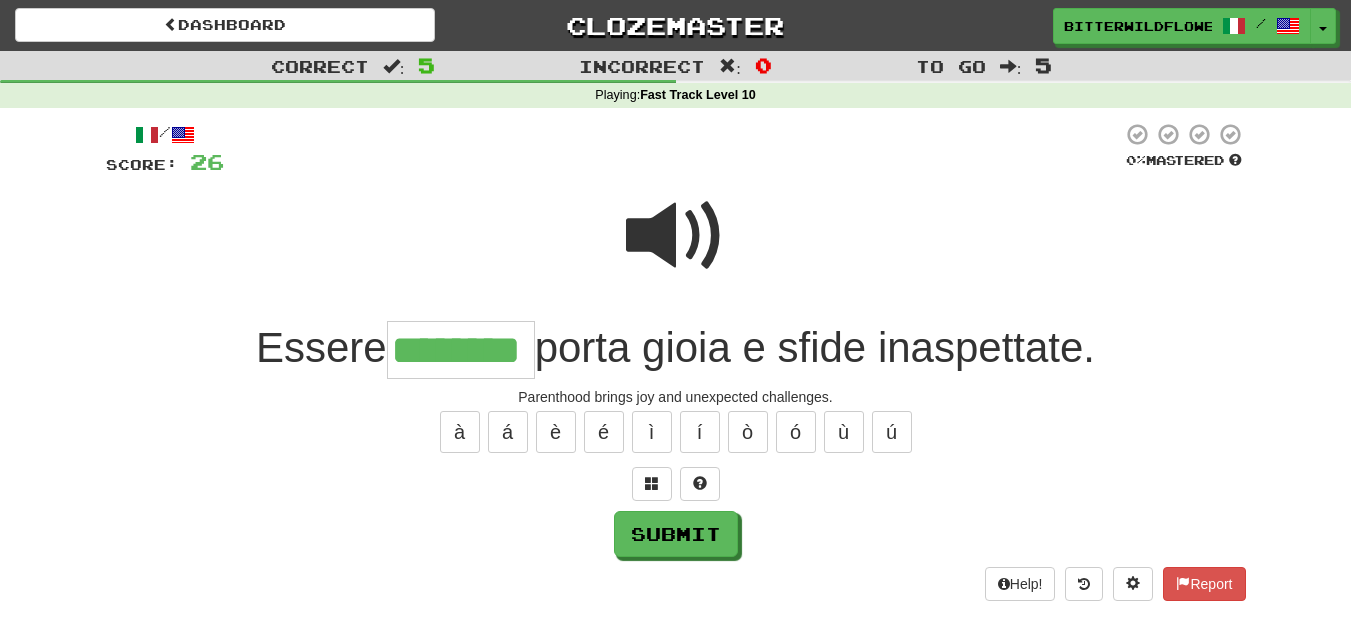 click on "porta gioia e sfide inaspettate." at bounding box center (815, 347) 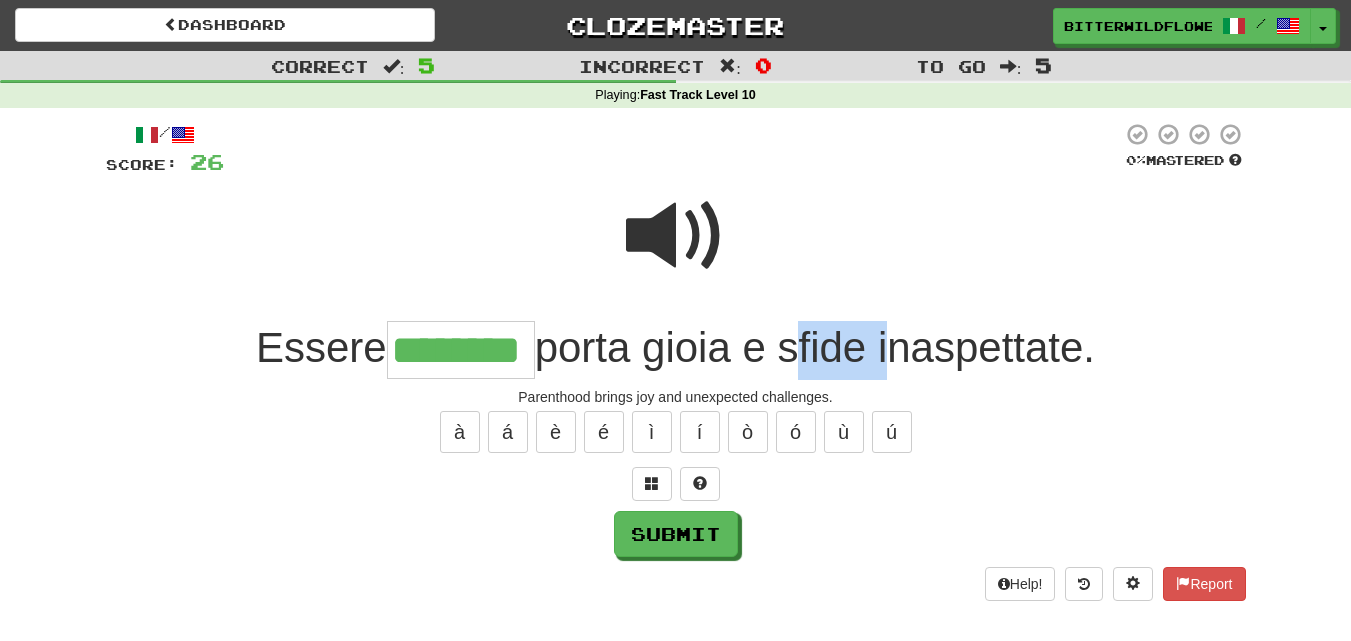 click on "porta gioia e sfide inaspettate." at bounding box center (815, 347) 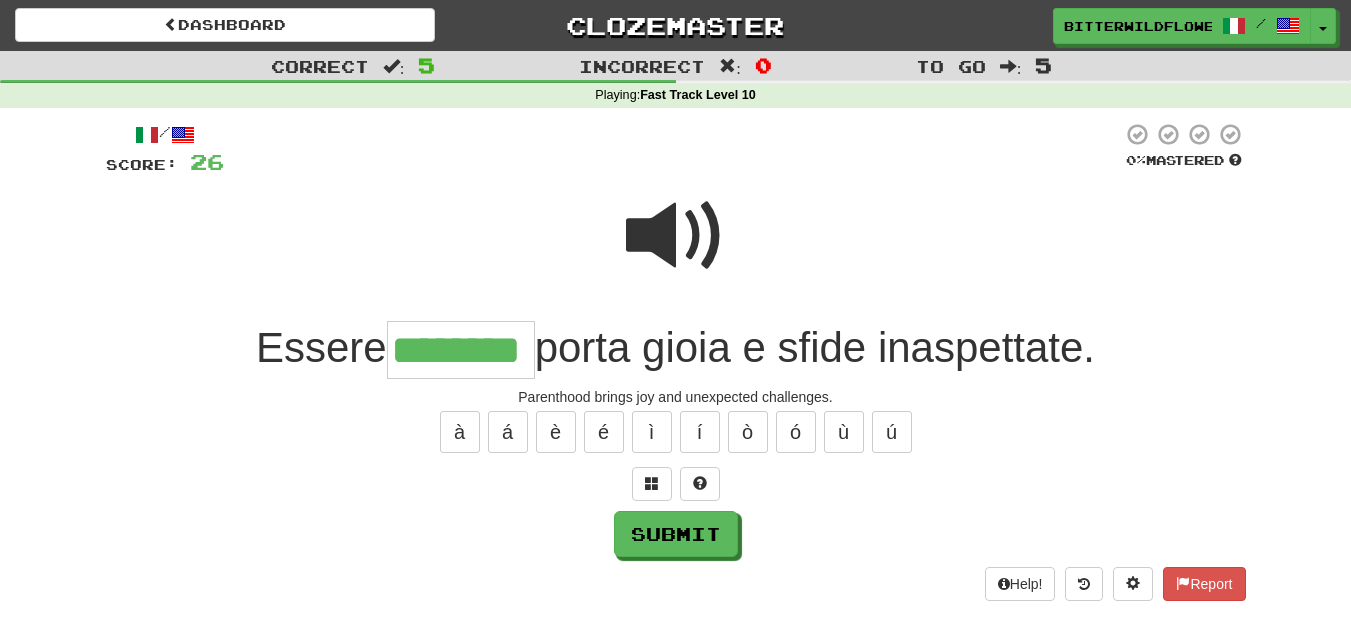 click on "Correct   :   5 Incorrect   :   0 To go   :   5 Playing :  Fast Track Level 10  /  Score:   26 0 %  Mastered Essere  ********  porta gioia e sfide inaspettate. Parenthood brings joy and unexpected challenges. à á è é ì í ò ó ù ú Submit  Help!  Report" at bounding box center (675, 340) 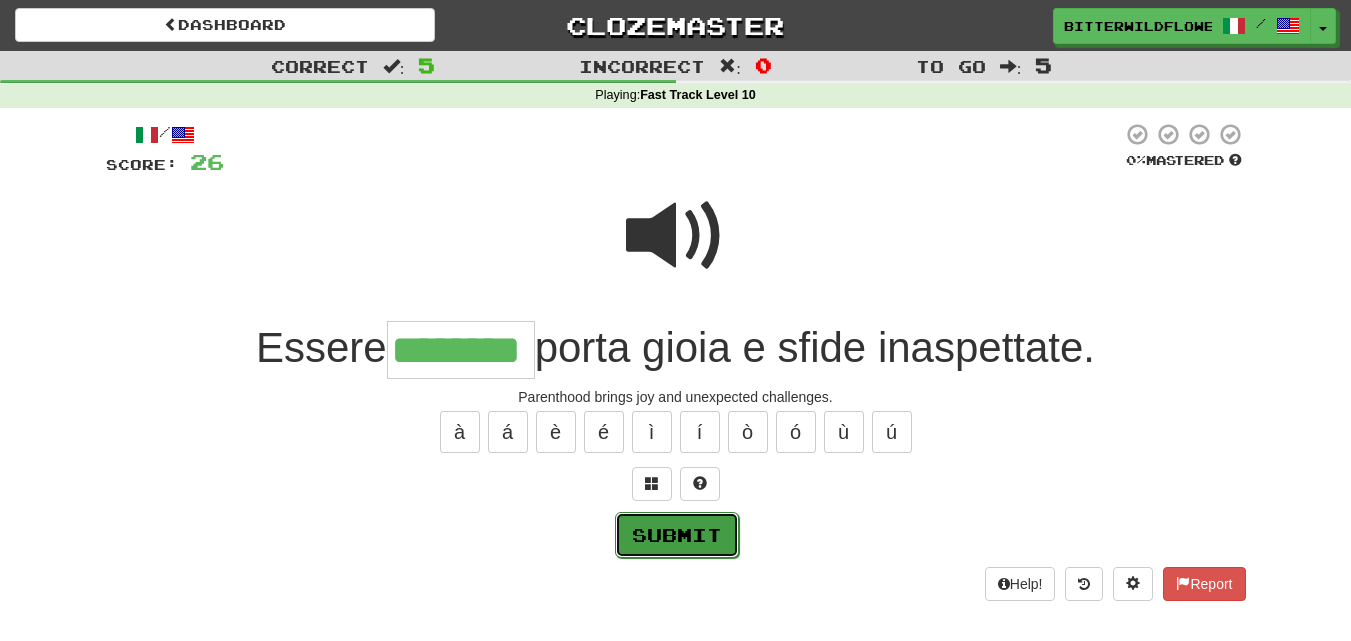 click on "Submit" at bounding box center (677, 535) 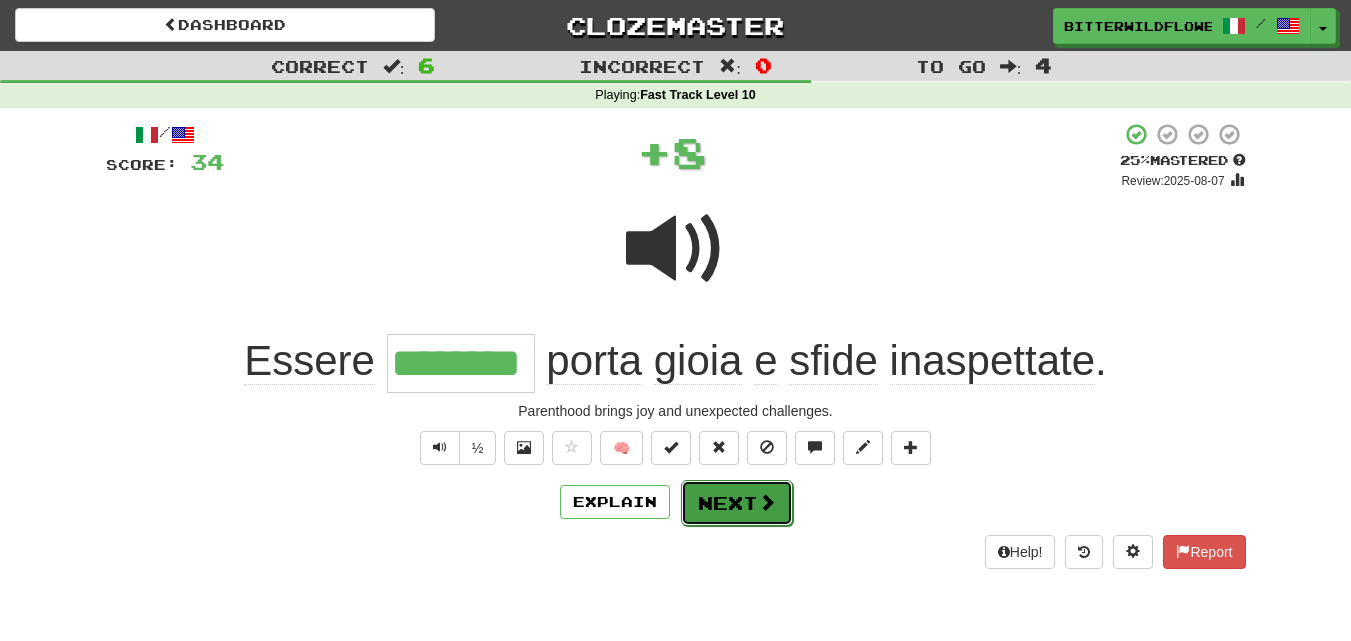 click on "Next" at bounding box center (737, 503) 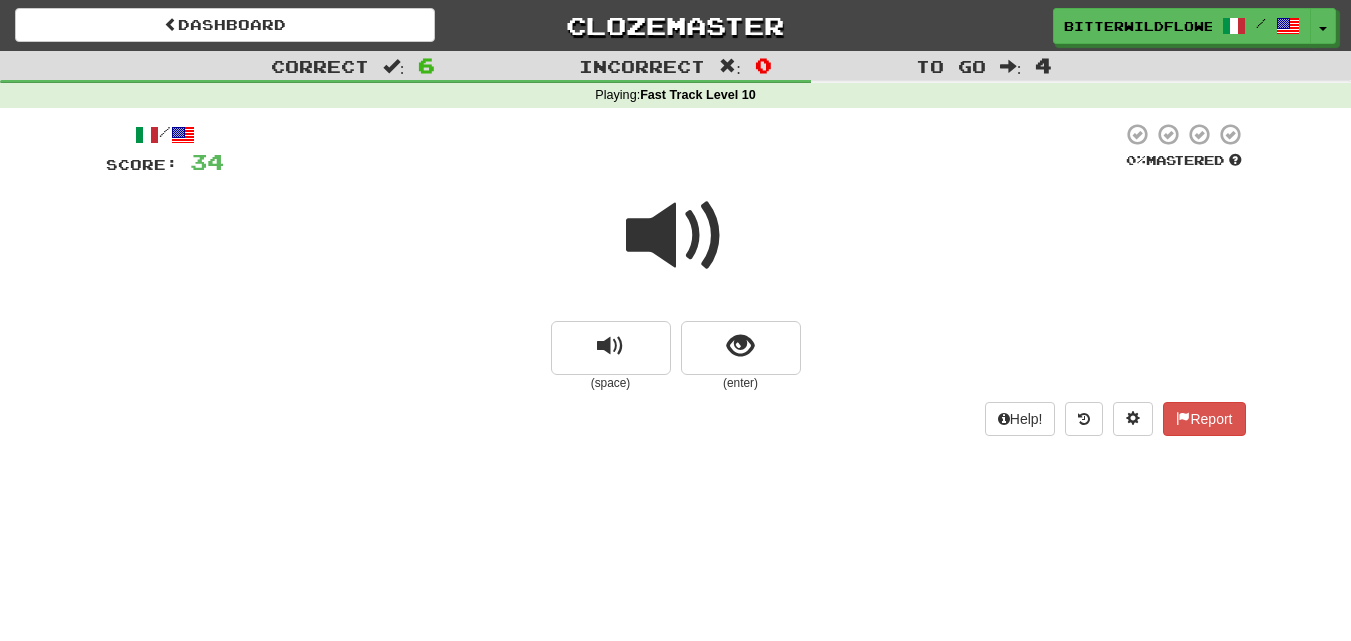 click at bounding box center (676, 236) 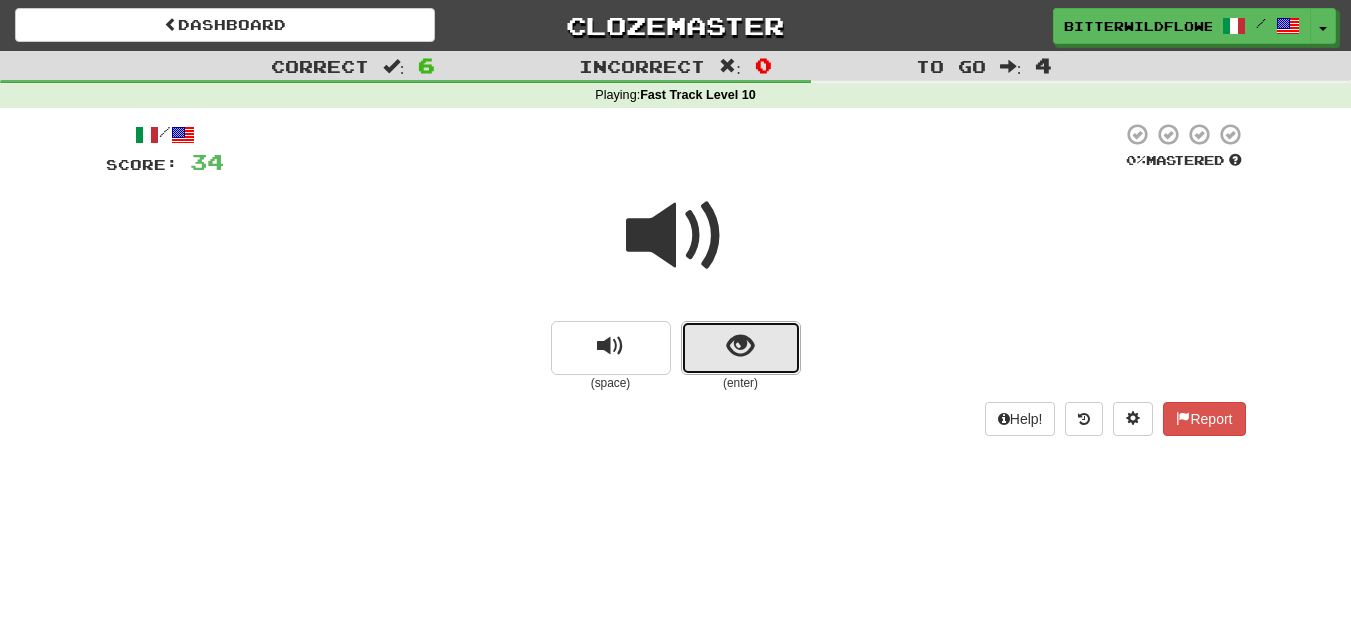 click at bounding box center (740, 346) 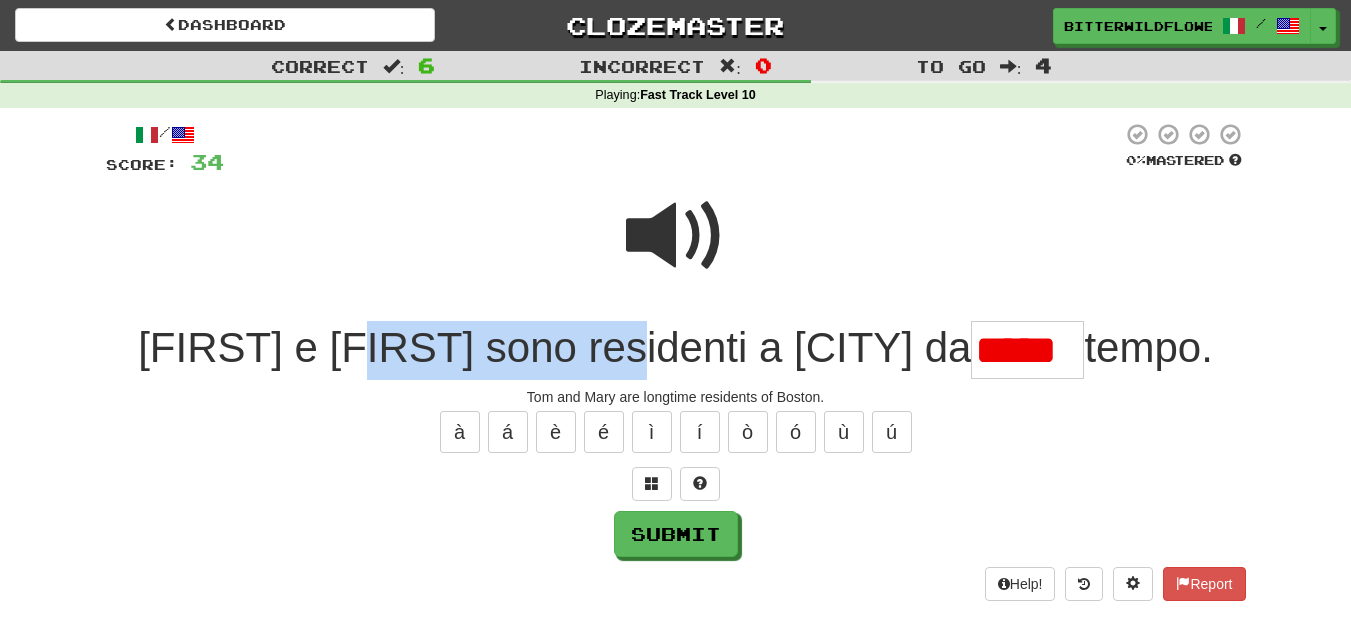 drag, startPoint x: 423, startPoint y: 351, endPoint x: 681, endPoint y: 354, distance: 258.01746 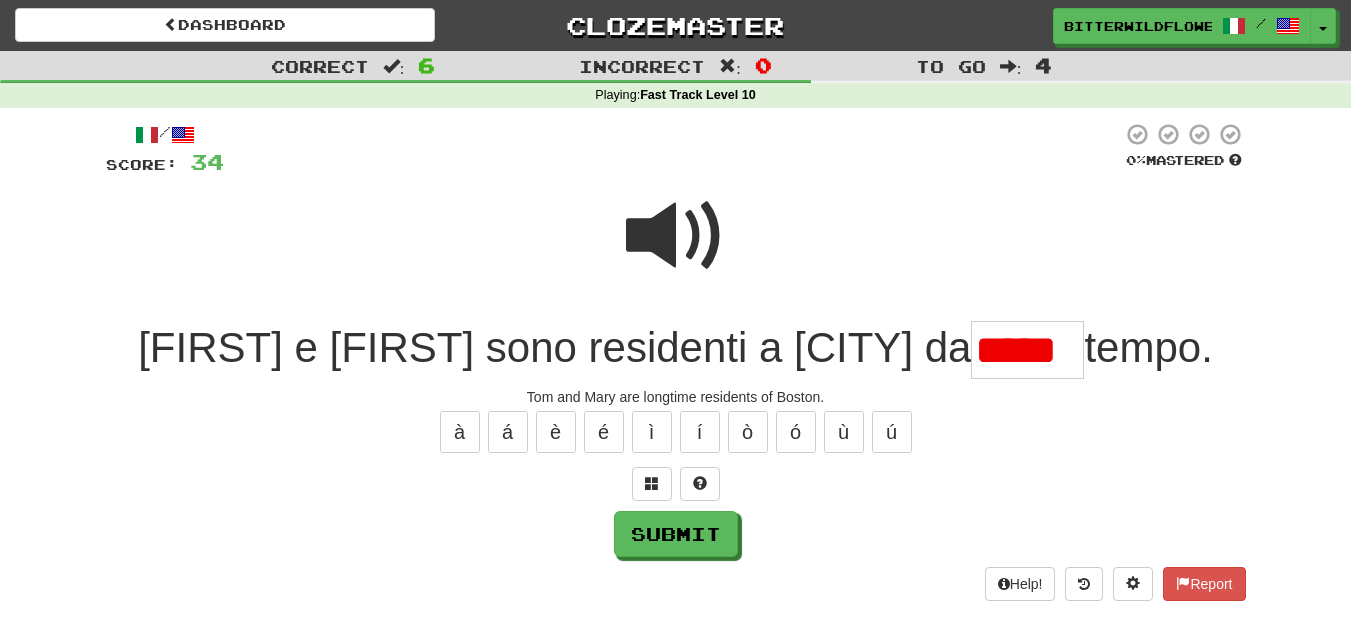 click on "/  Score:   34 0 %  Mastered [FIRST] e [FIRST] sono residenti a [CITY] da  *****  tempo. [FIRST] and [FIRST] are longtime residents of [CITY]. à á è é ì í ò ó ù ú Submit  Help!  Report" at bounding box center [676, 361] 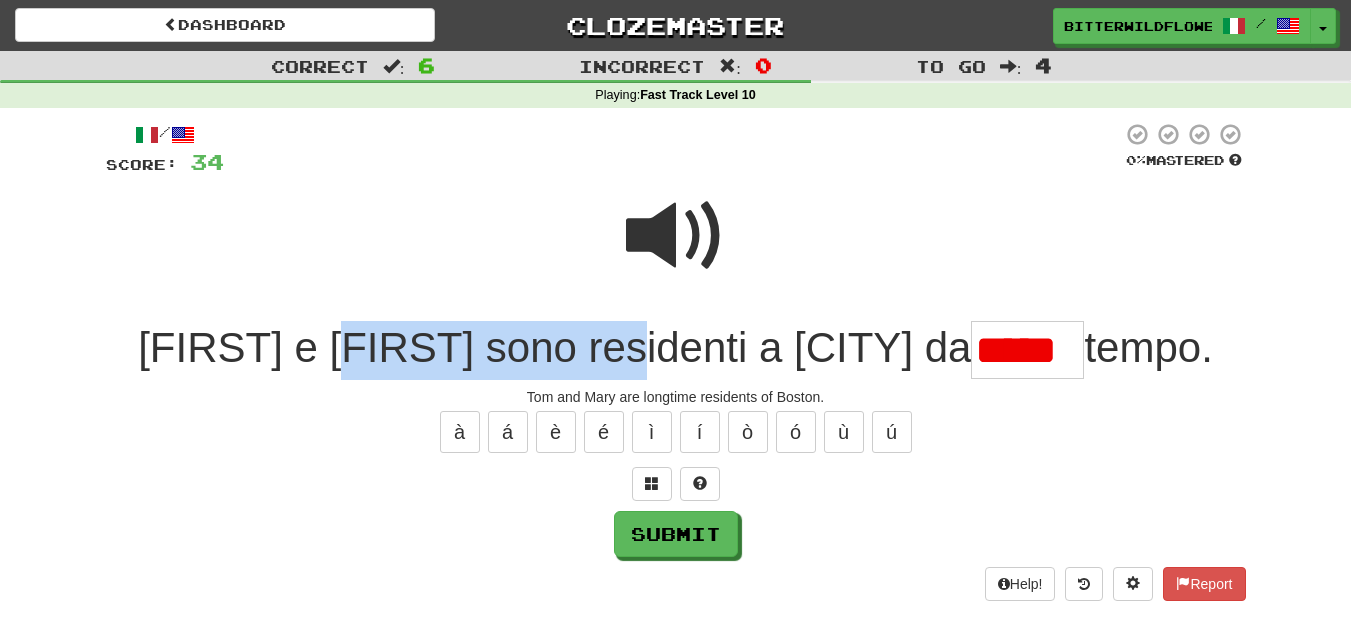drag, startPoint x: 405, startPoint y: 348, endPoint x: 680, endPoint y: 352, distance: 275.02908 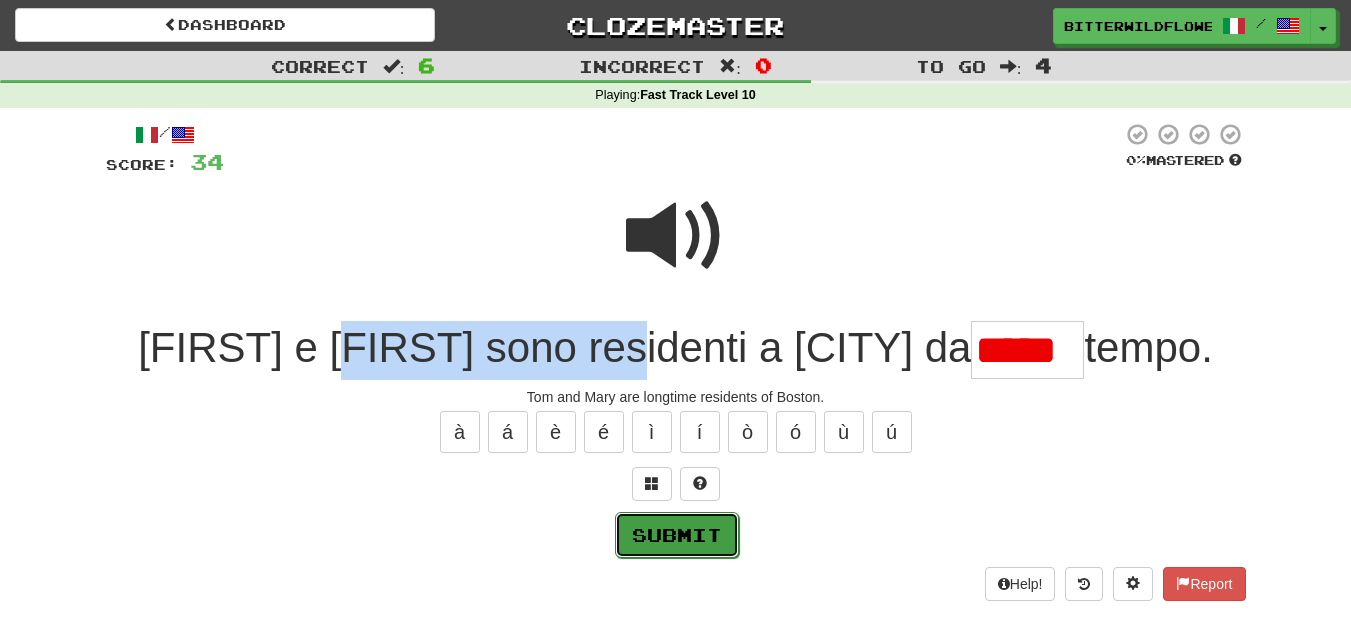 click on "Submit" at bounding box center [677, 535] 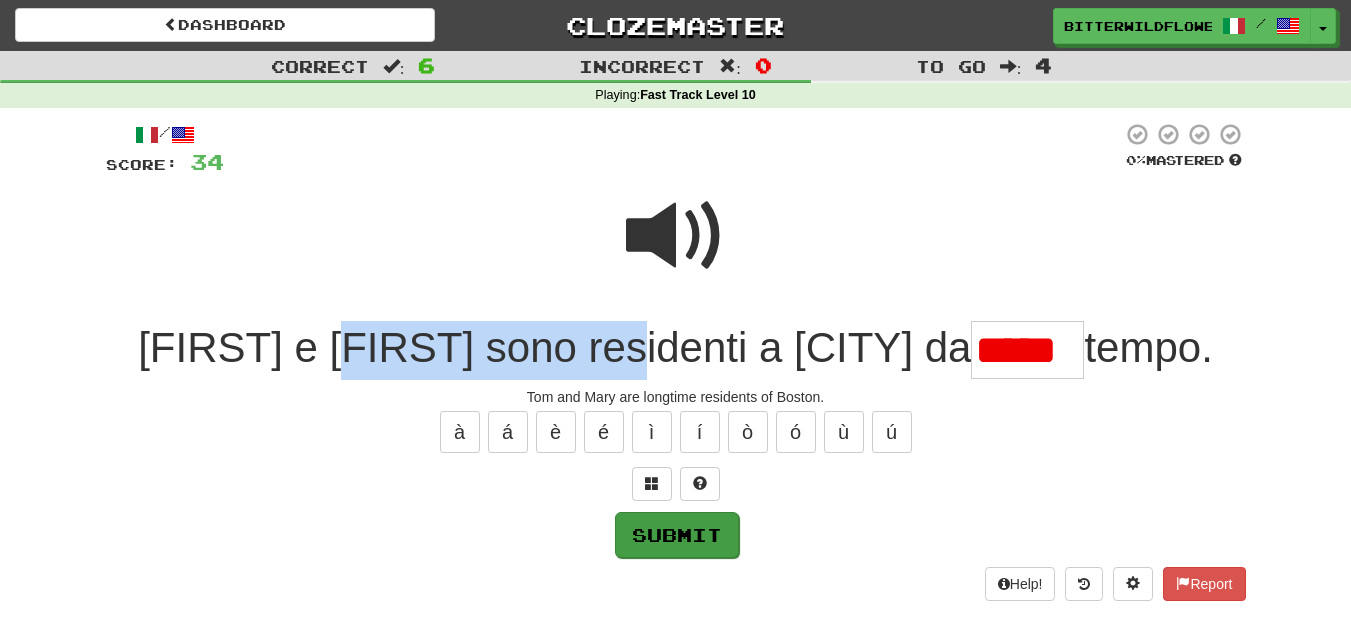 type on "*****" 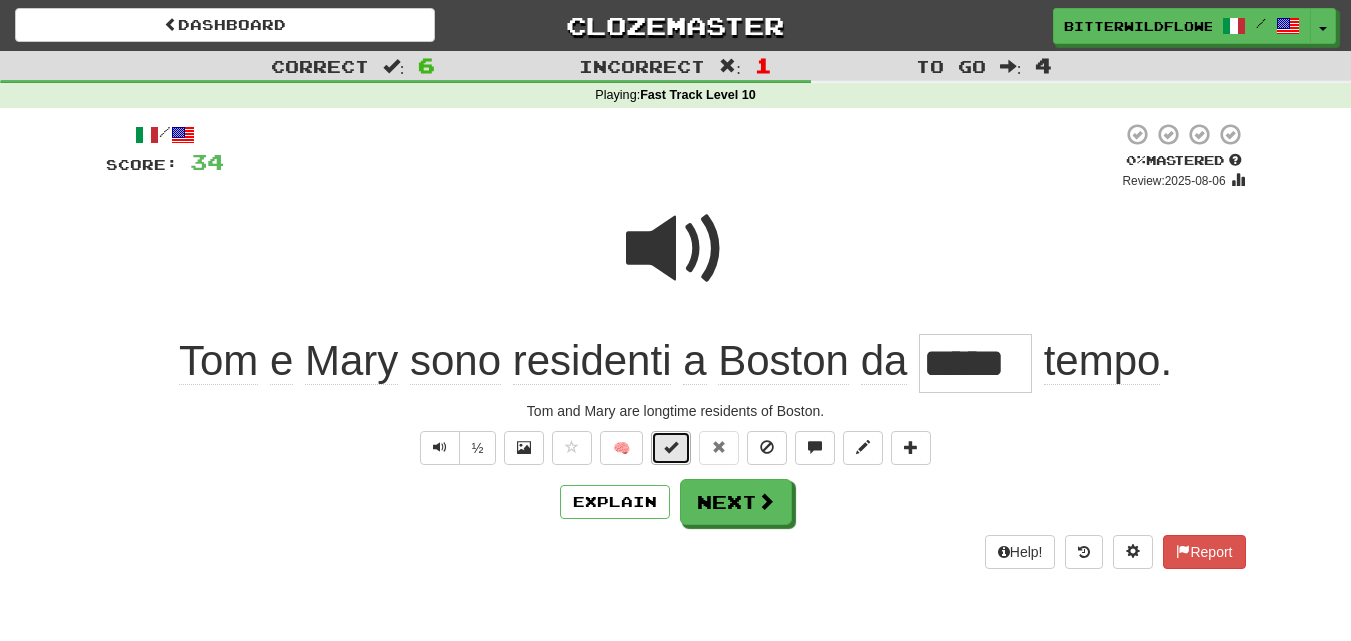 click at bounding box center (671, 448) 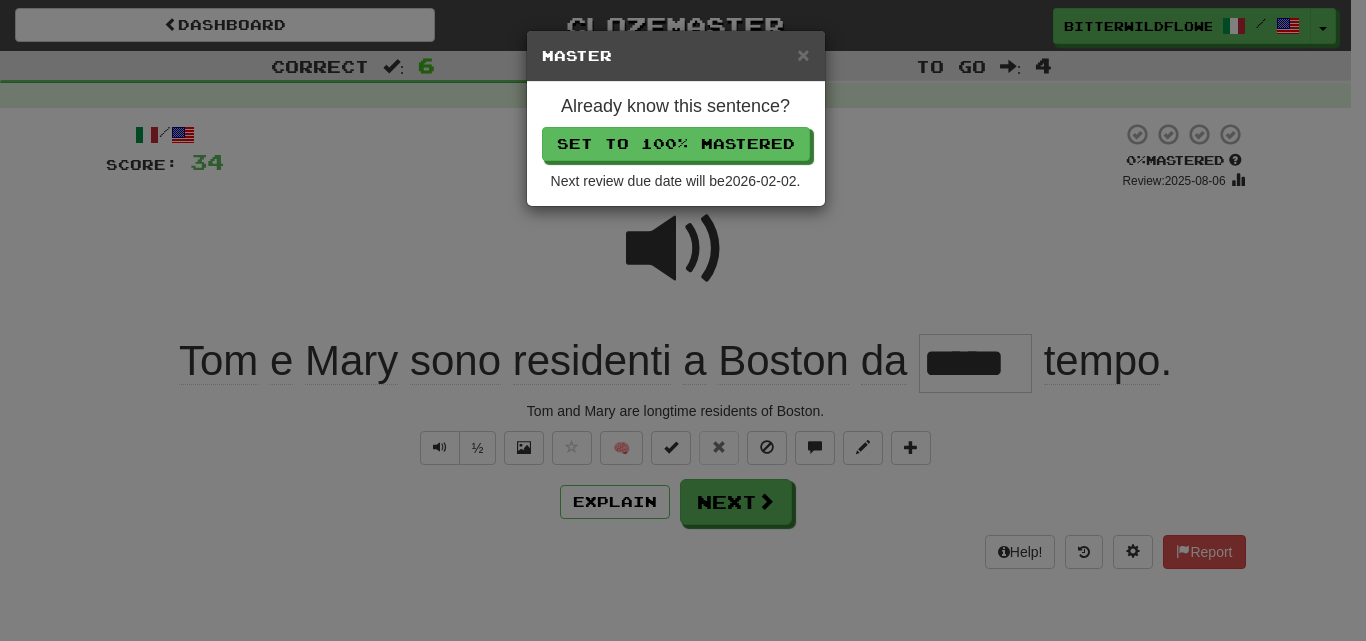 click on "× Master Already know this sentence? Set to 100% Mastered Next review due date will be  2026-02-02 ." at bounding box center (683, 320) 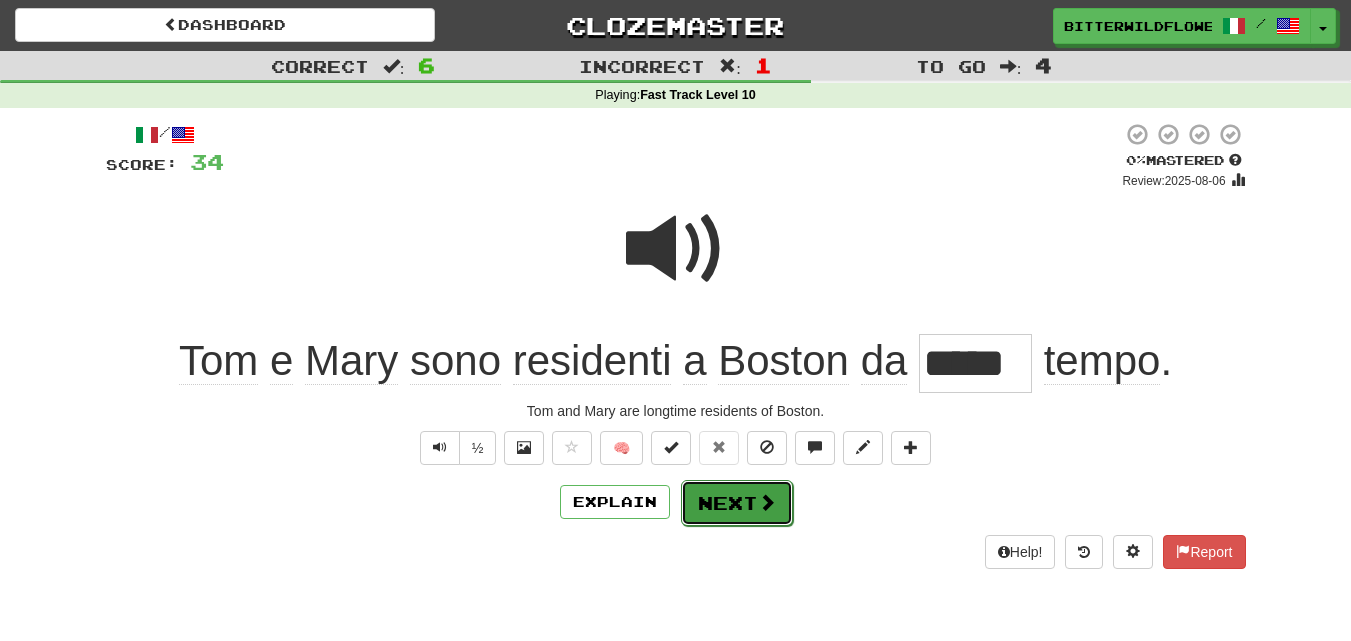 click on "Next" at bounding box center [737, 503] 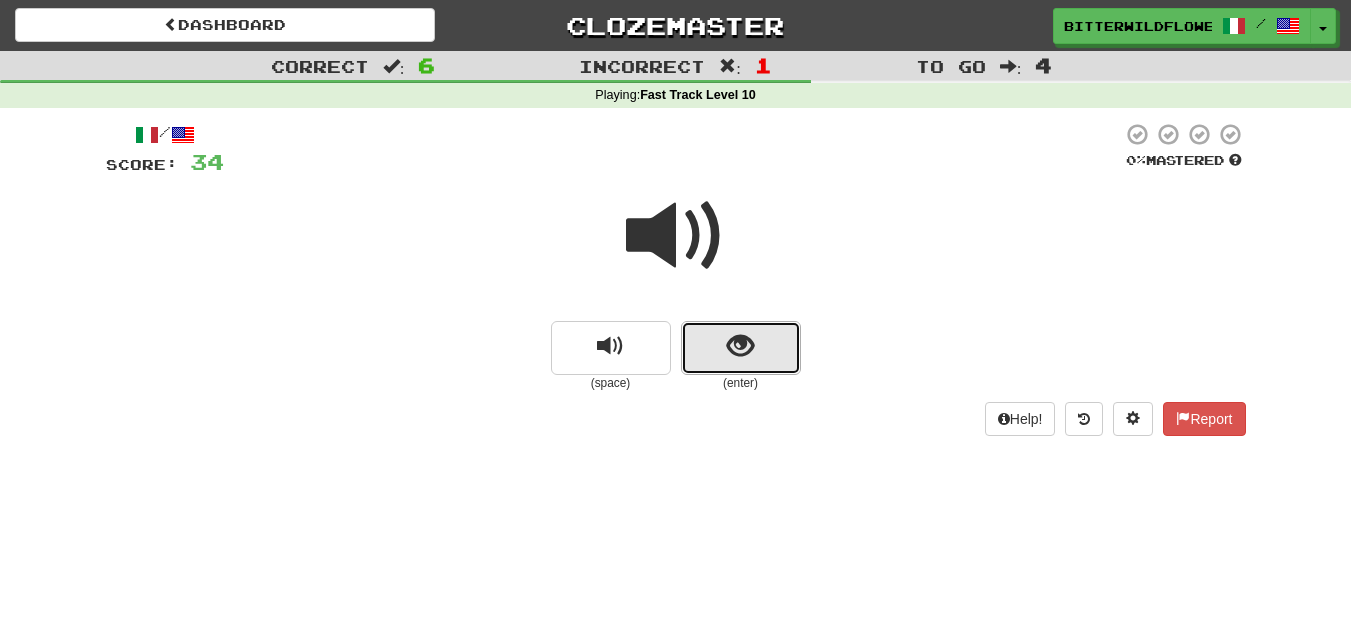 click at bounding box center [741, 348] 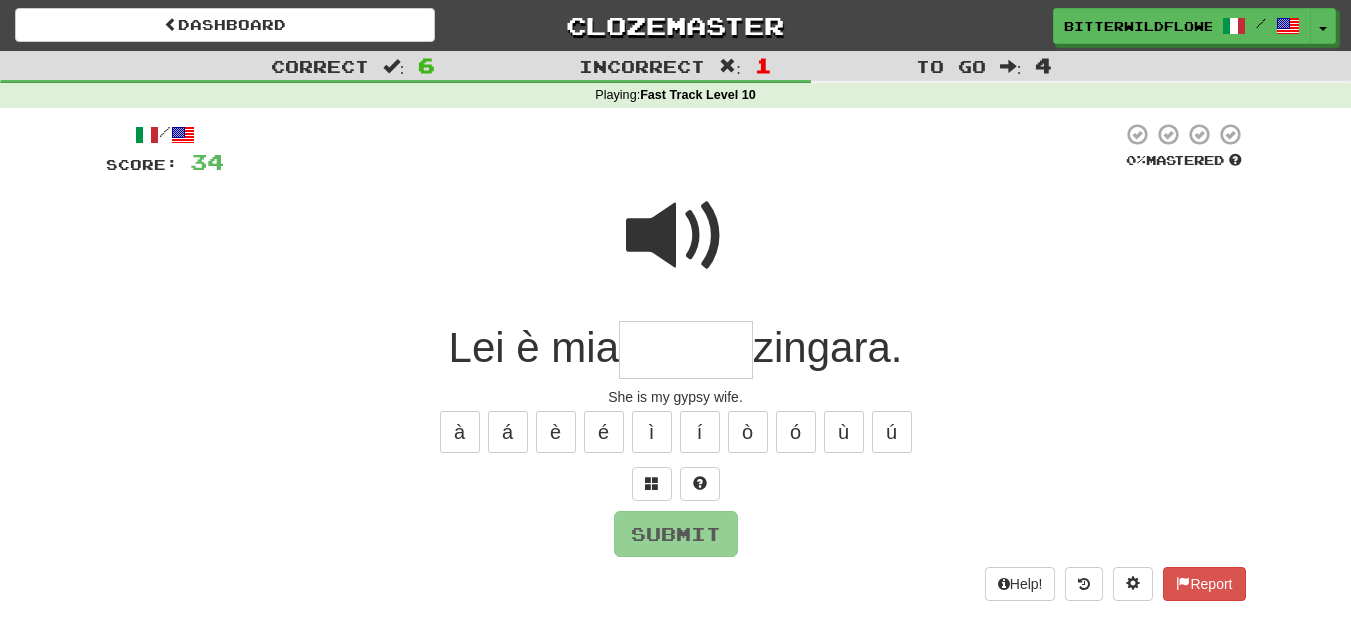 click at bounding box center [676, 236] 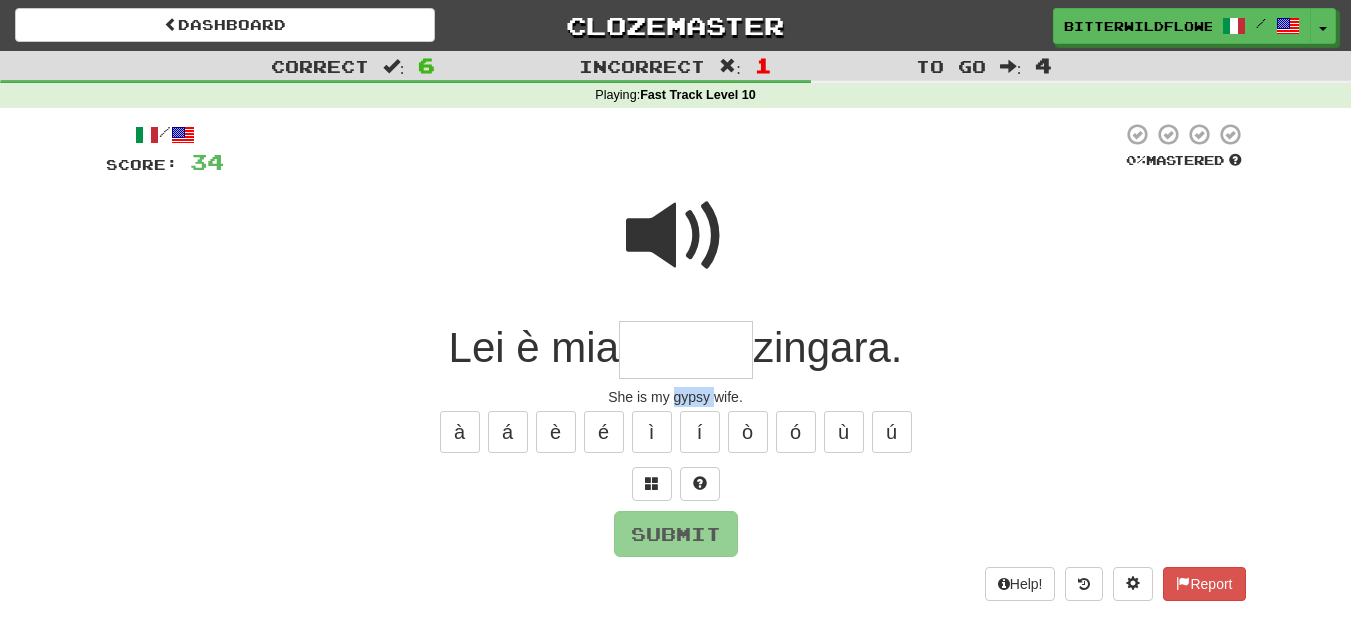 click on "She is my gypsy wife." at bounding box center [676, 397] 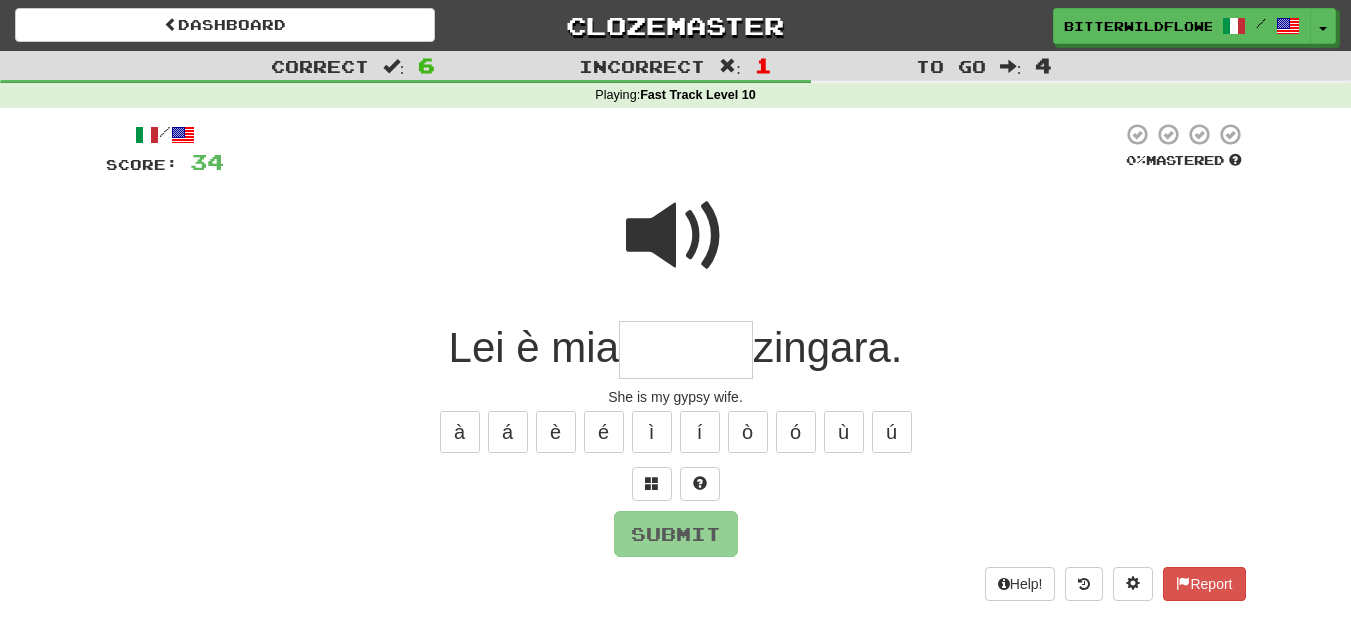 click on "/  Score:   34 0 %  Mastered Lei è mia   zingara. She is my gypsy wife. à á è é ì í ò ó ù ú Submit  Help!  Report" at bounding box center [676, 361] 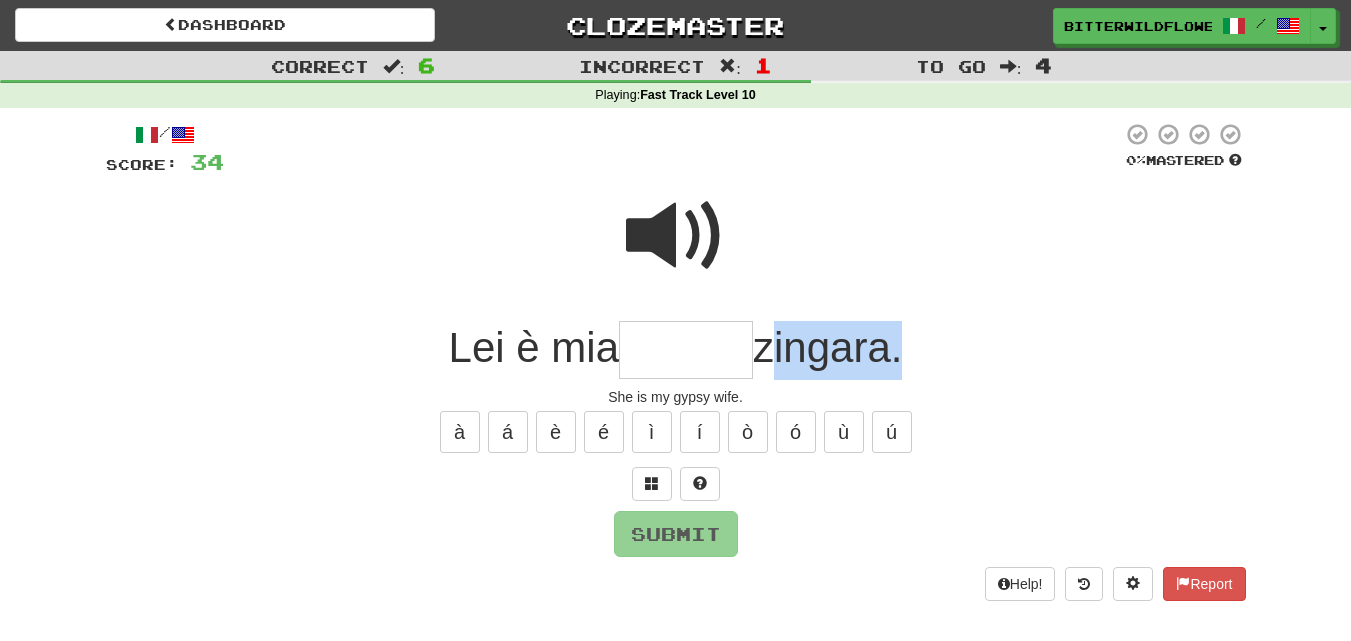 click on "zingara." at bounding box center [827, 347] 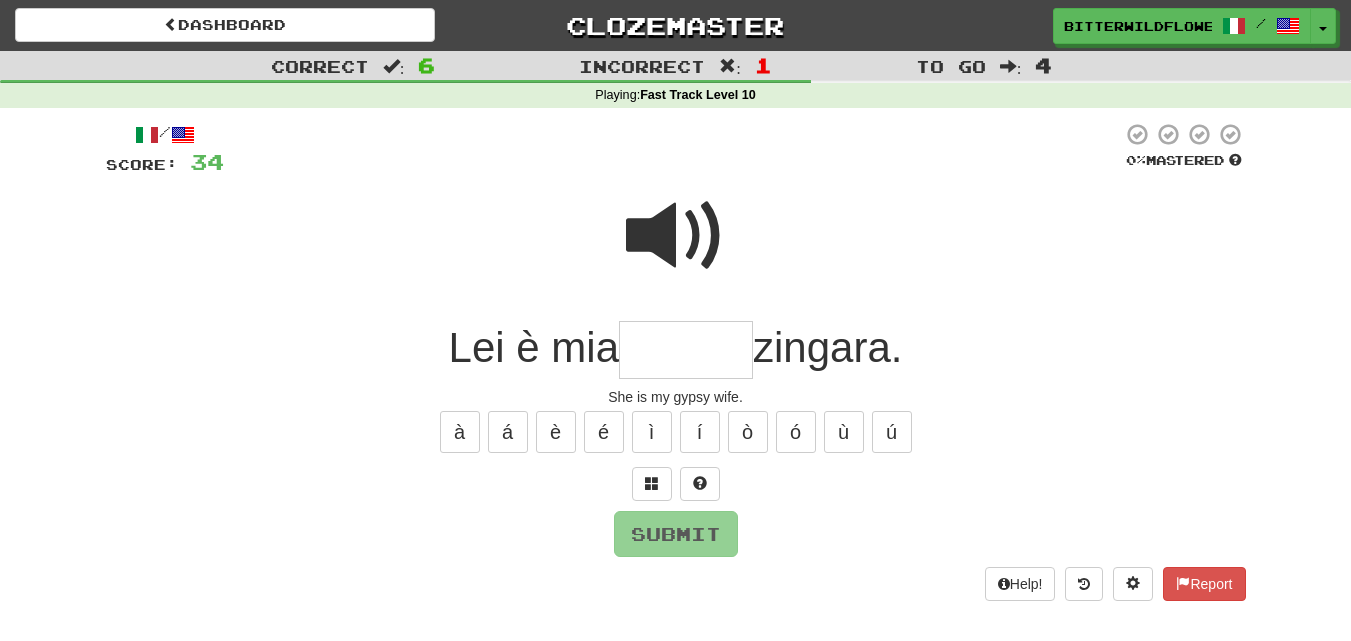 click at bounding box center [686, 350] 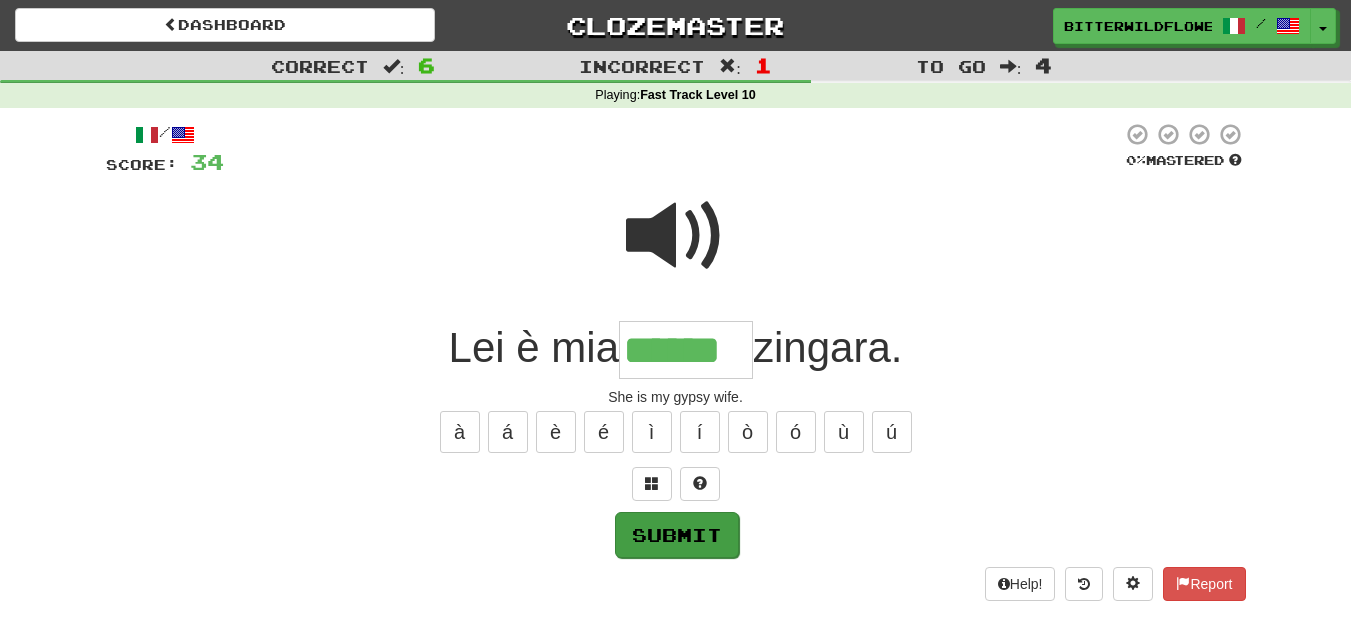 type on "******" 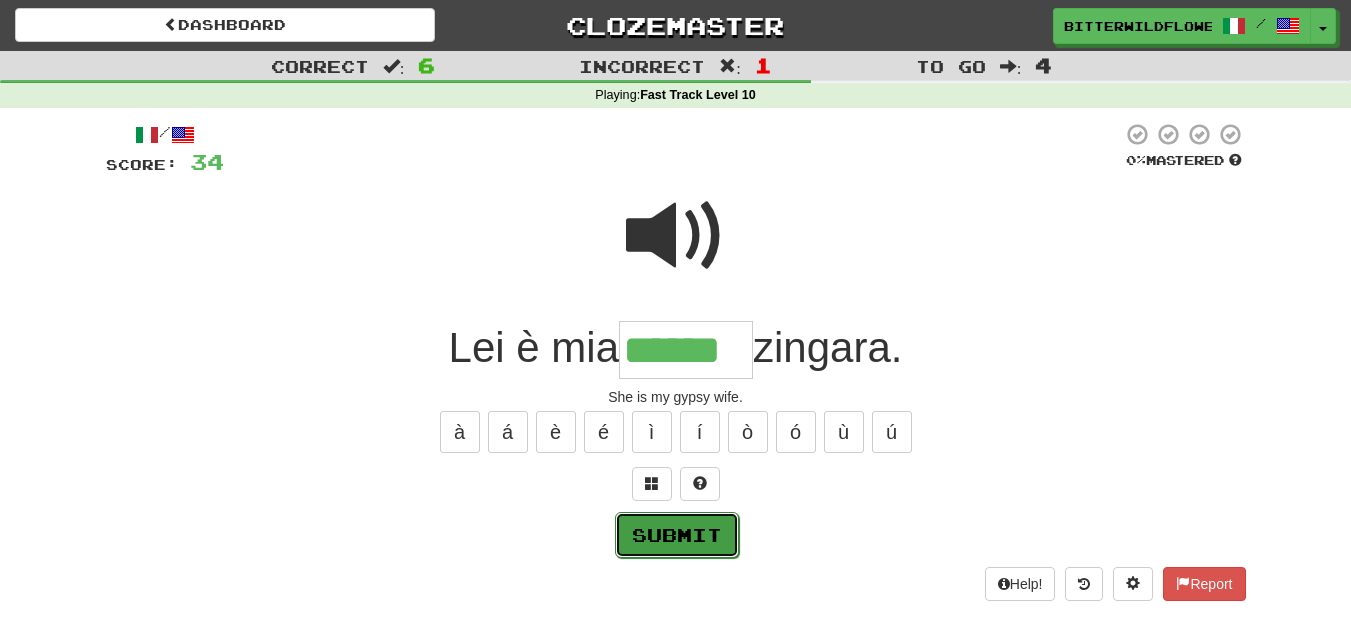 click on "Submit" at bounding box center [677, 535] 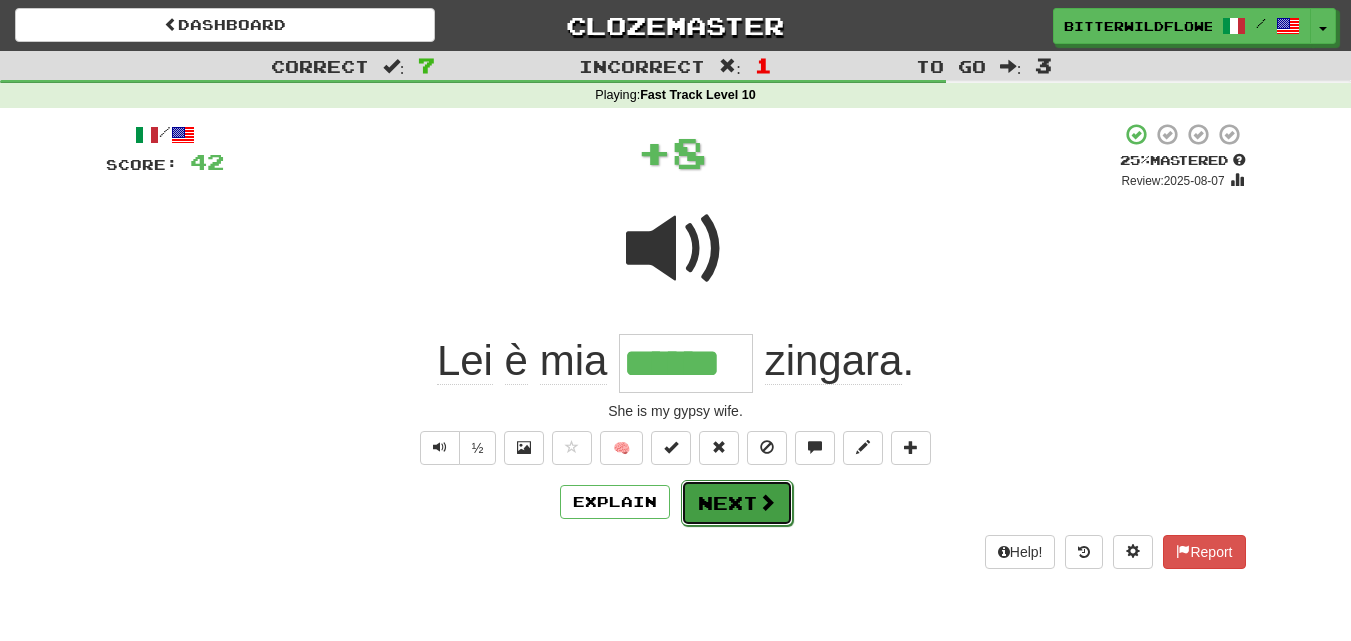 click on "Next" at bounding box center [737, 503] 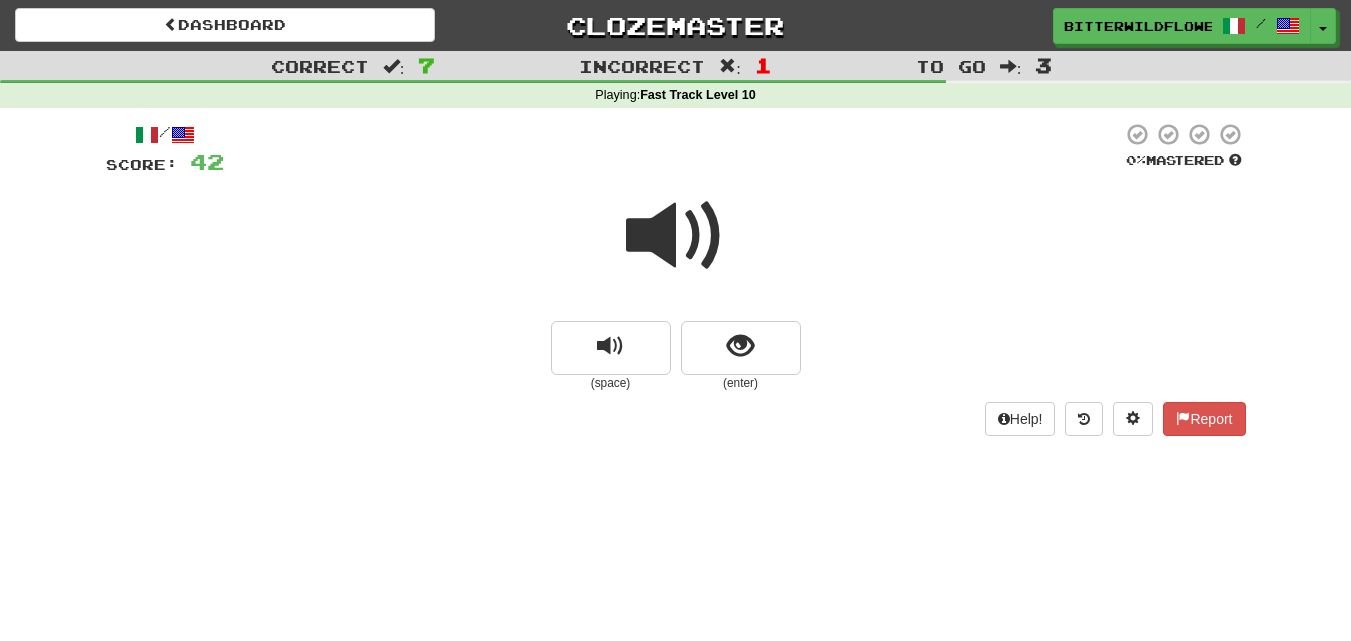 click at bounding box center (676, 236) 